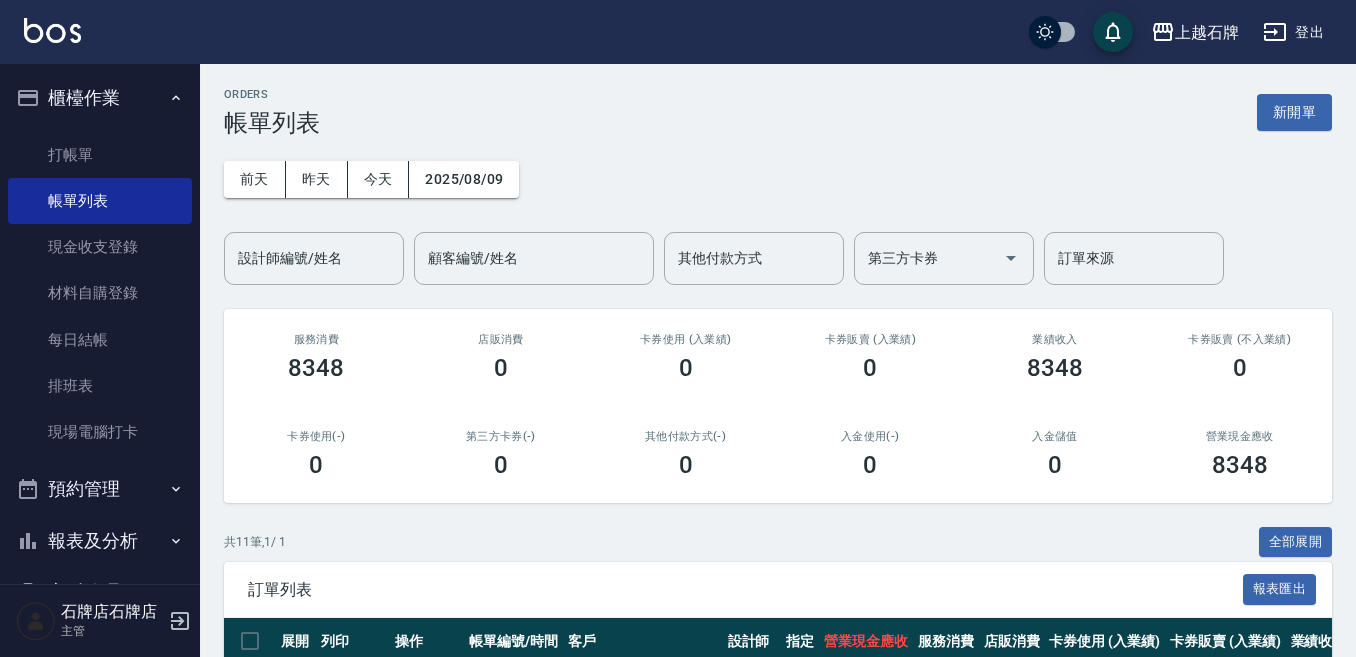 scroll, scrollTop: 200, scrollLeft: 0, axis: vertical 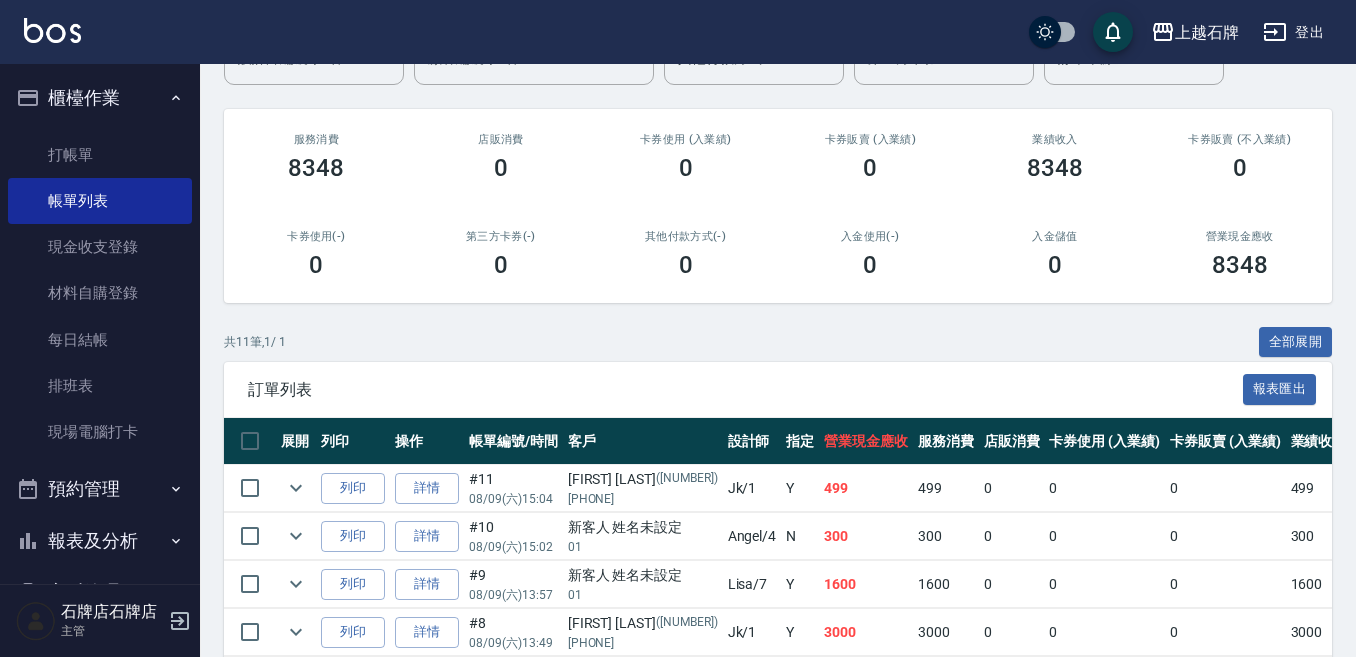 click on "櫃檯作業 打帳單 帳單列表 現金收支登錄 材料自購登錄 每日結帳 排班表 現場電腦打卡" at bounding box center (100, 267) 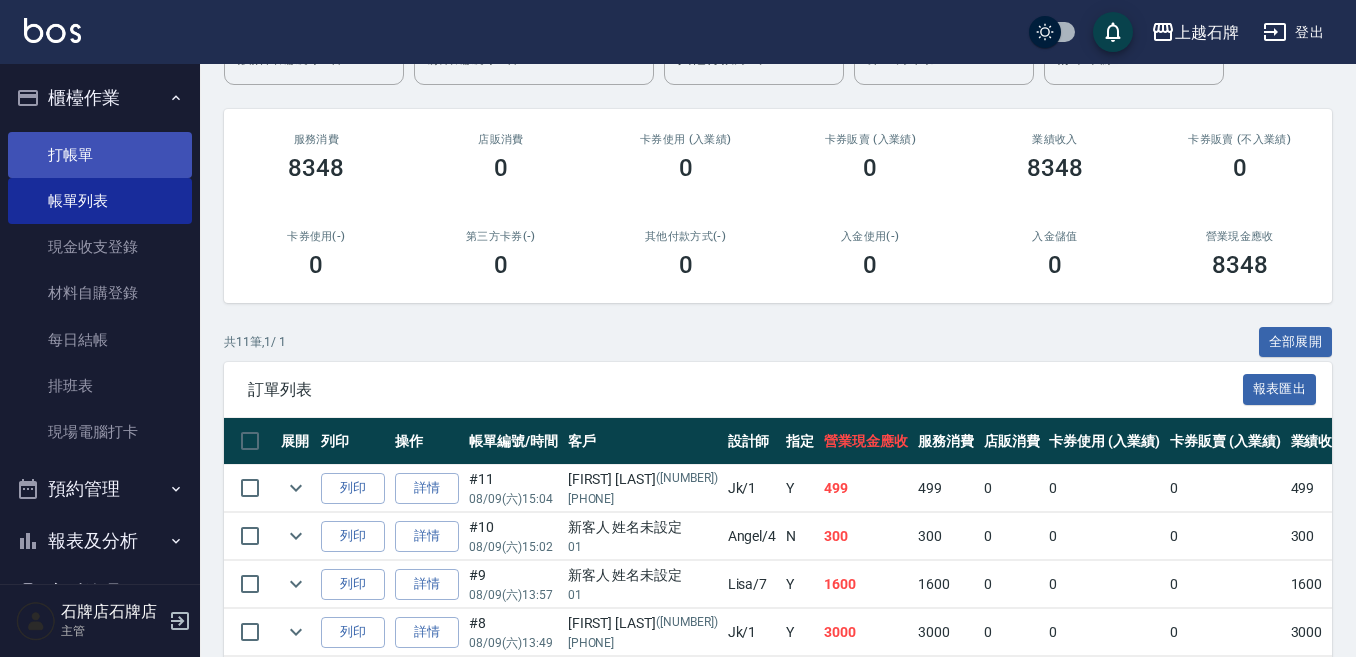 click on "打帳單" at bounding box center (100, 155) 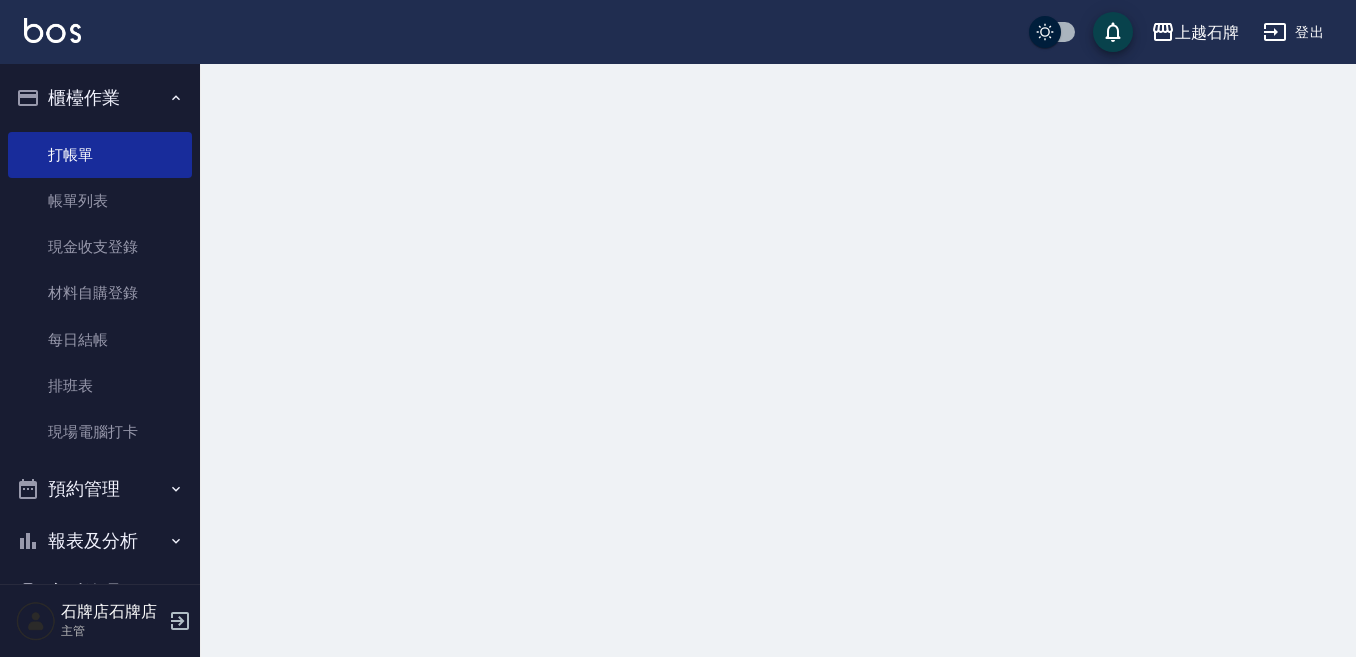 scroll, scrollTop: 0, scrollLeft: 0, axis: both 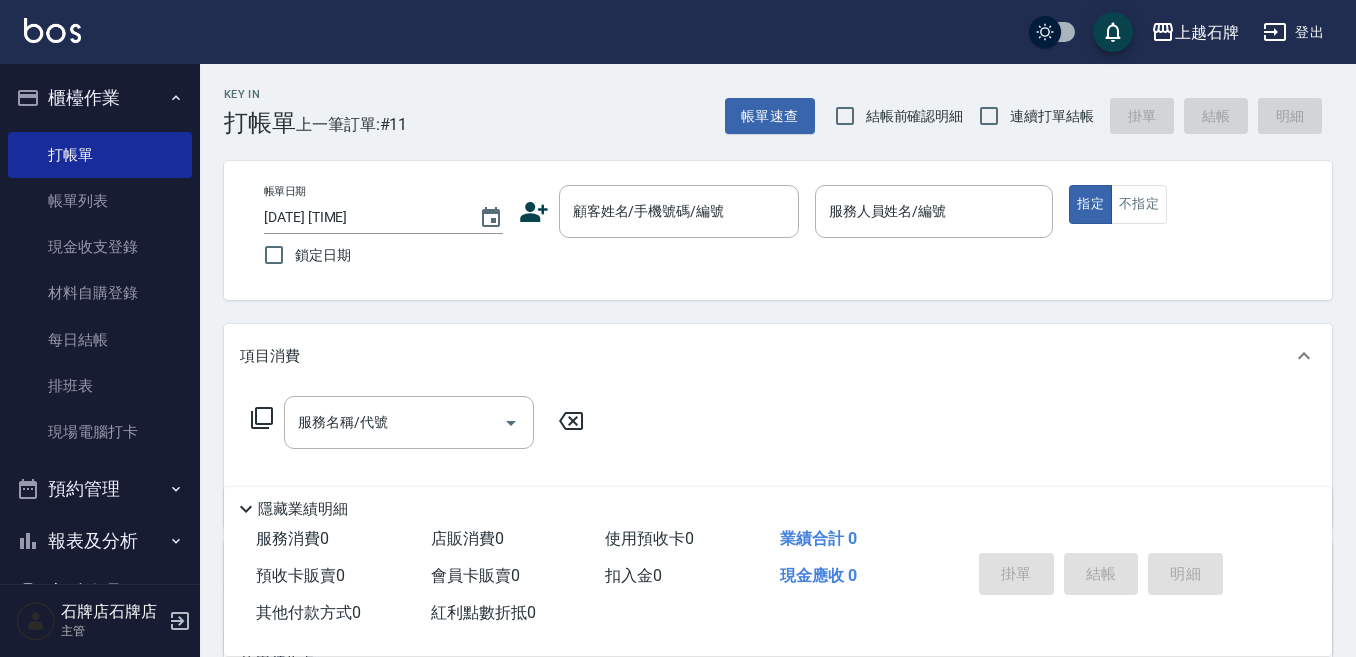 click 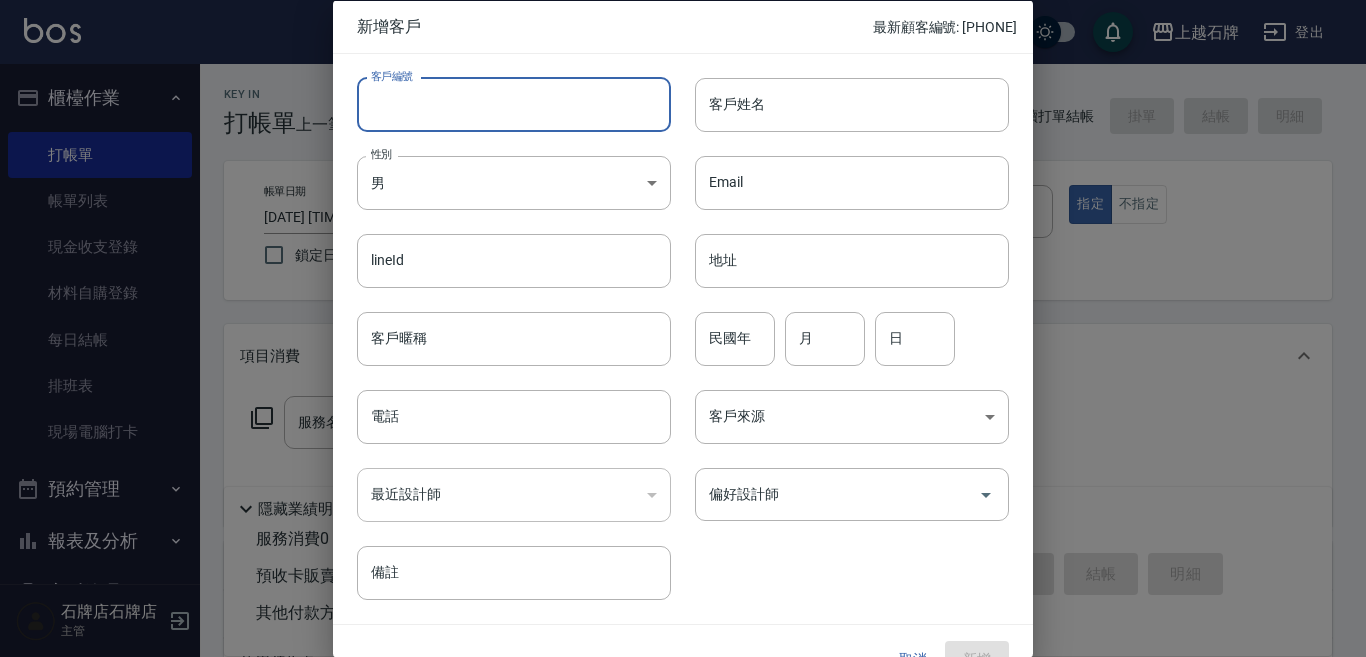 click on "客戶編號" at bounding box center (514, 104) 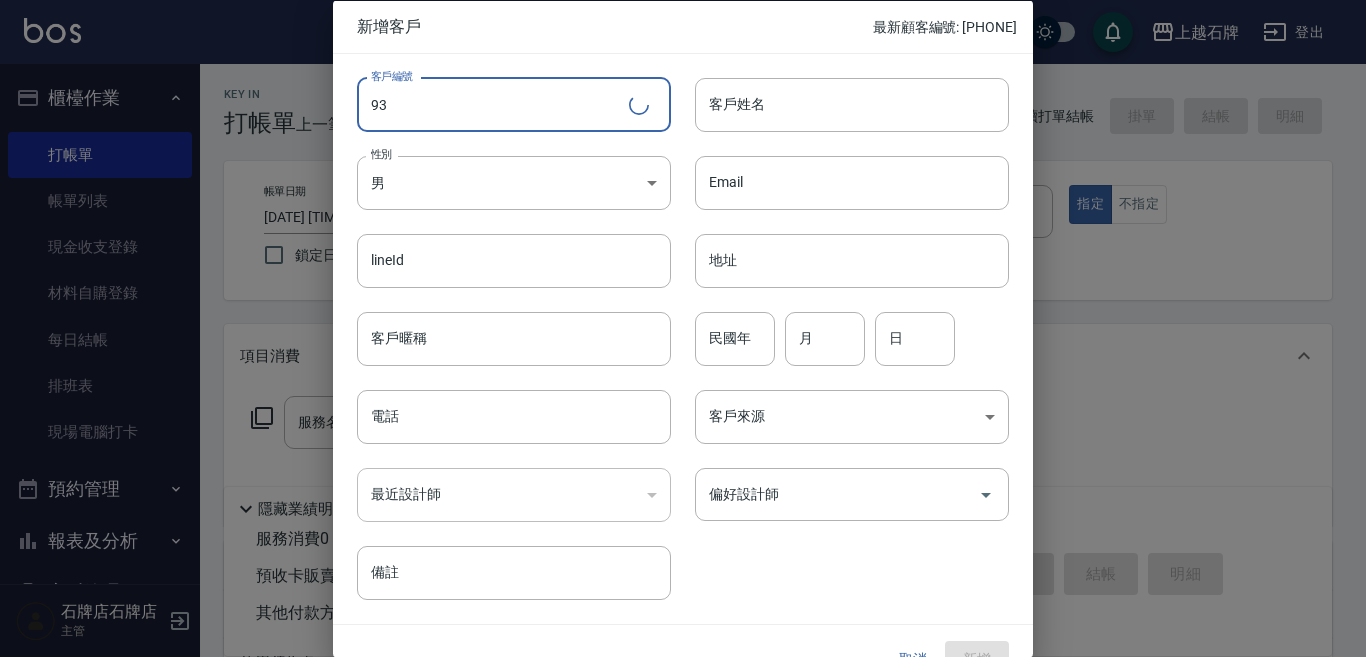 type on "9" 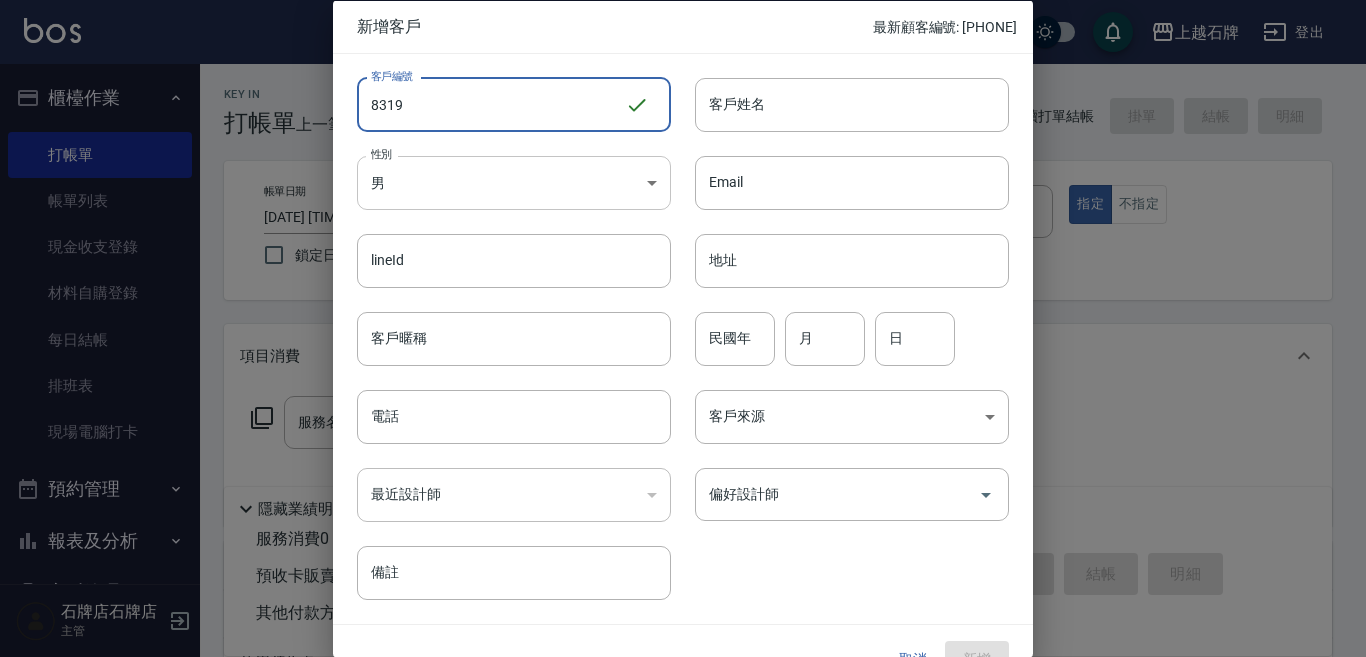 type on "8319" 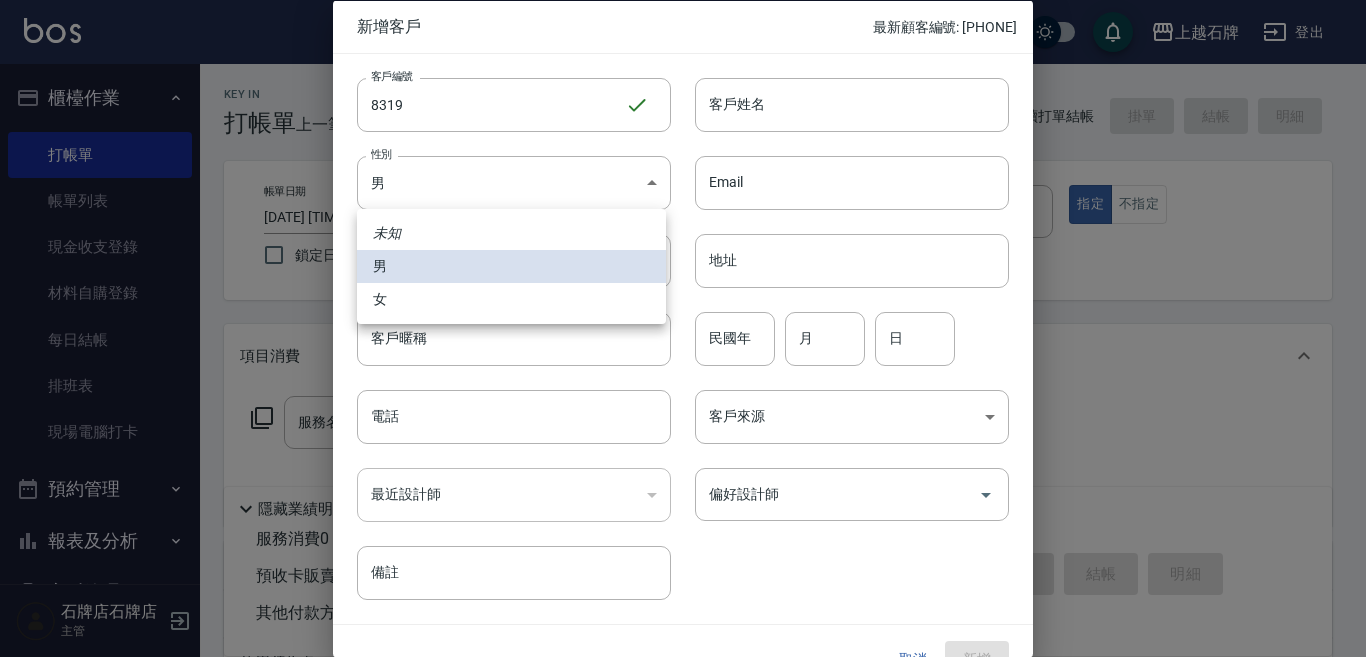 drag, startPoint x: 539, startPoint y: 291, endPoint x: 779, endPoint y: 163, distance: 272 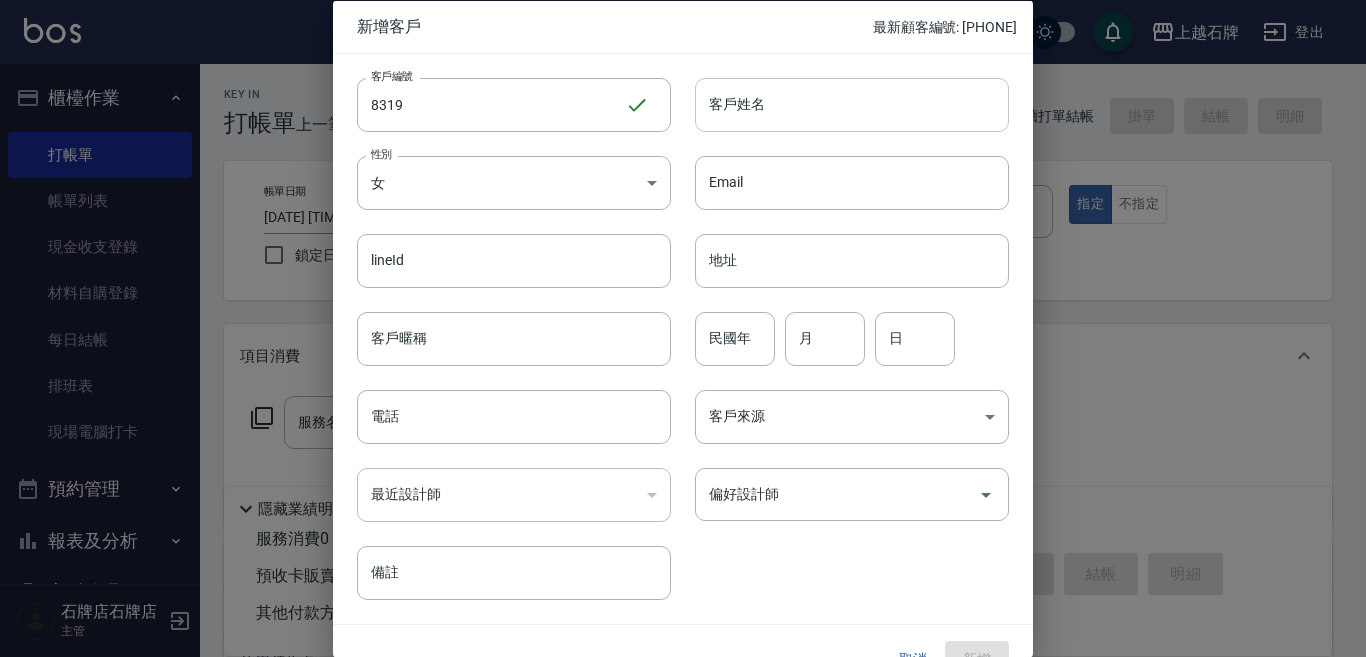 click on "客戶姓名" at bounding box center (852, 104) 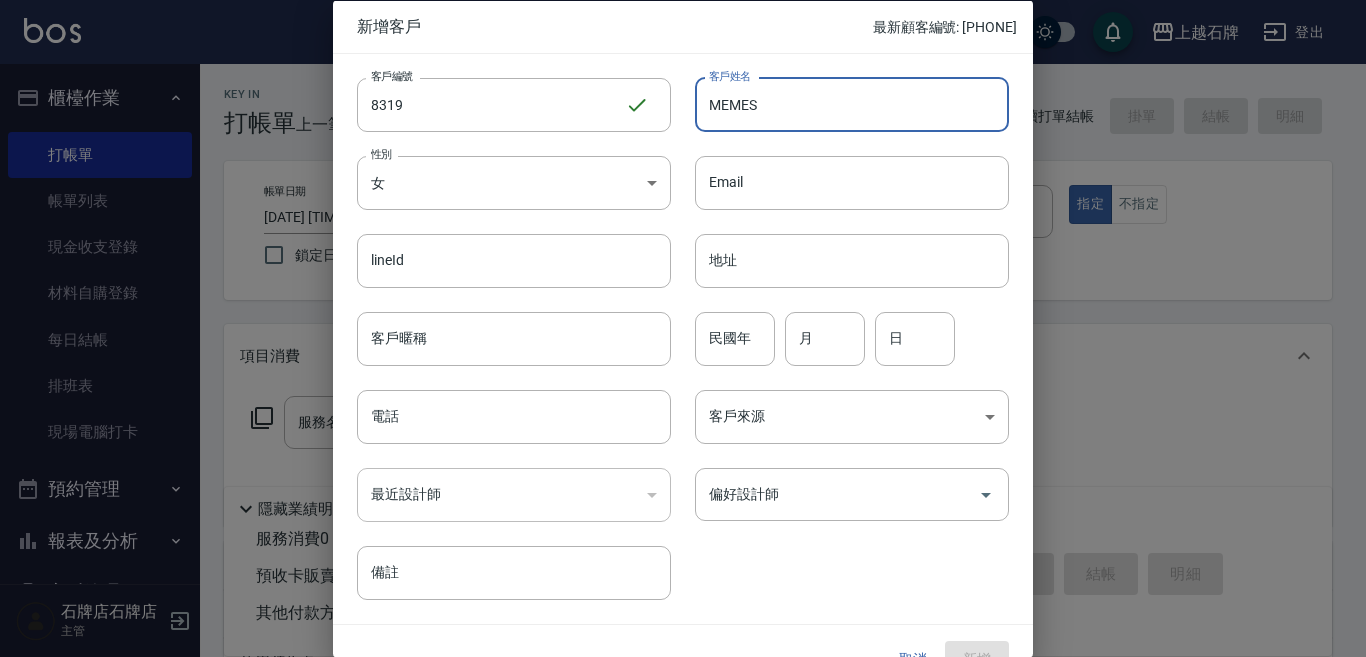 type on "MEMES" 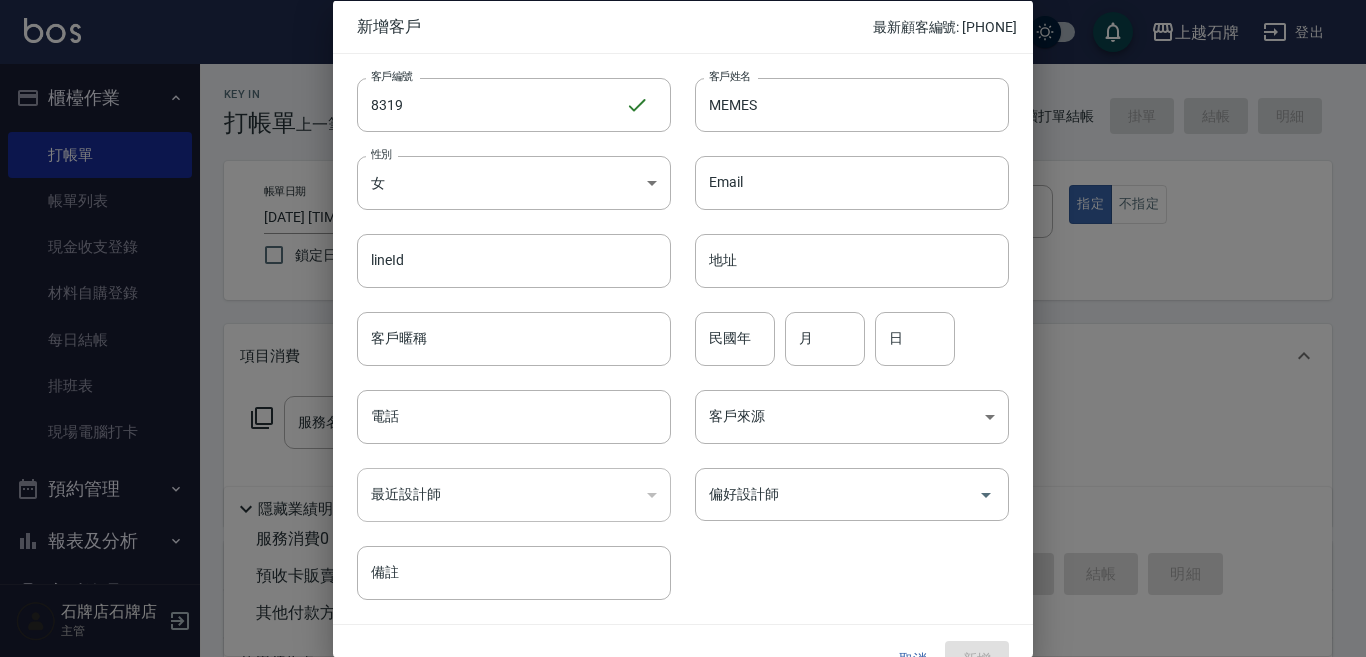 click on "民國年 民國年 月 月 日 日" at bounding box center (840, 326) 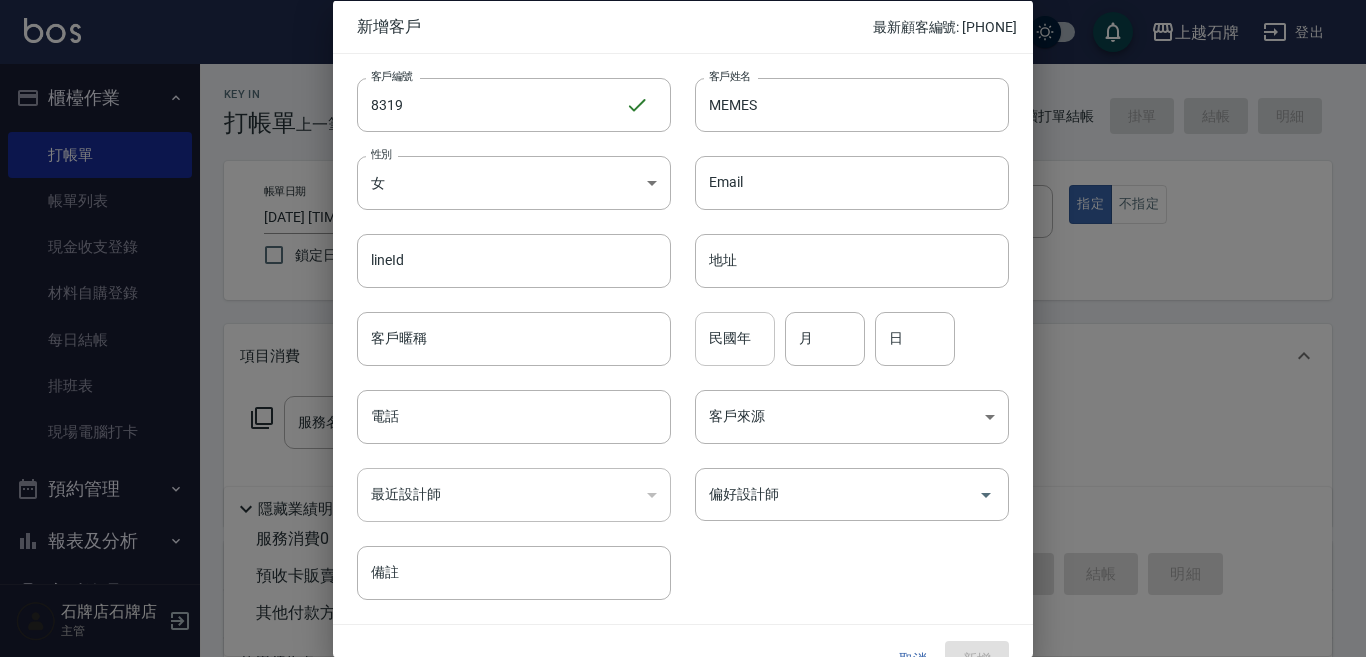 click on "民國年" at bounding box center [735, 338] 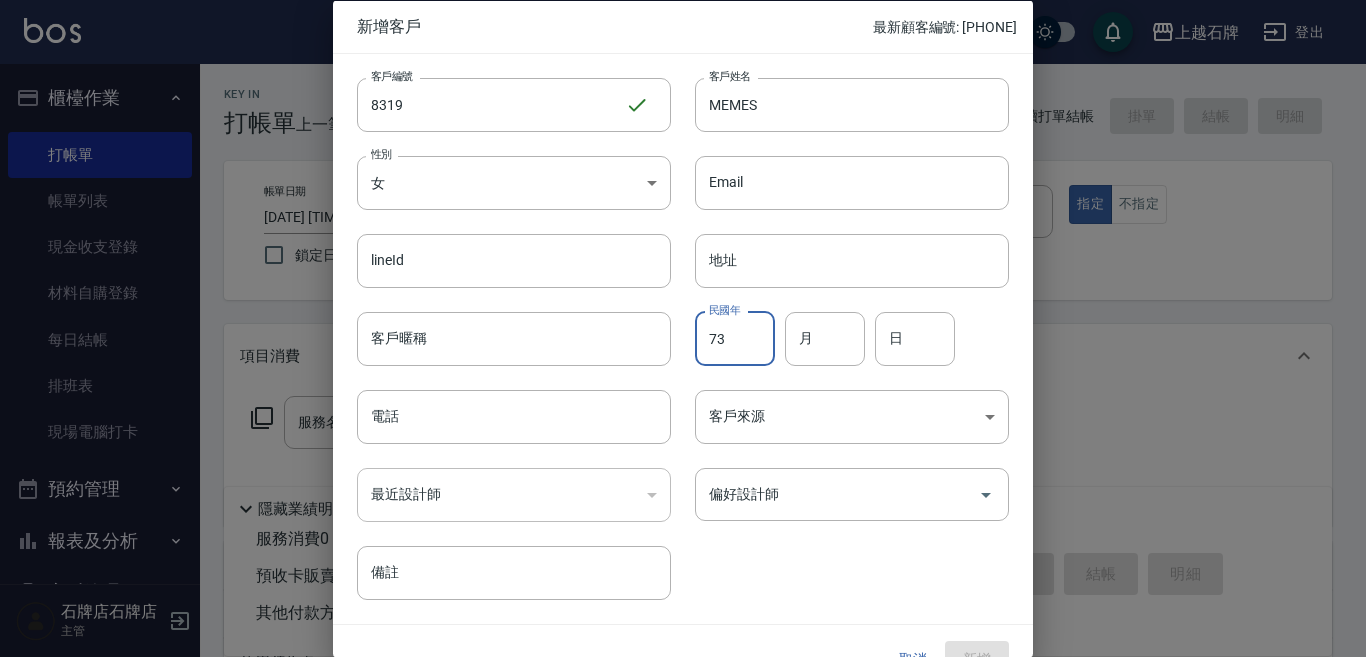 type on "73" 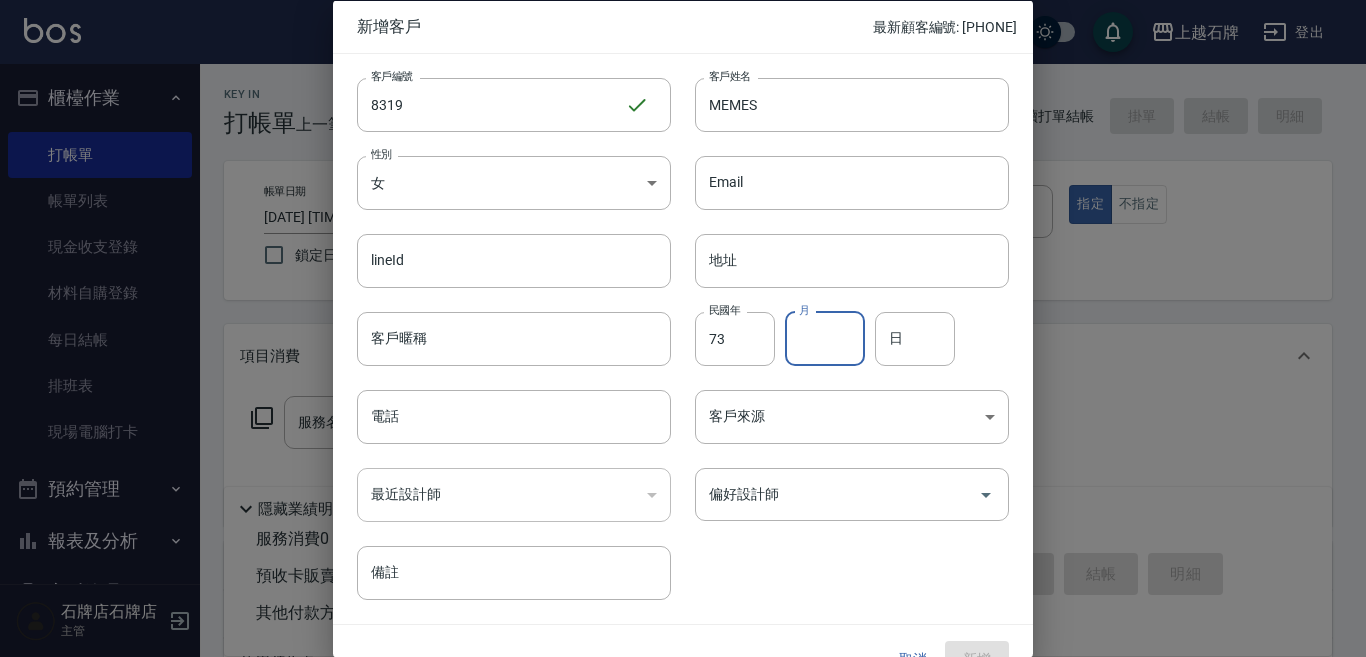 click on "月" at bounding box center (825, 338) 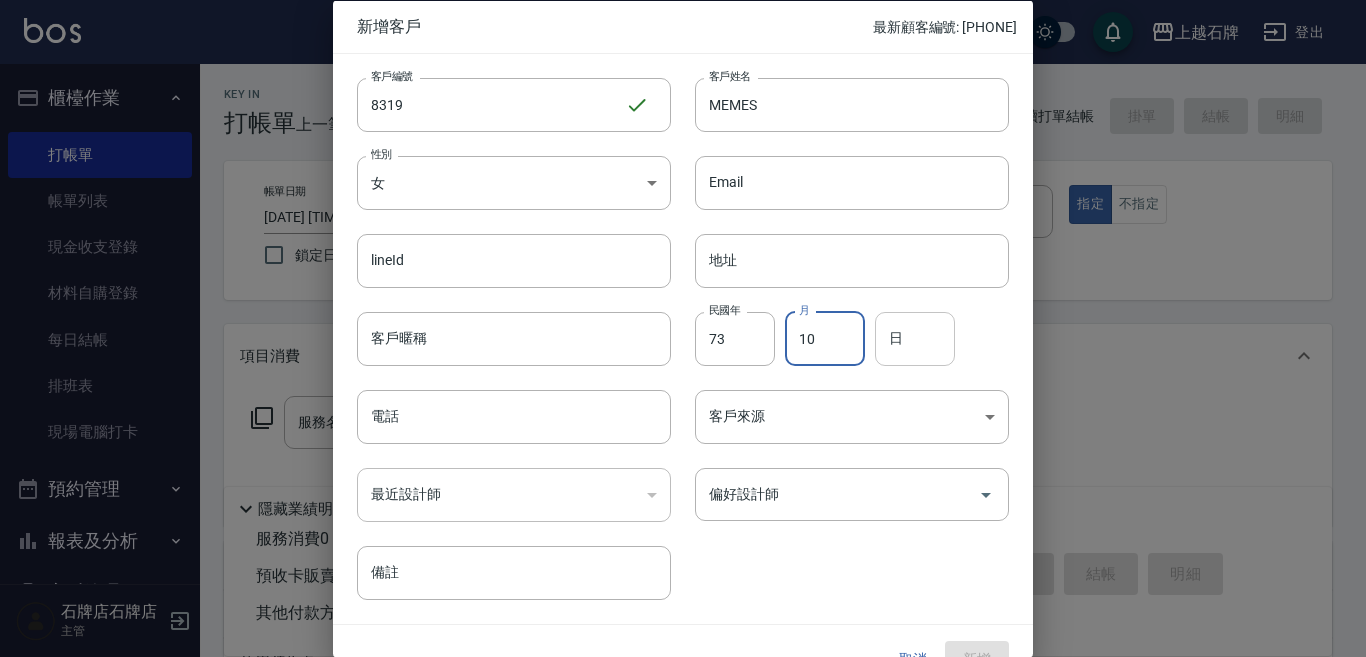 type on "10" 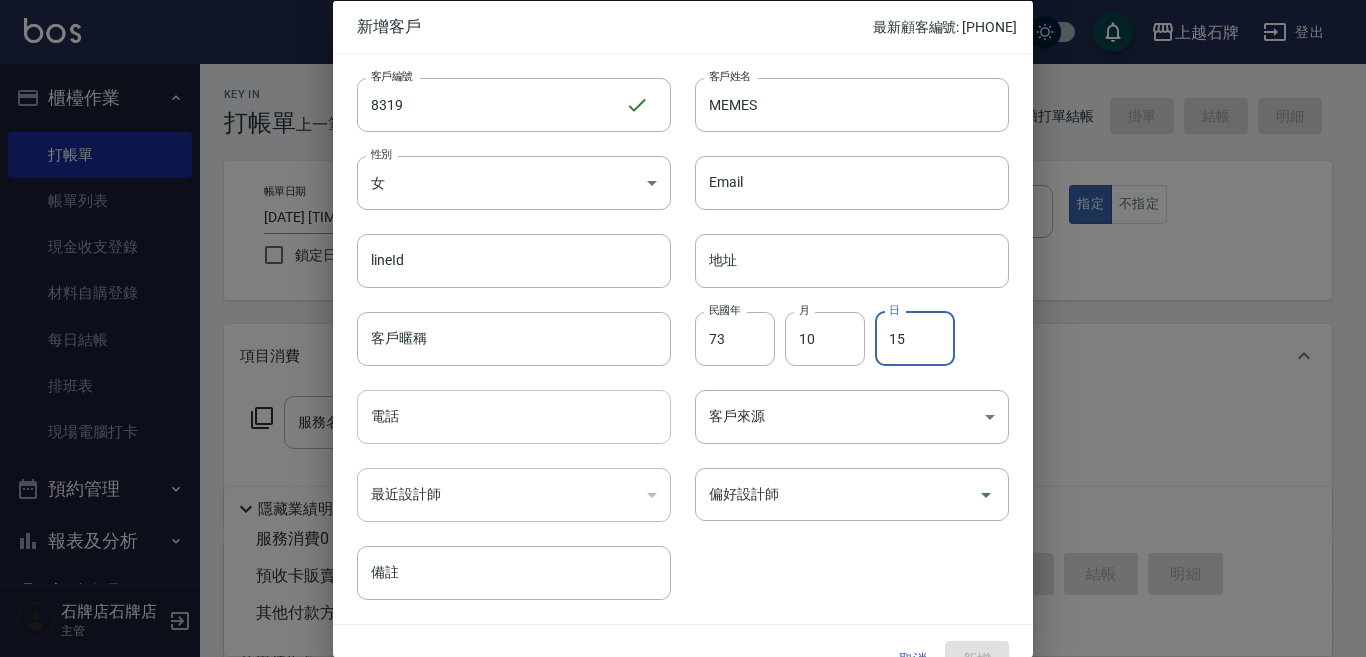 type on "15" 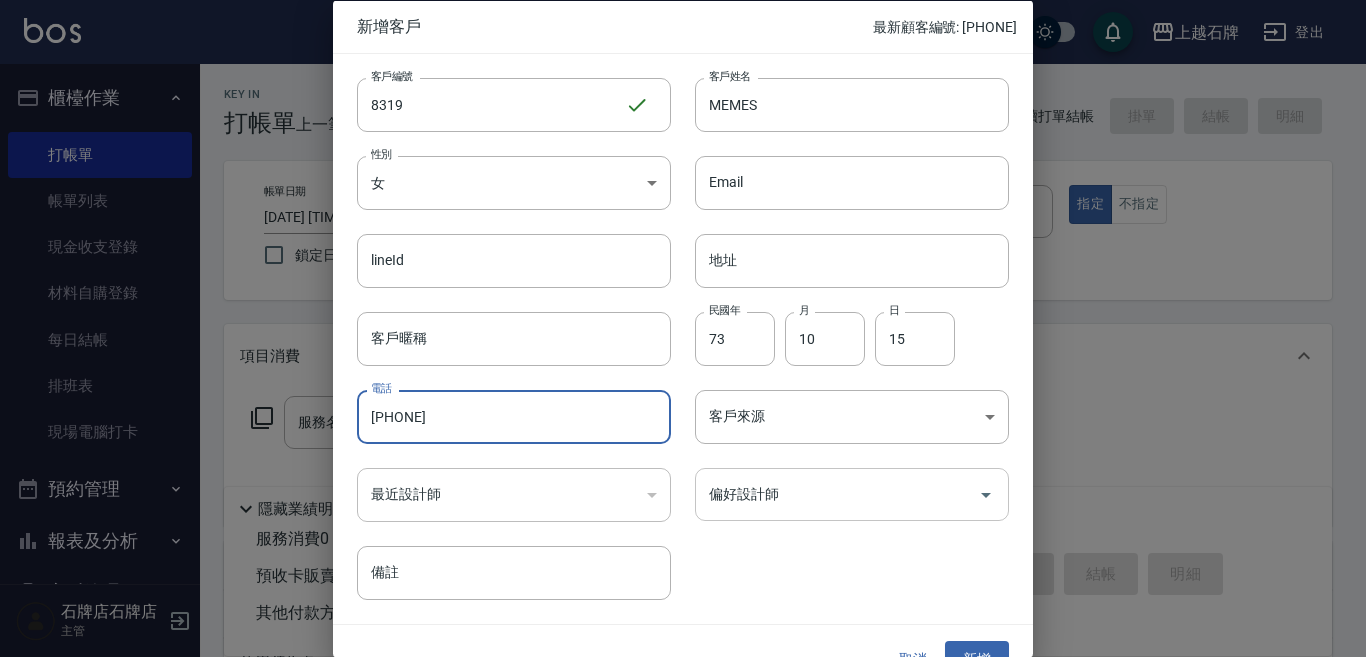 type on "[PHONE]" 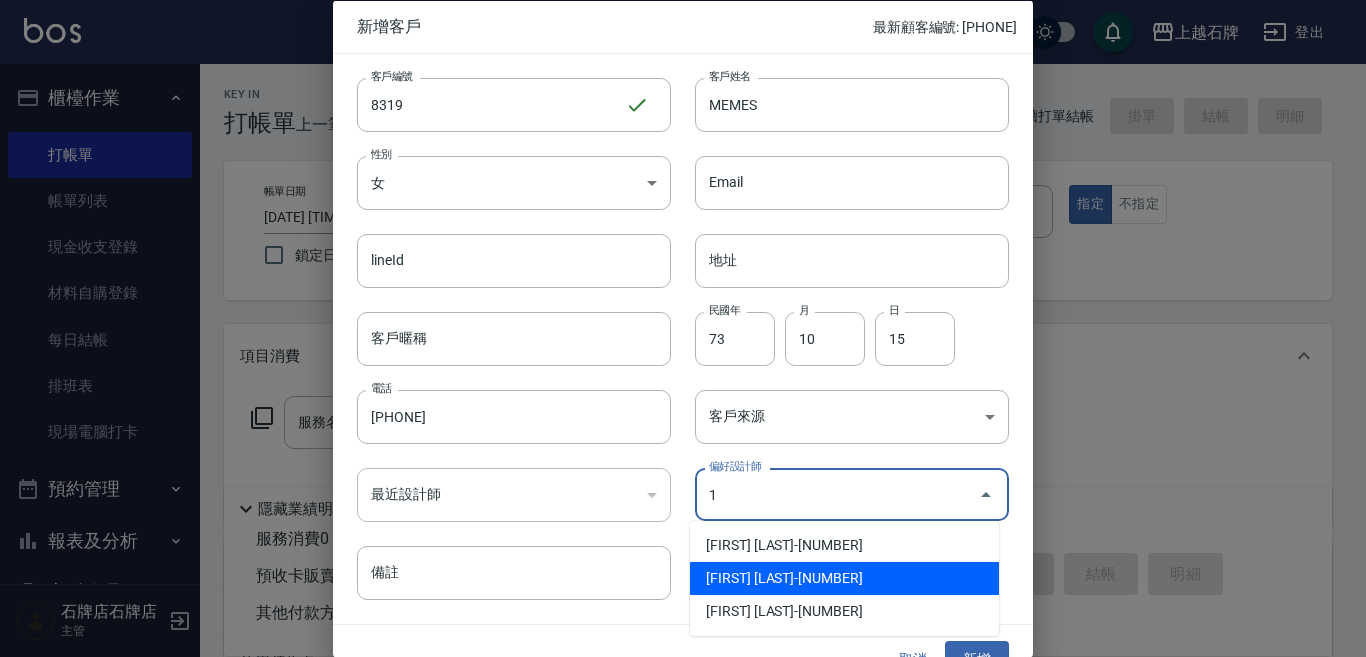 click on "[FIRST] [LAST]-[NUMBER]" at bounding box center (844, 578) 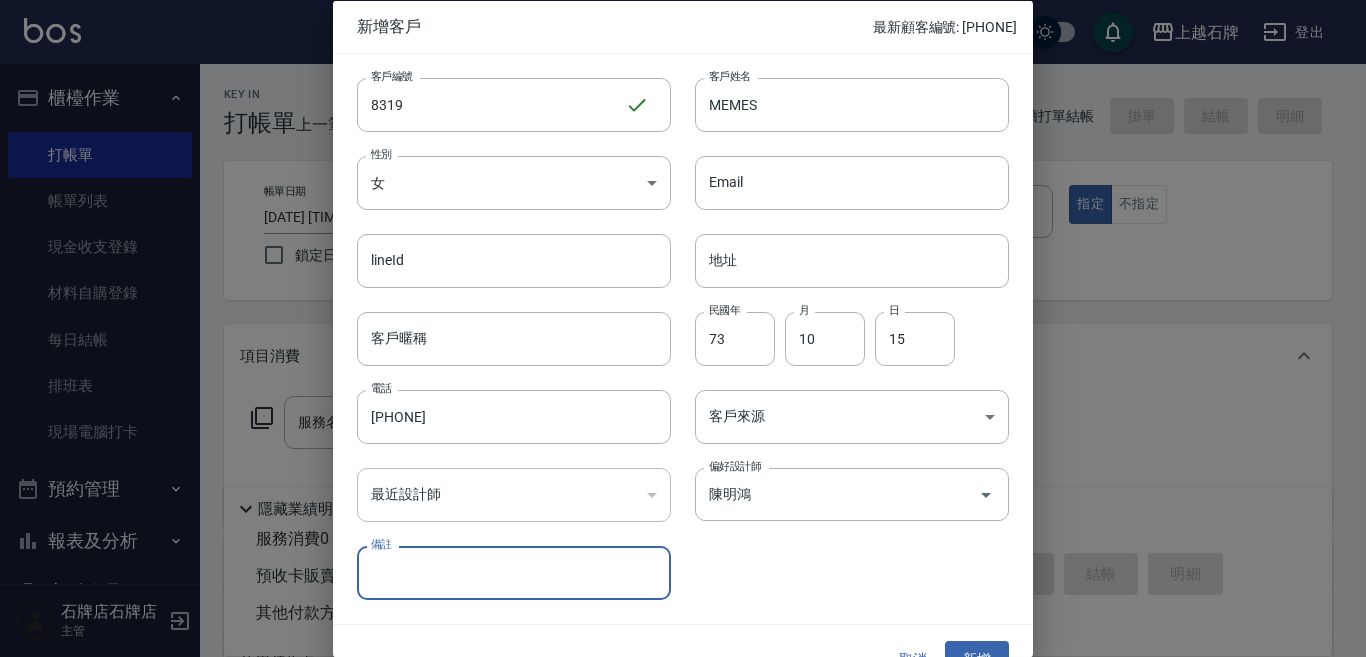 click on "新增" at bounding box center (977, 659) 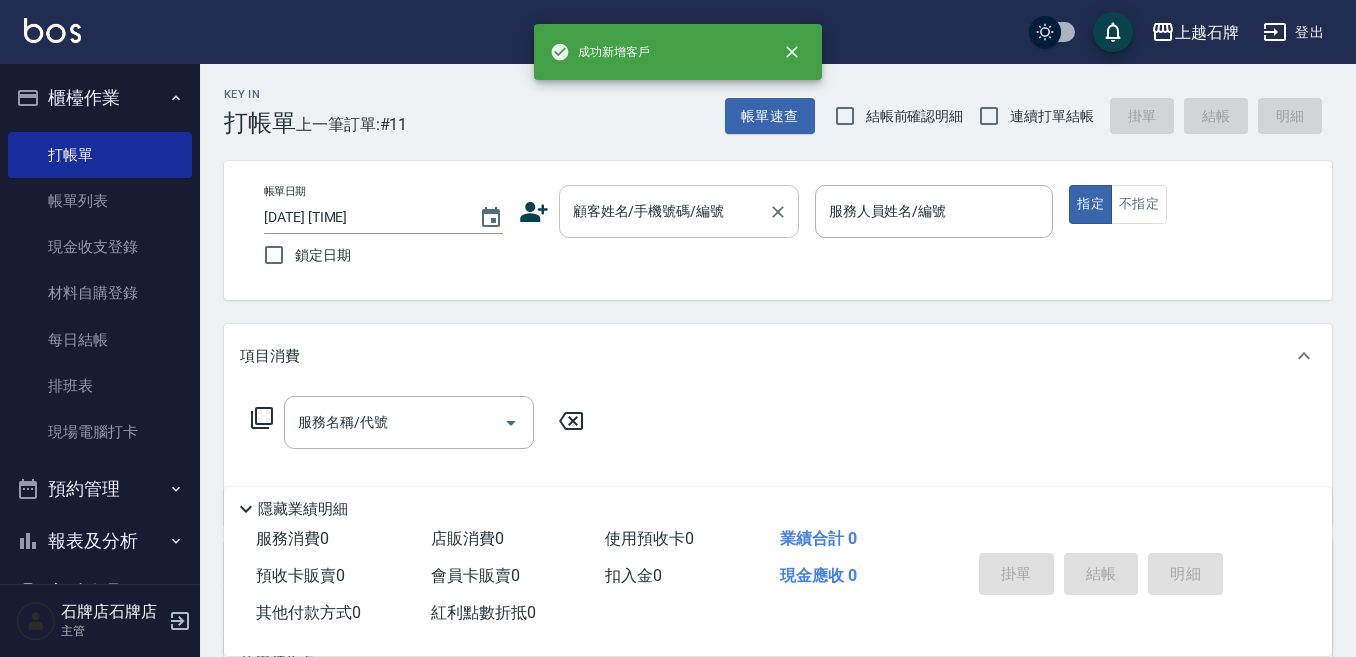 drag, startPoint x: 722, startPoint y: 204, endPoint x: 733, endPoint y: 191, distance: 17.029387 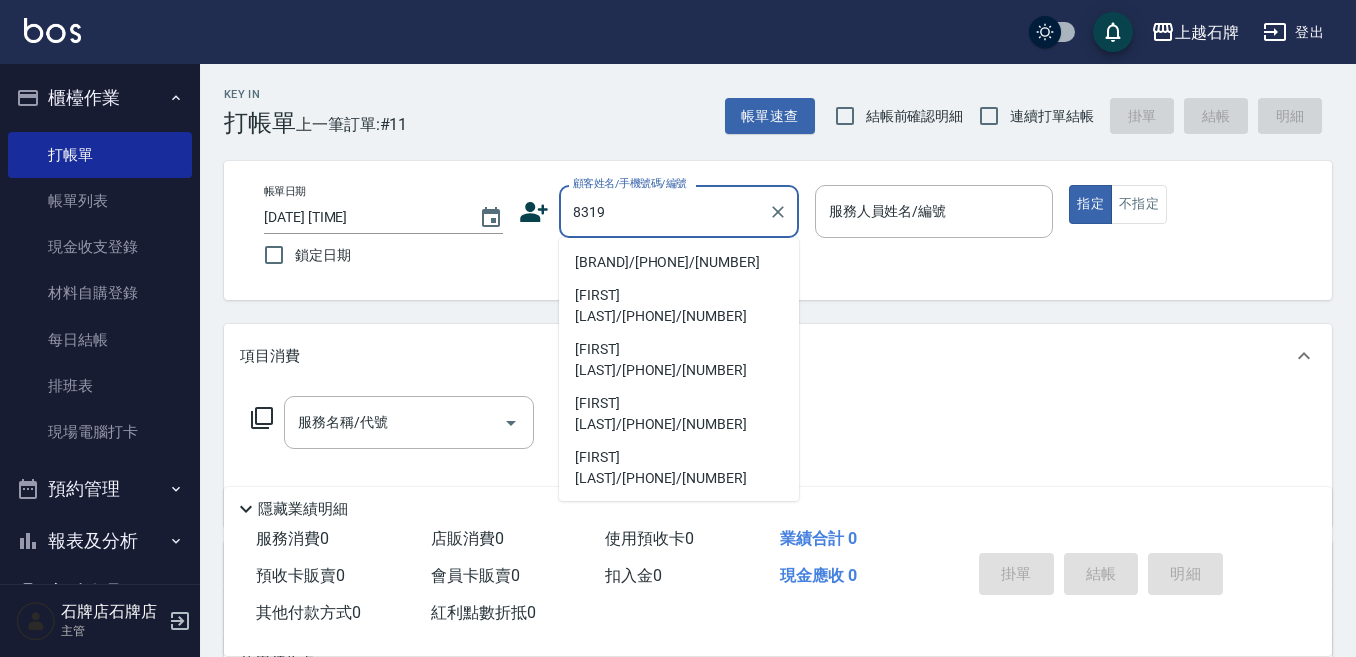 click on "[BRAND]/[PHONE]/[NUMBER]" at bounding box center [679, 262] 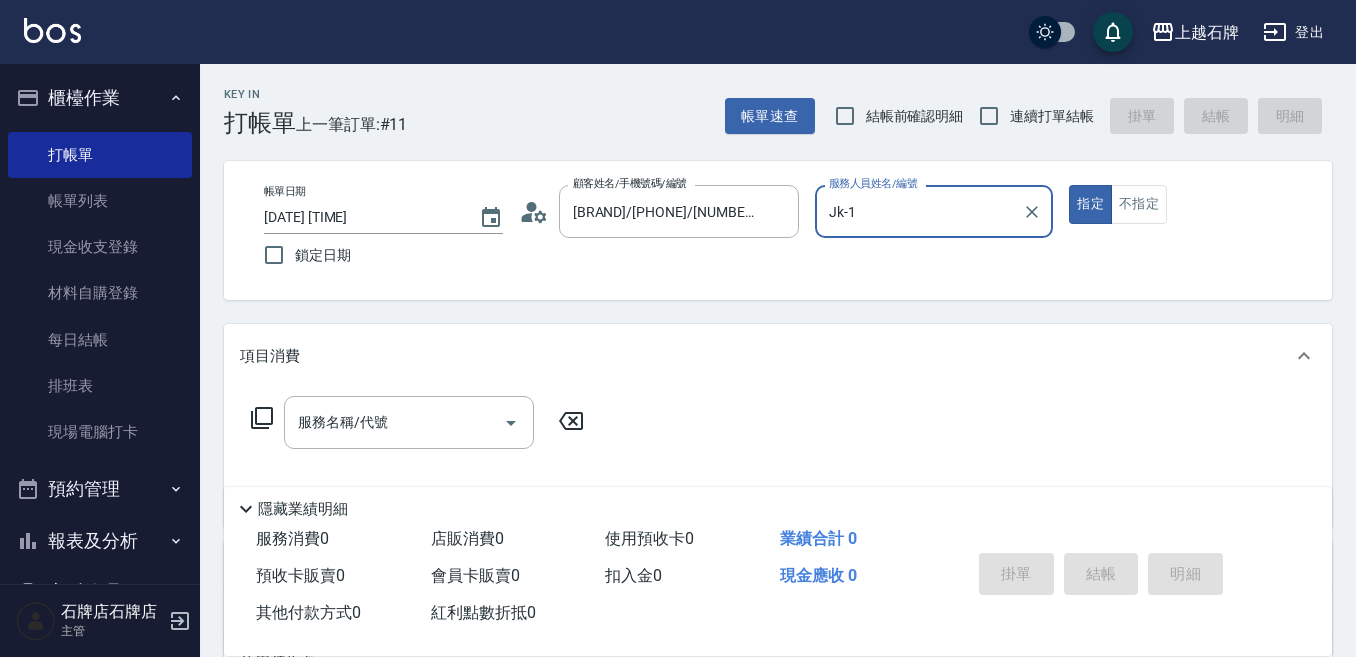 type on "Jk-1" 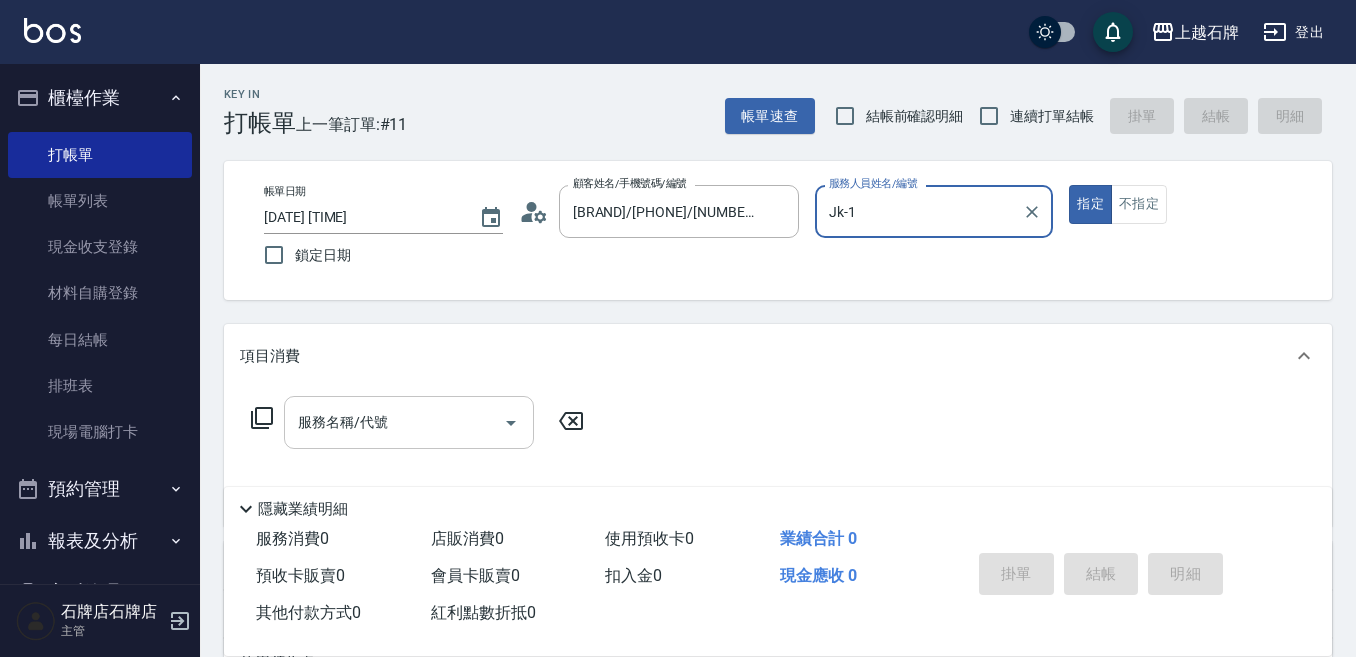 click on "服務名稱/代號" at bounding box center [394, 422] 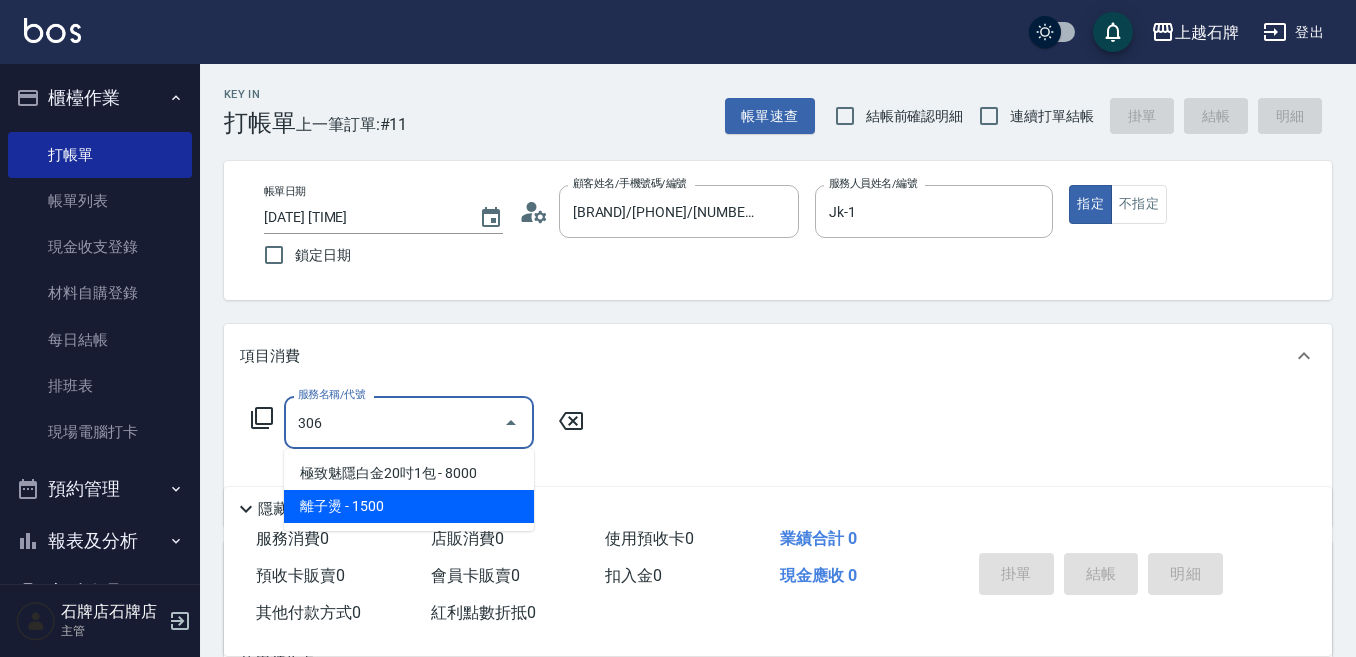 click on "離子燙 - 1500" at bounding box center (409, 506) 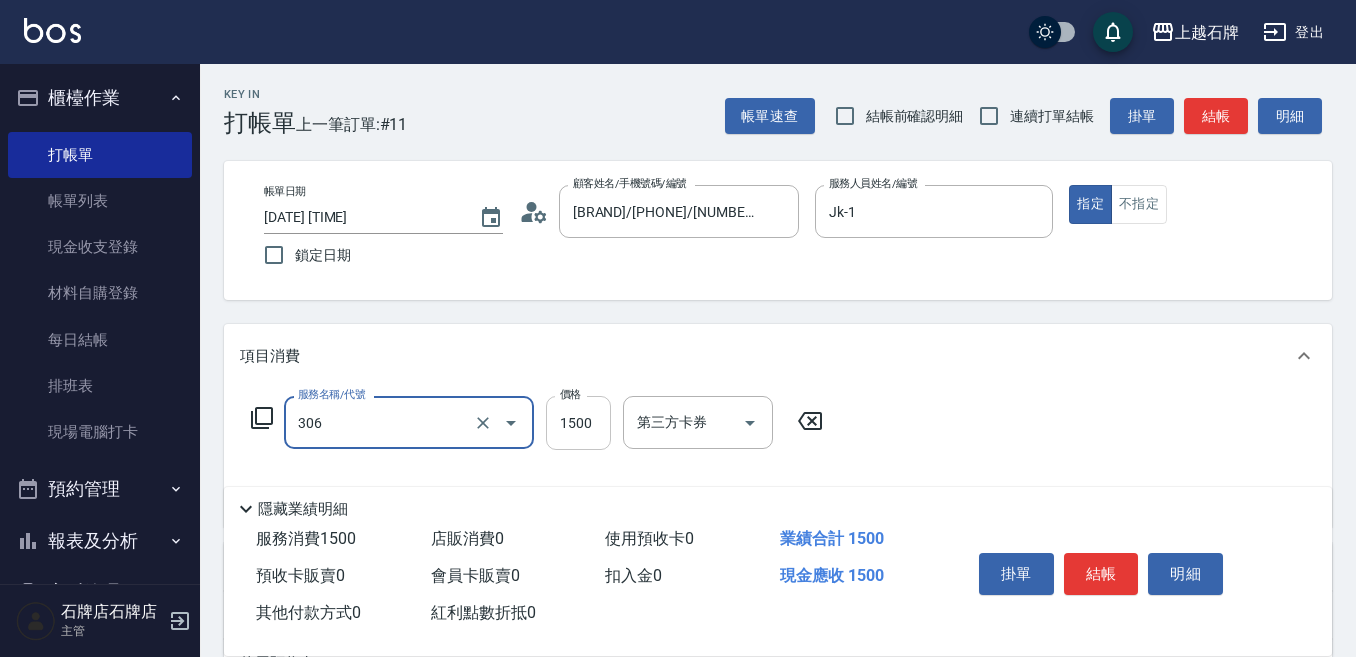 type on "離子燙(306)" 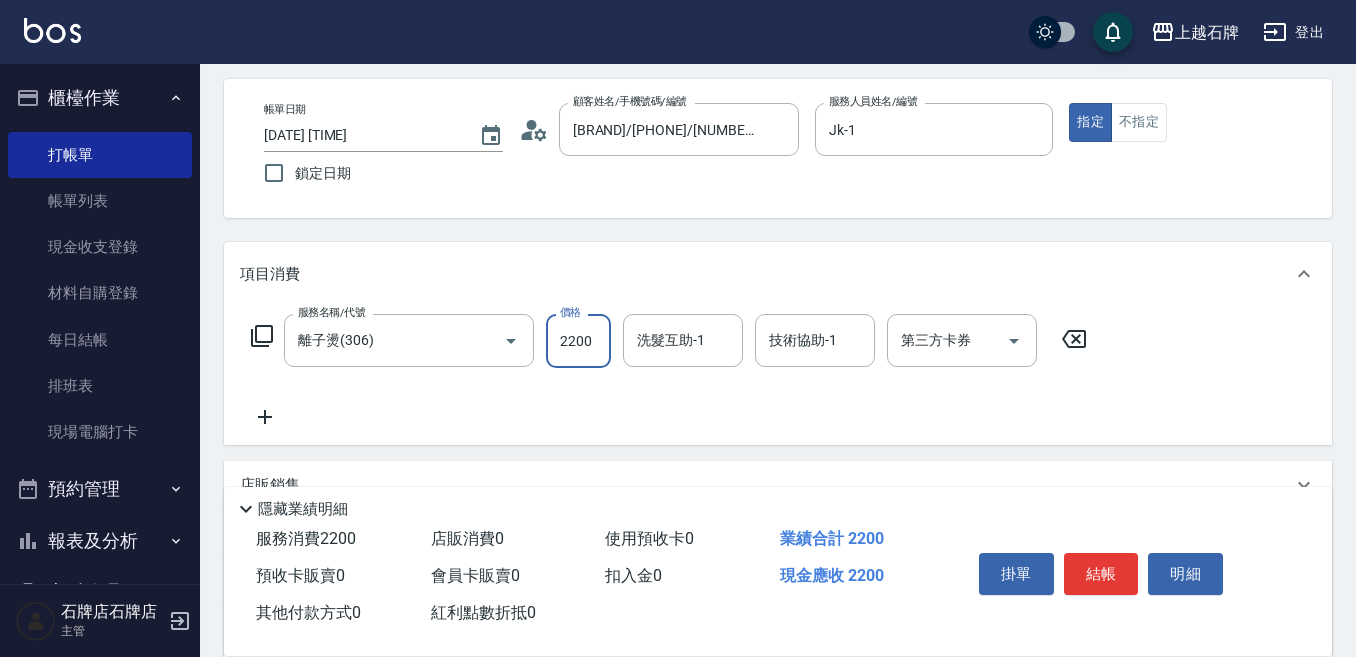 scroll, scrollTop: 200, scrollLeft: 0, axis: vertical 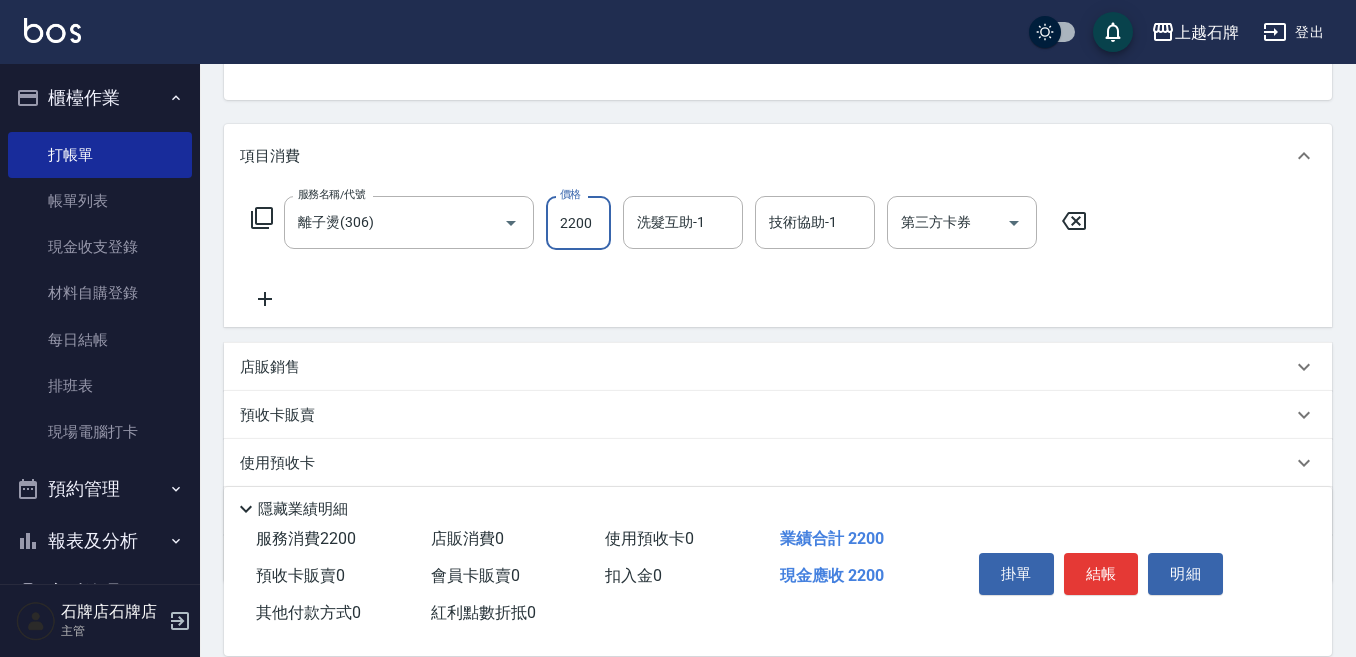 type on "2200" 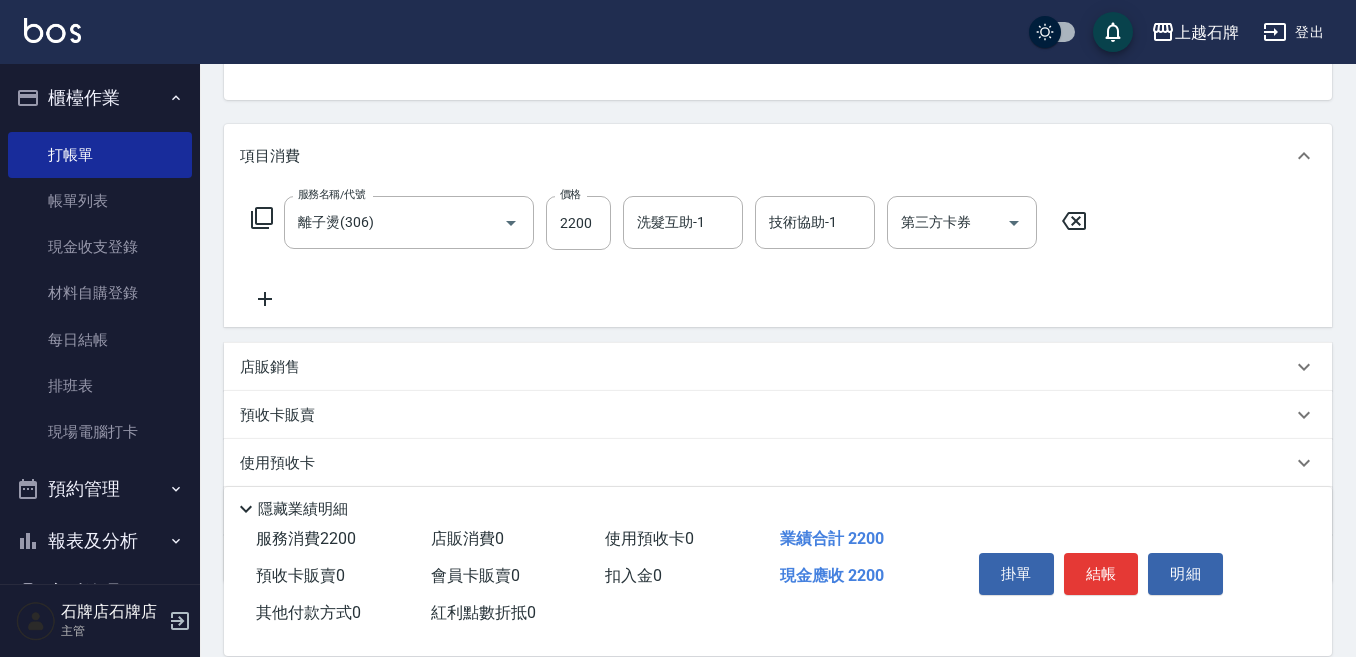 click on "店販銷售" at bounding box center (766, 367) 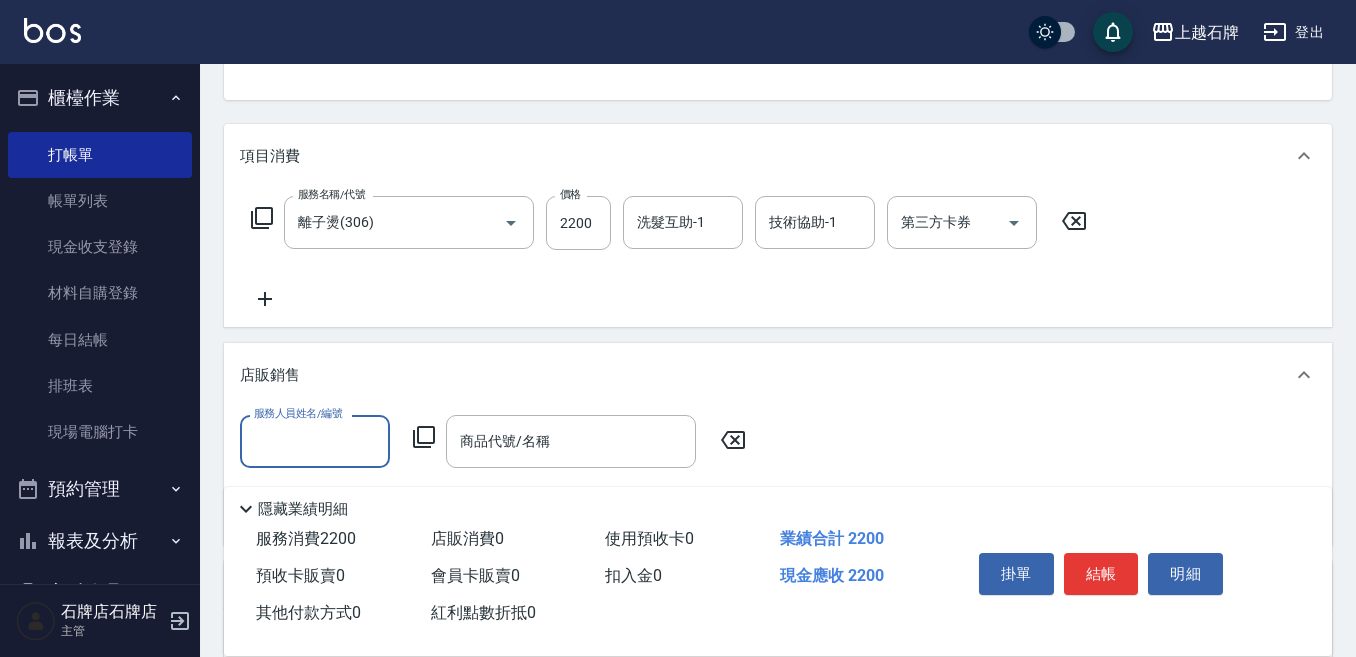 scroll, scrollTop: 1, scrollLeft: 0, axis: vertical 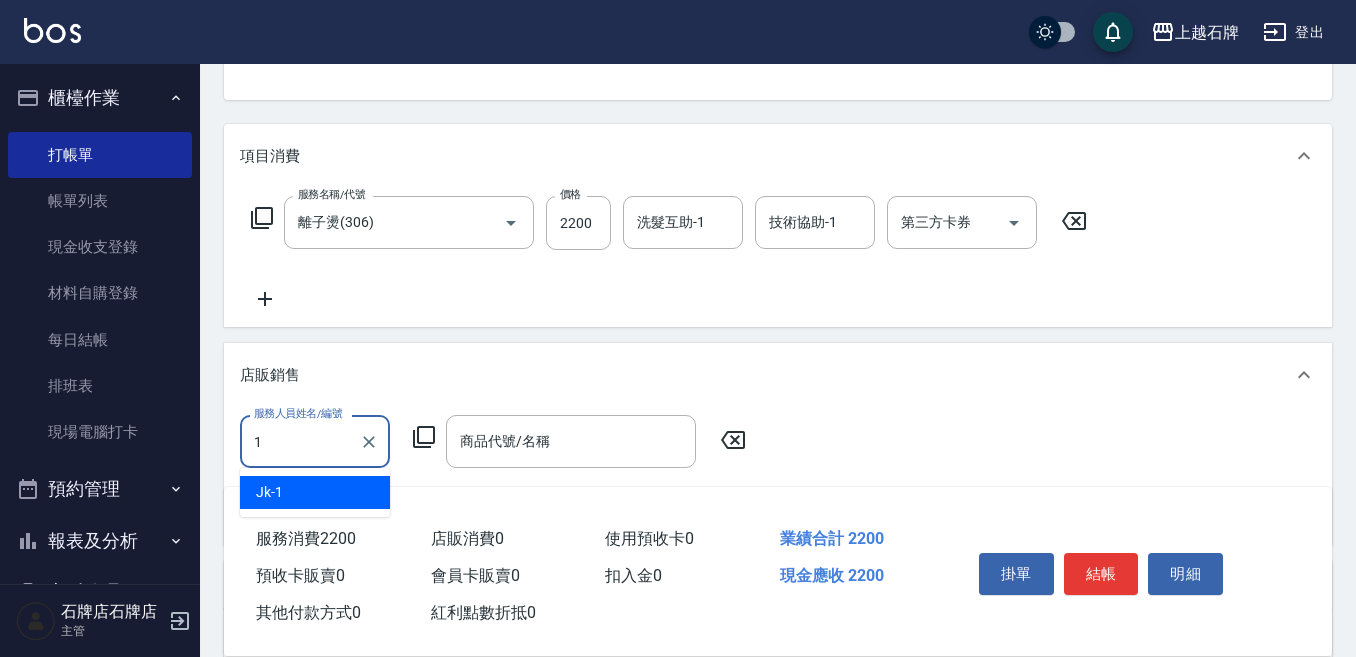 click on "Jk -1" at bounding box center [315, 492] 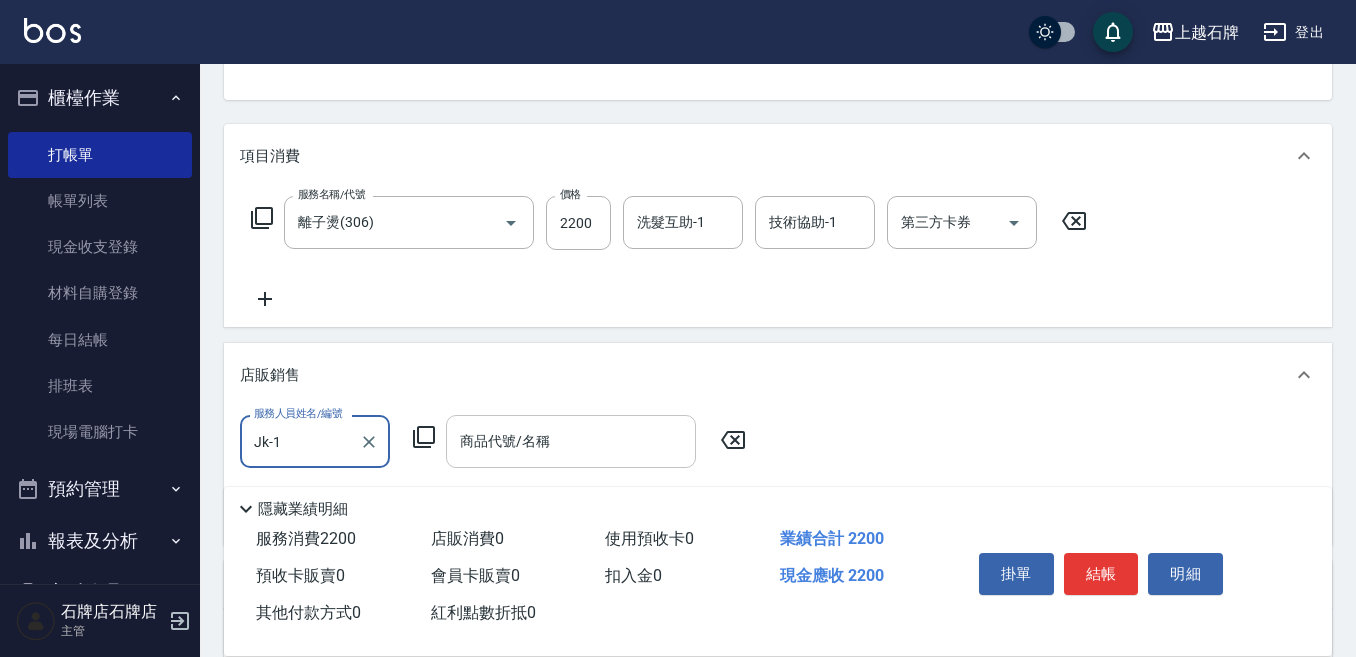 type on "Jk-1" 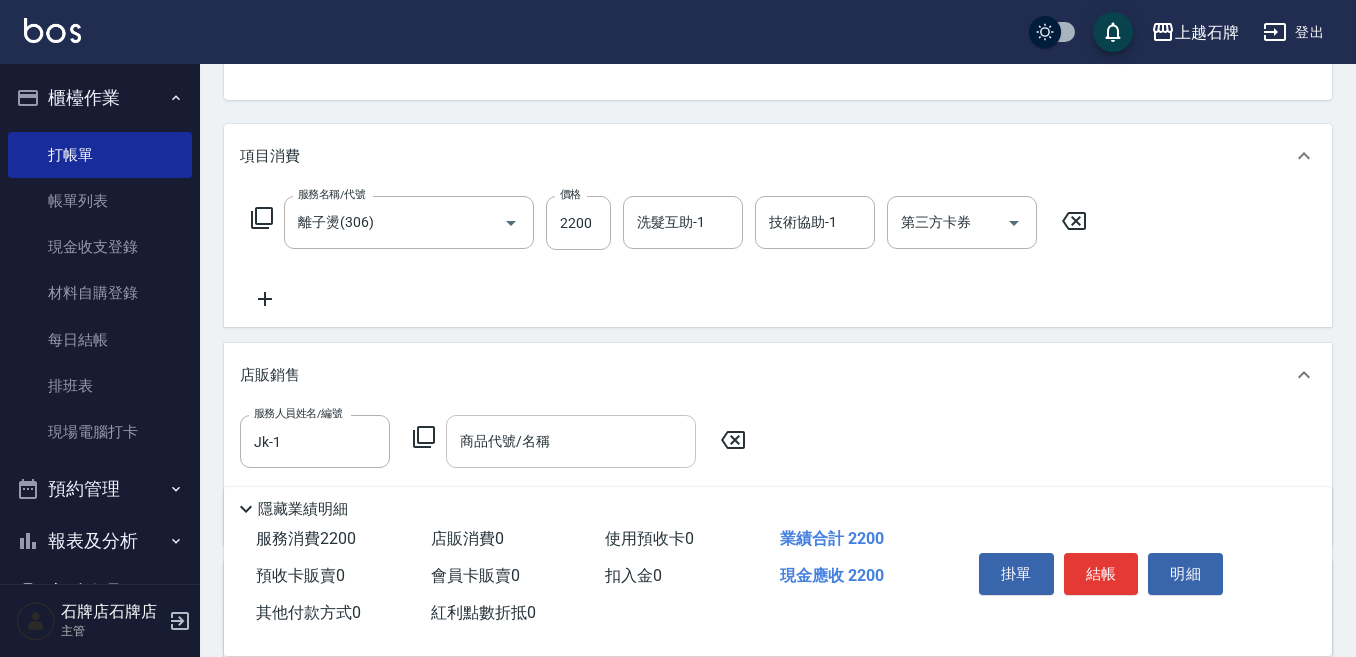click on "商品代號/名稱" at bounding box center [571, 441] 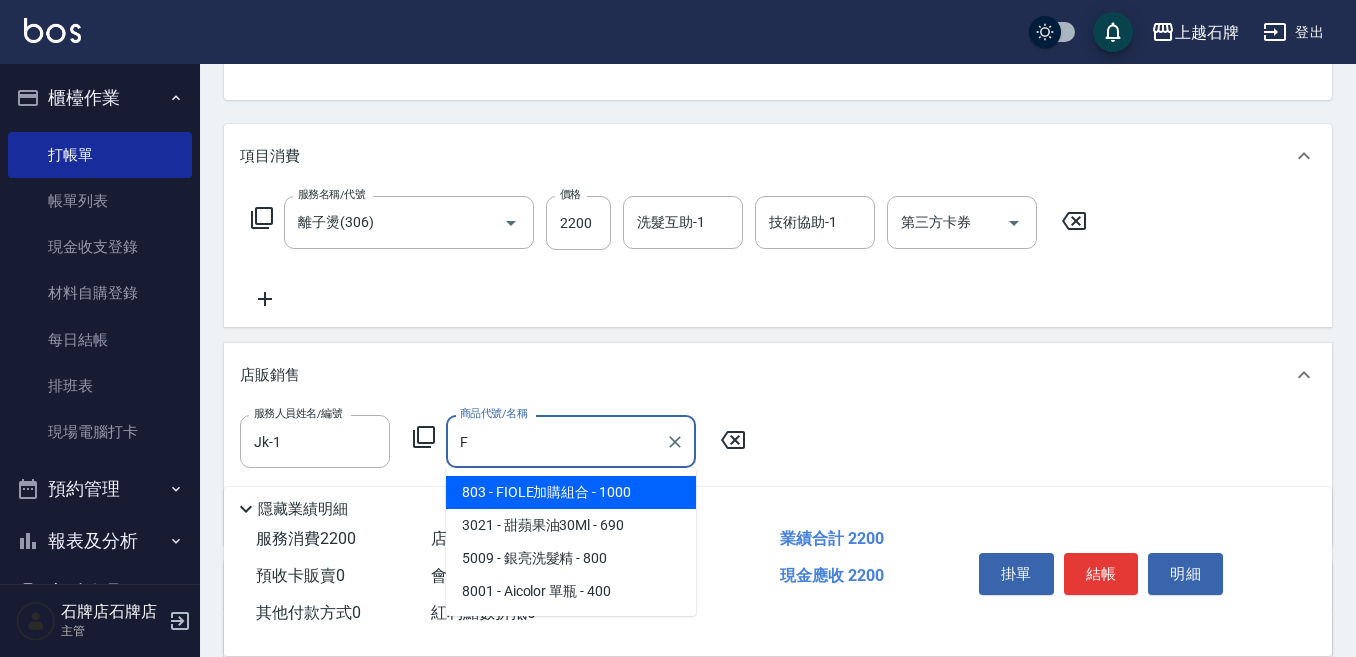 click on "803 - FIOLE加購組合 - 1000" at bounding box center [571, 492] 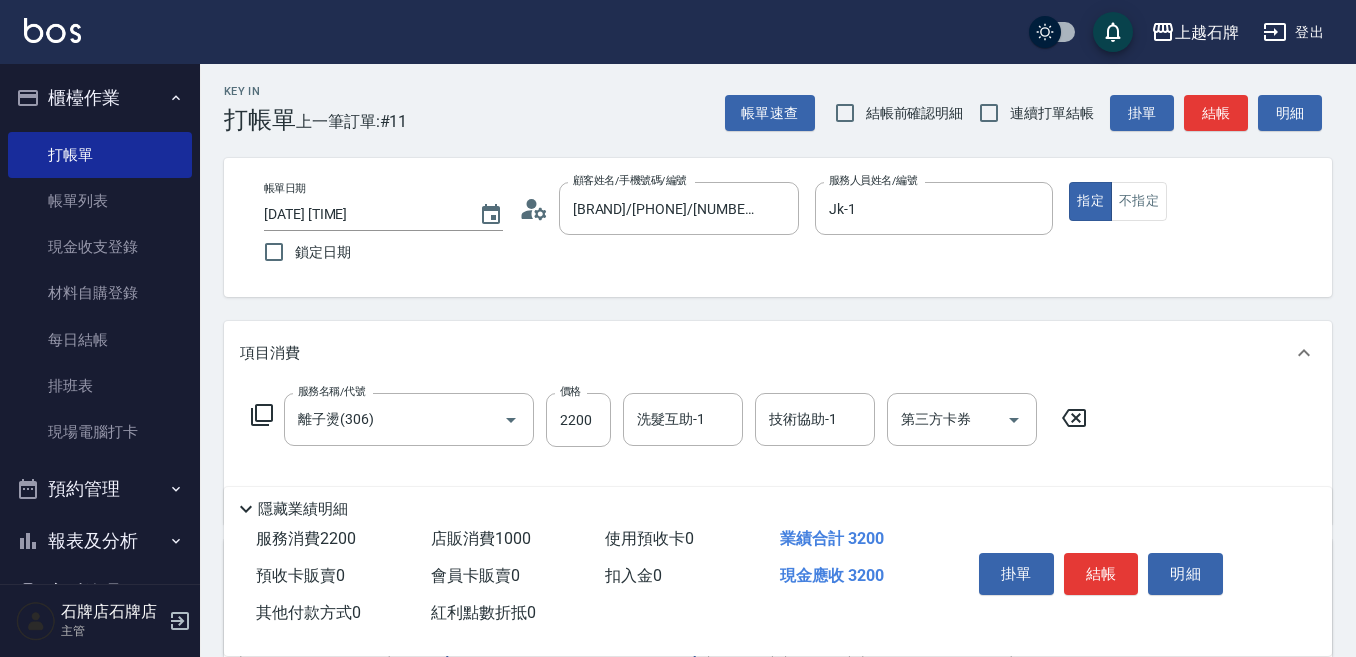 scroll, scrollTop: 0, scrollLeft: 0, axis: both 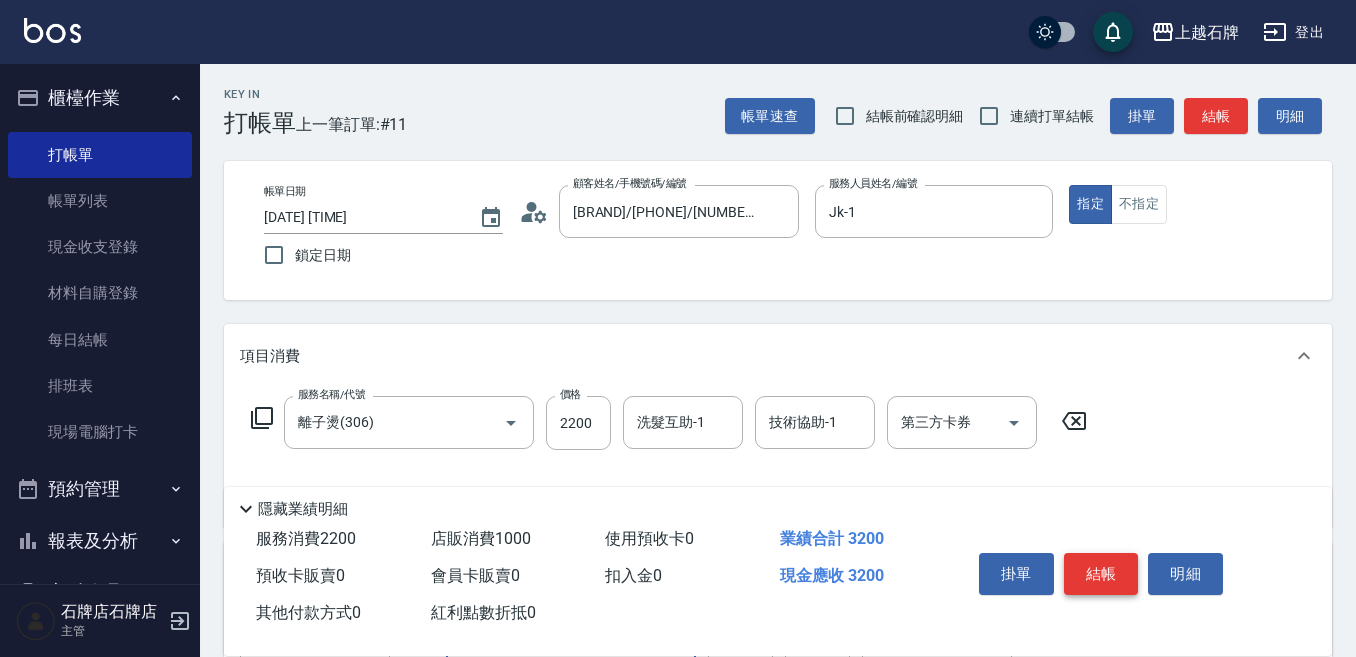 type on "FIOLE加購組合" 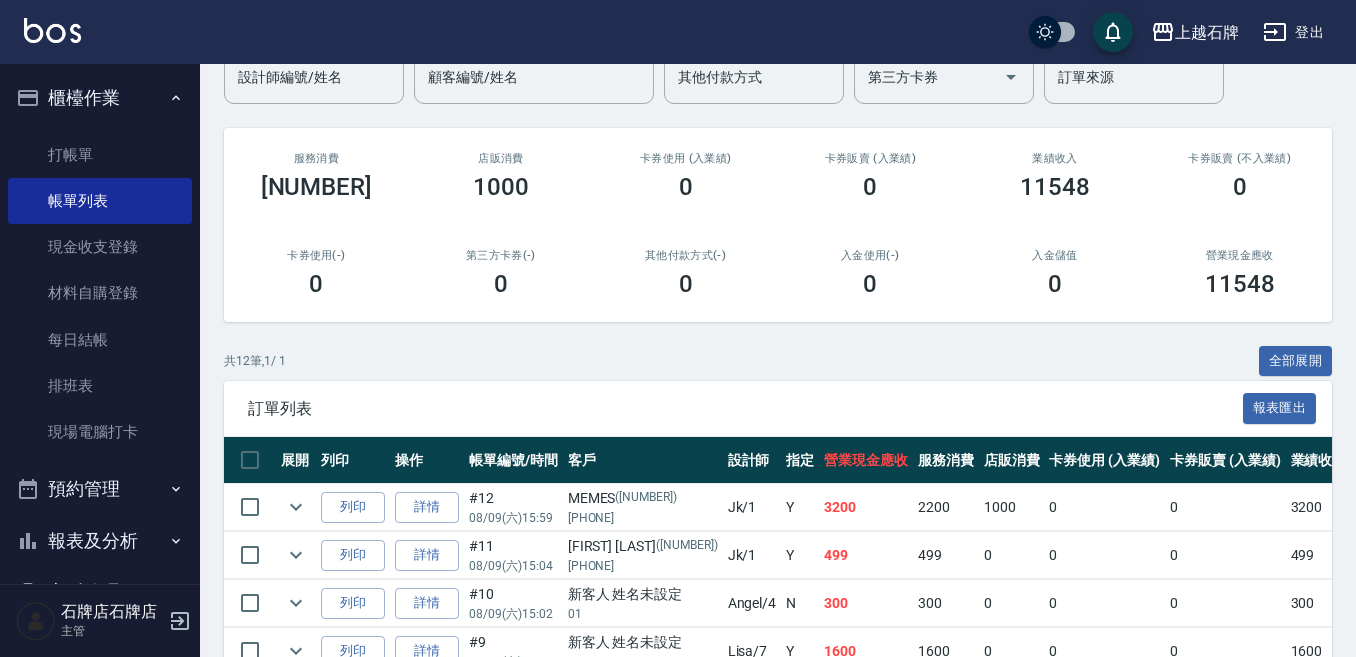 scroll, scrollTop: 200, scrollLeft: 0, axis: vertical 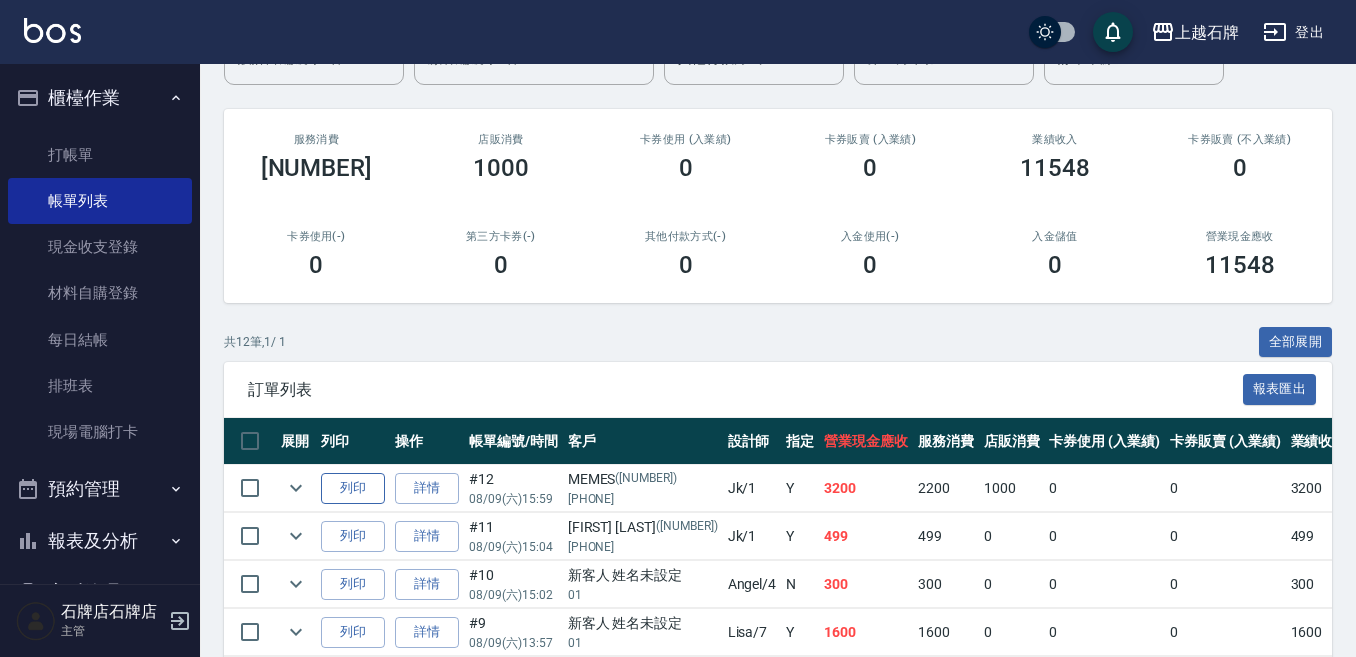 click on "列印" at bounding box center (353, 488) 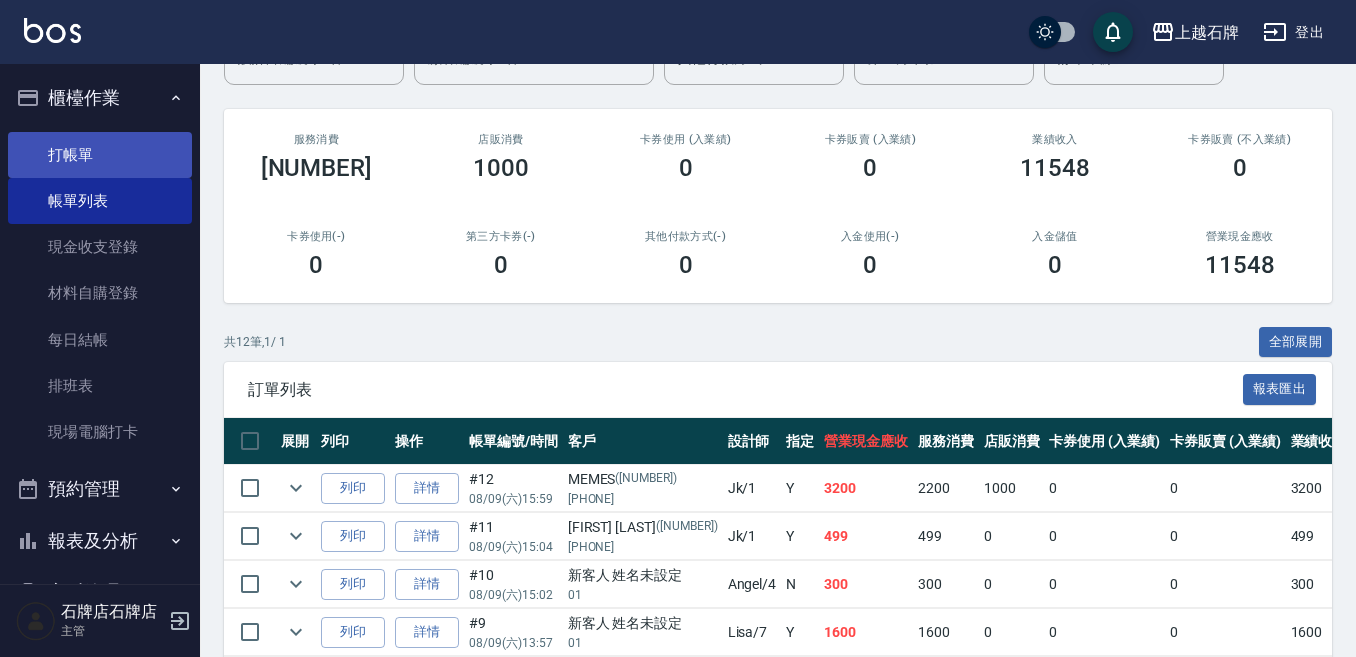 click on "打帳單" at bounding box center [100, 155] 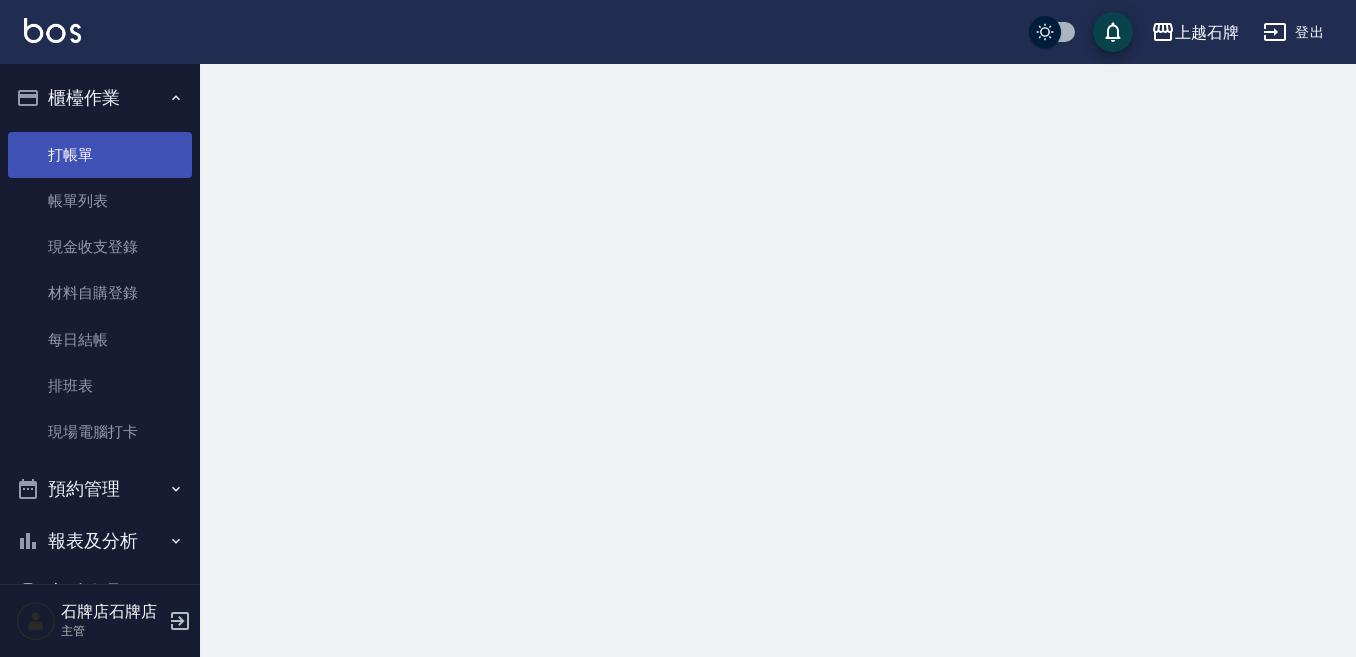 scroll, scrollTop: 0, scrollLeft: 0, axis: both 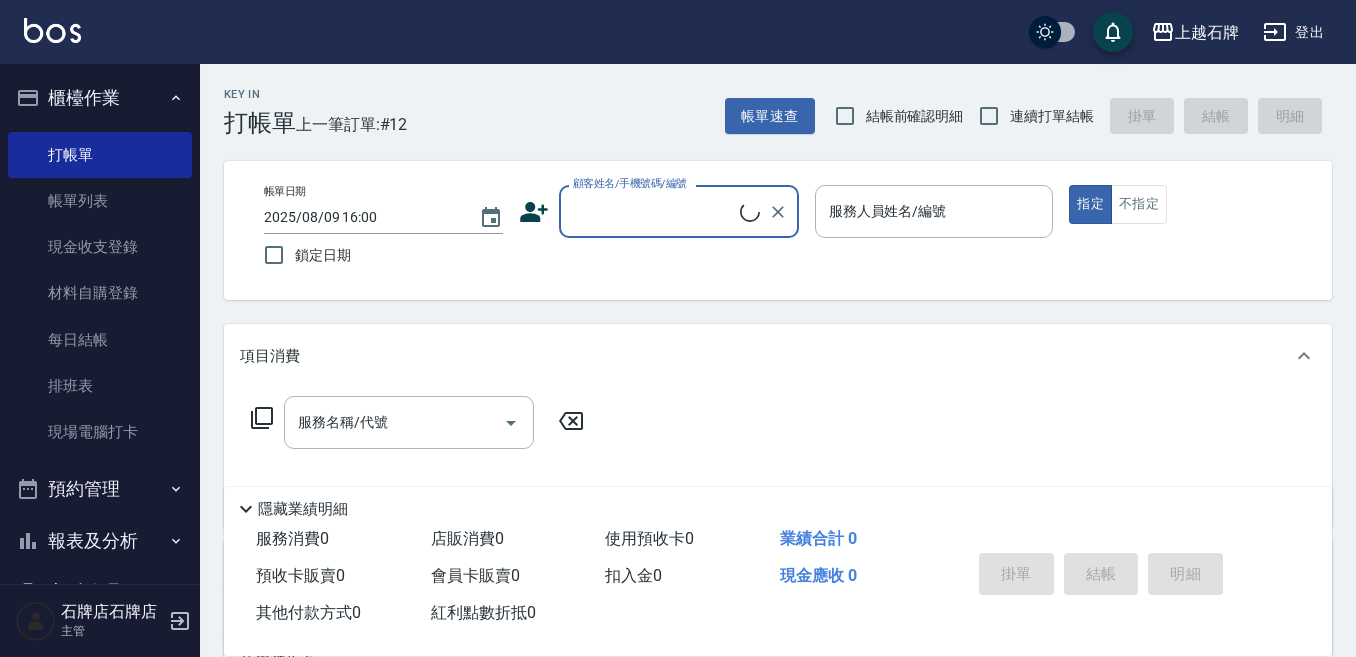 click on "顧客姓名/手機號碼/編號" at bounding box center [654, 211] 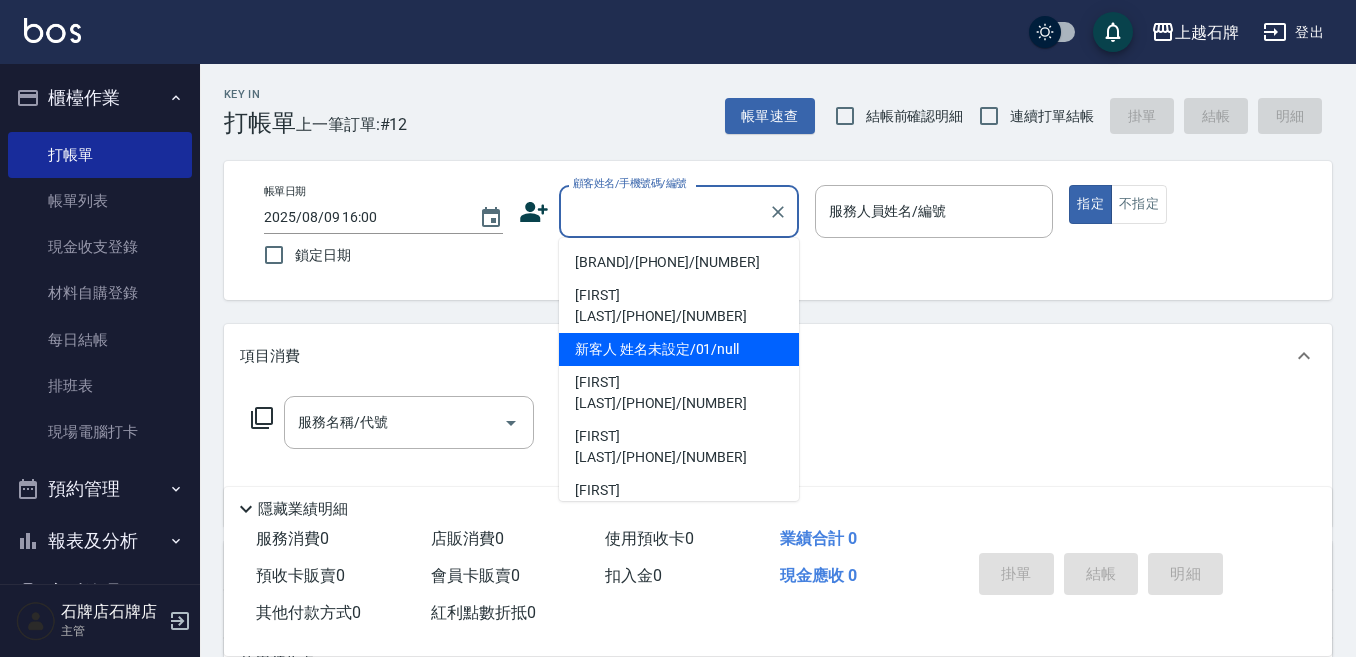 click on "新客人 姓名未設定/01/null" at bounding box center (679, 349) 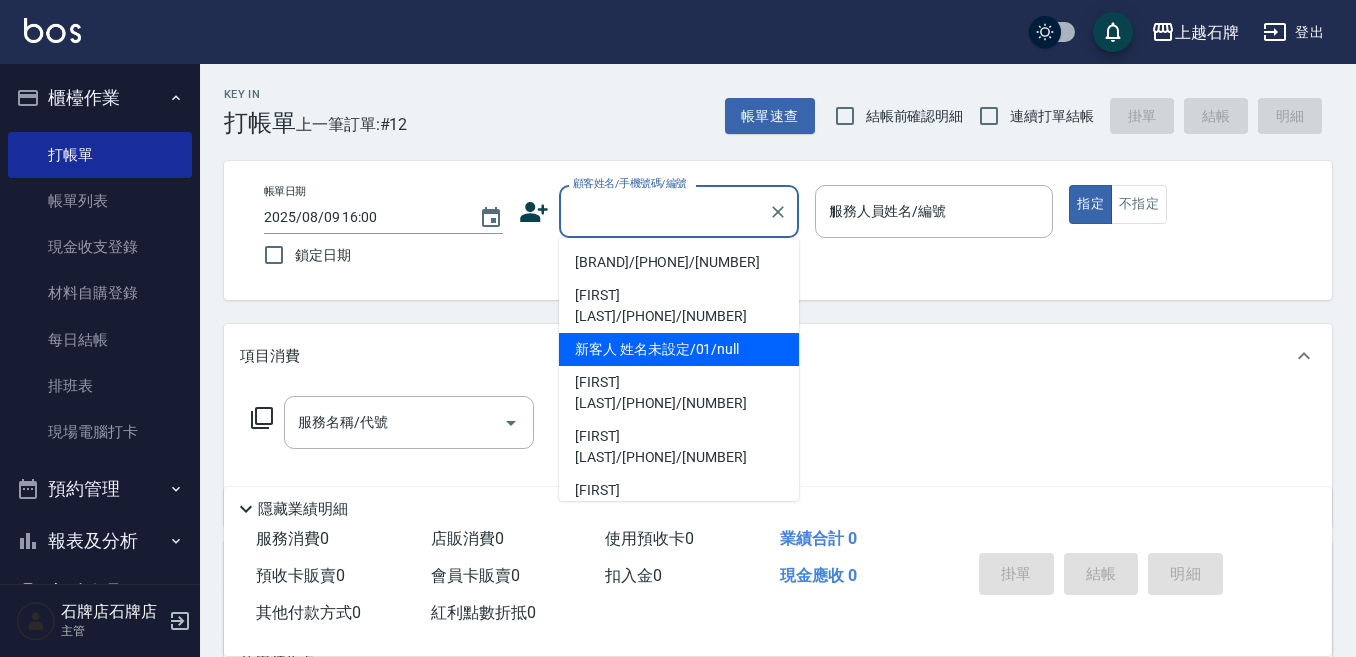 type on "新客人 姓名未設定/01/null" 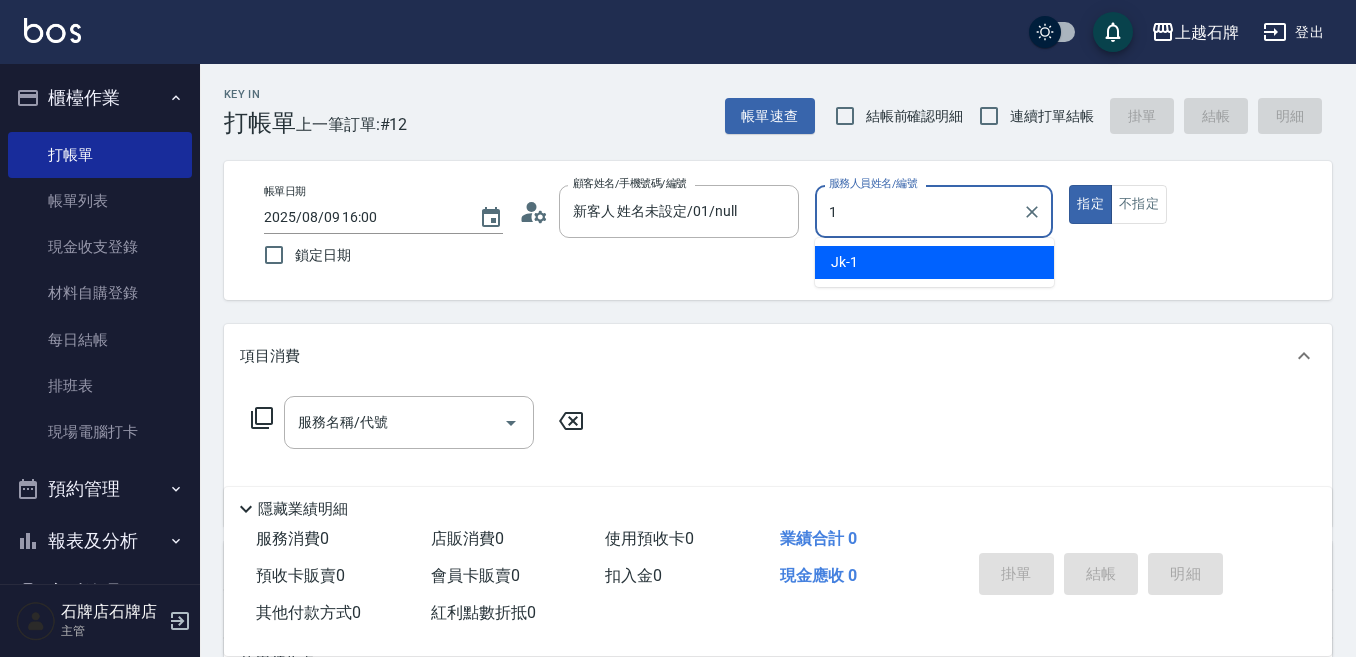 click on "Jk -1" at bounding box center [934, 262] 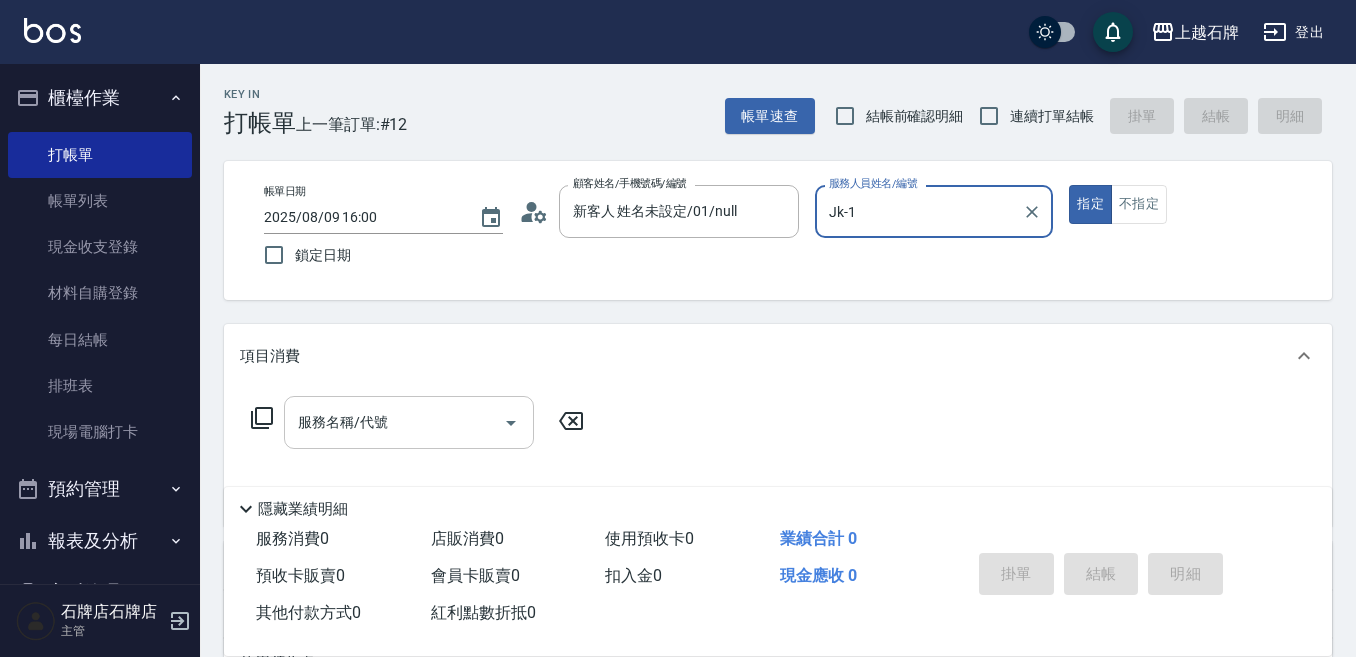 type on "Jk-1" 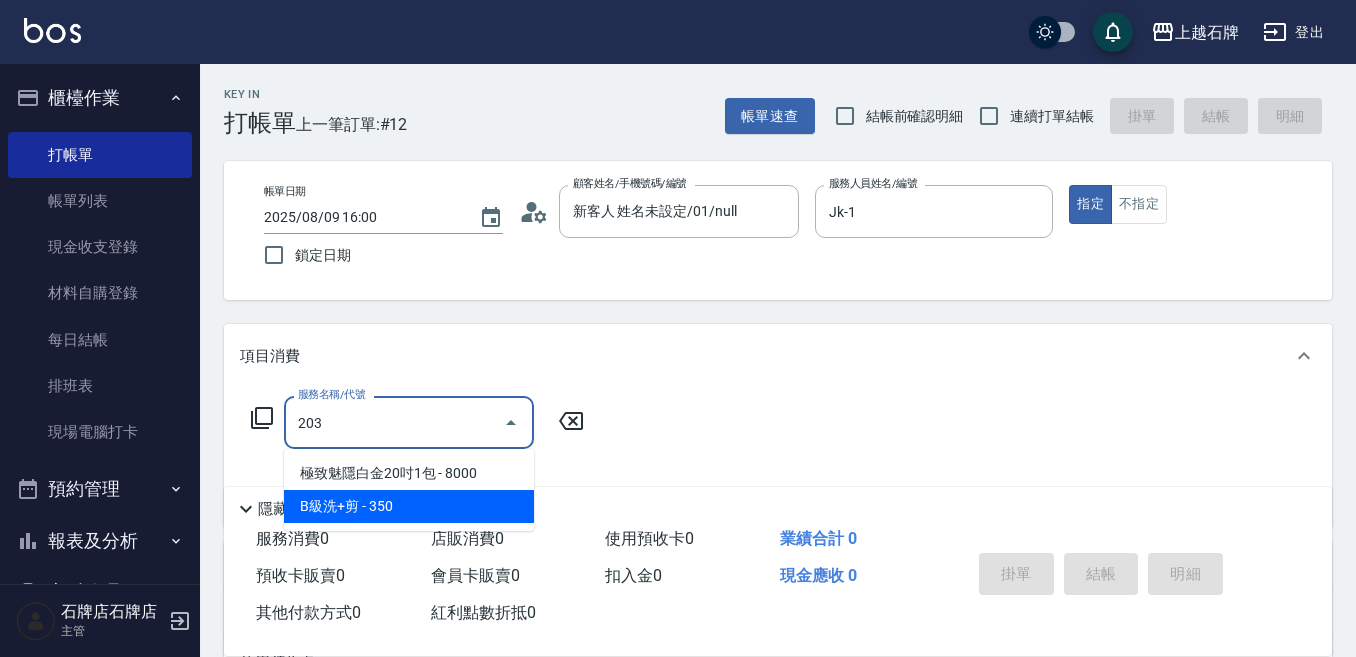 click on "B級洗+剪 - 350" at bounding box center (409, 506) 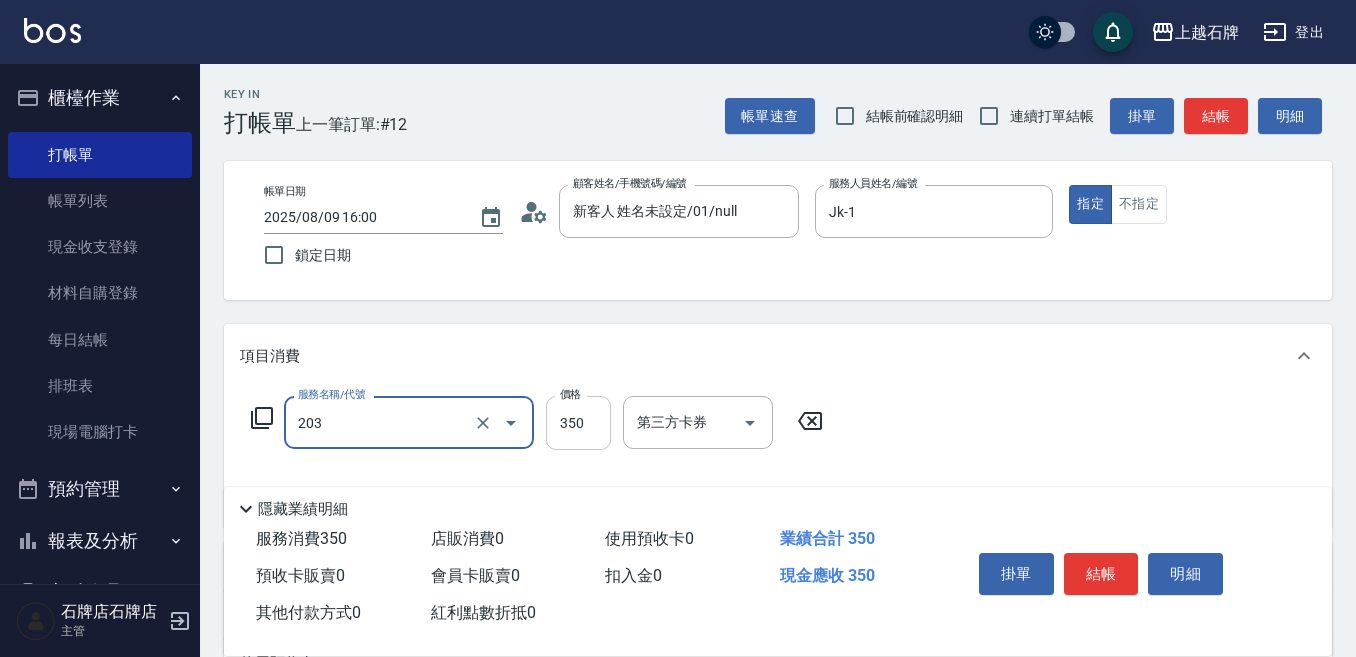 type on "B級洗+剪(203)" 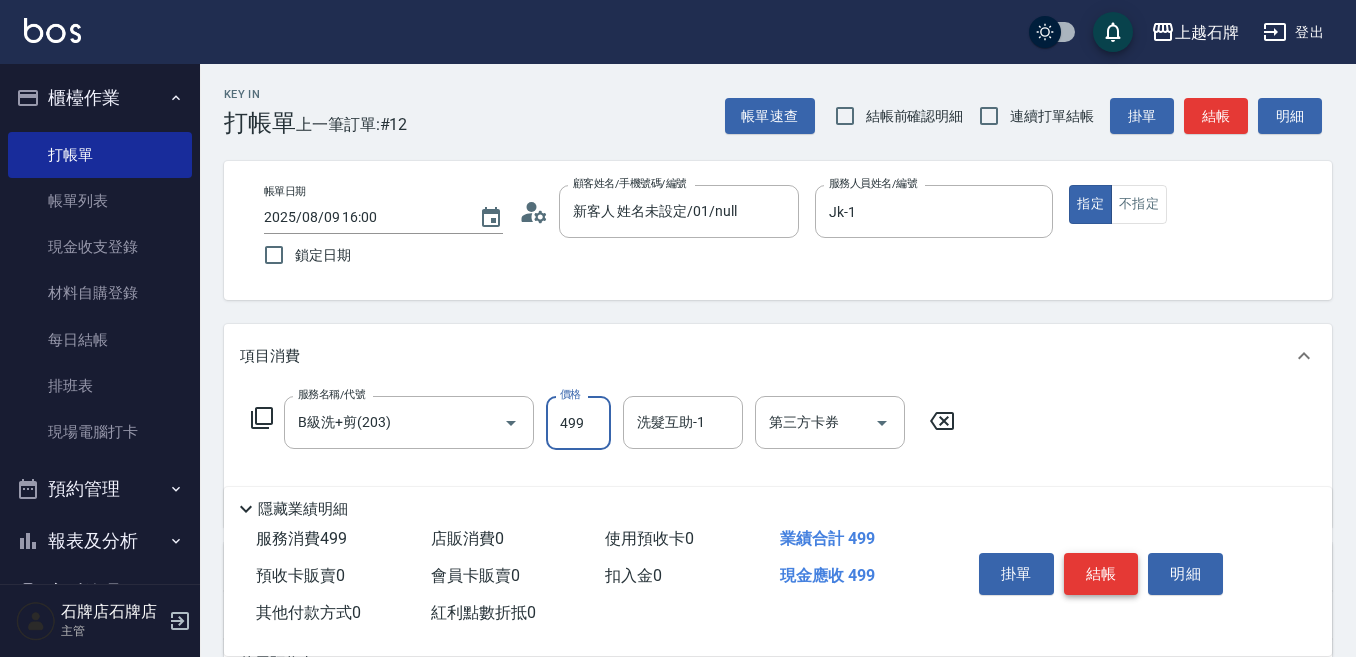 type on "499" 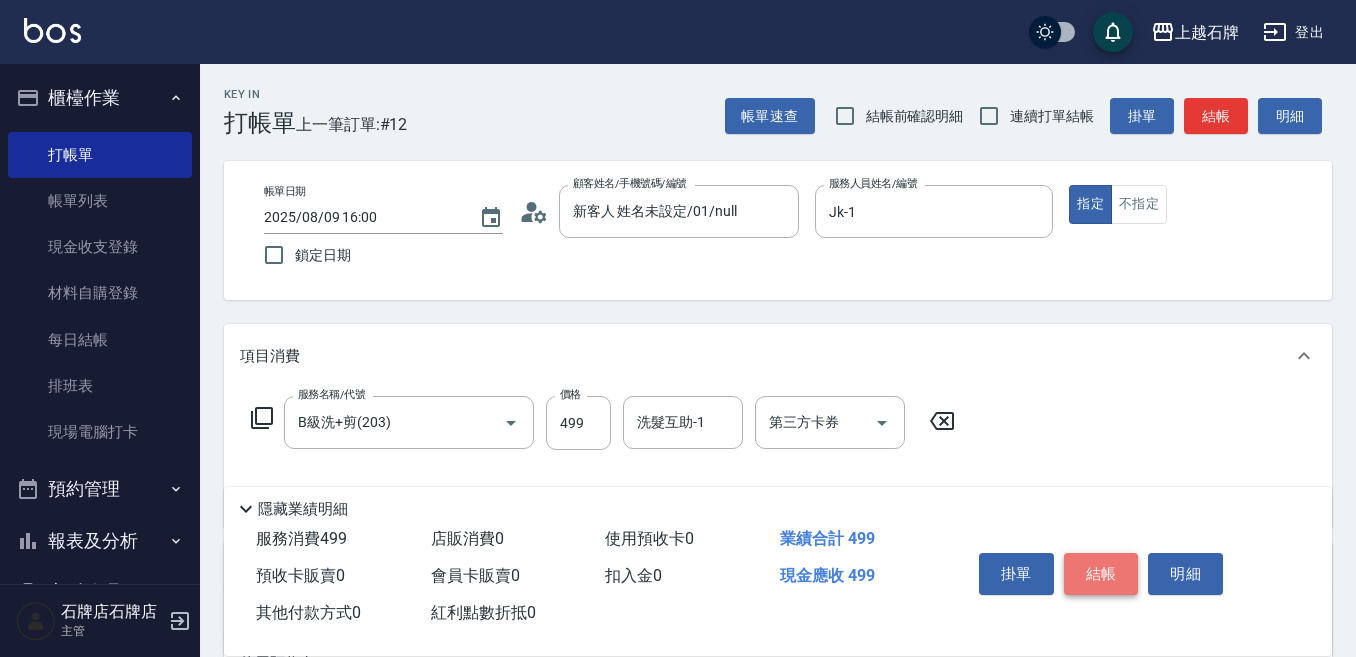 click on "結帳" at bounding box center (1101, 574) 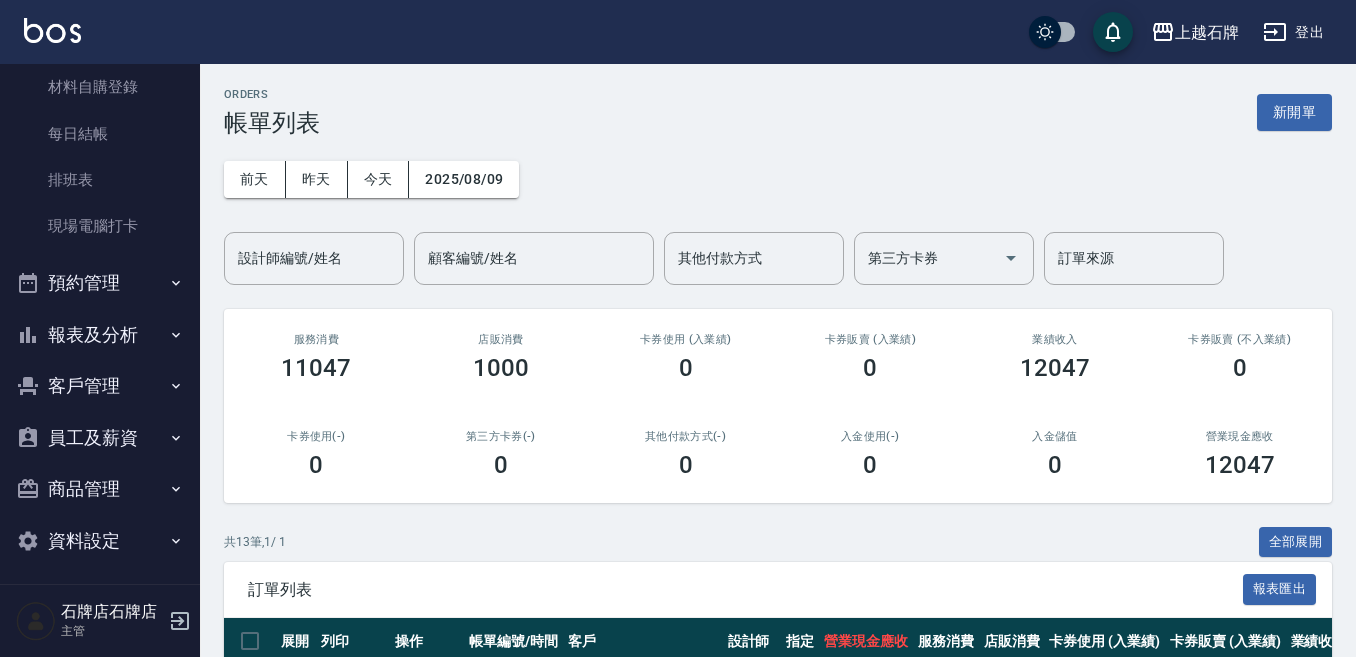 scroll, scrollTop: 212, scrollLeft: 0, axis: vertical 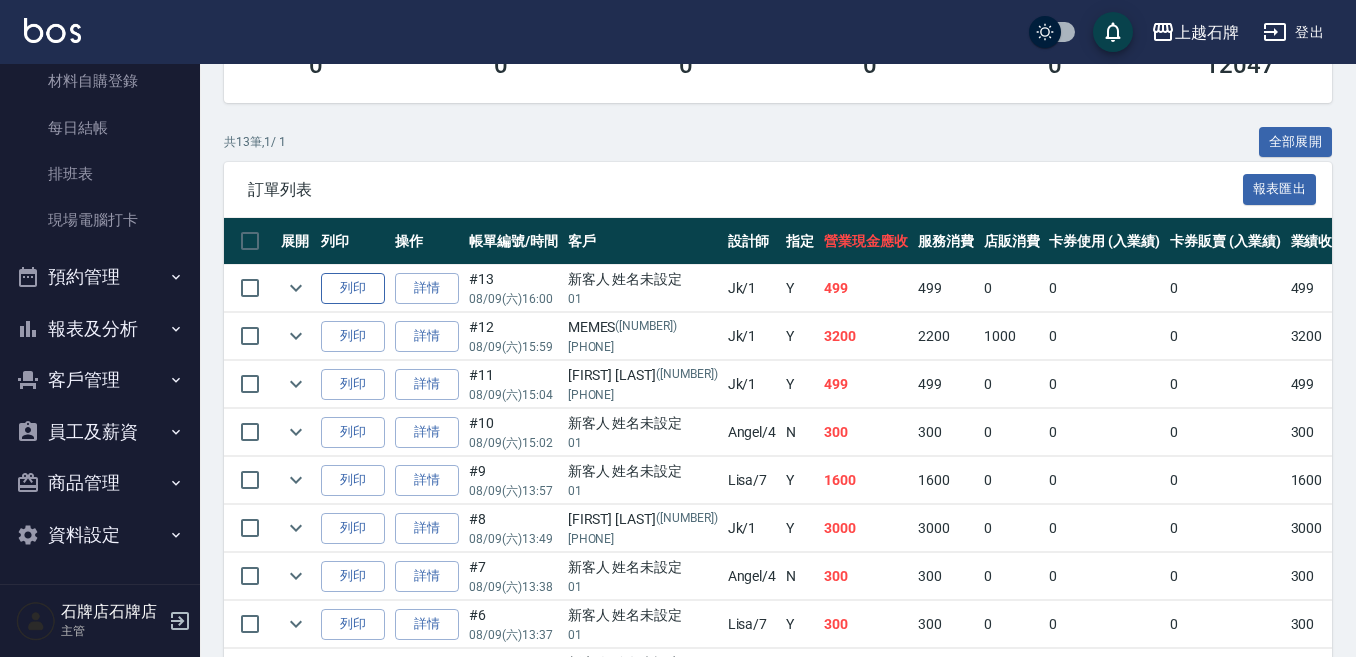 click on "列印" at bounding box center (353, 288) 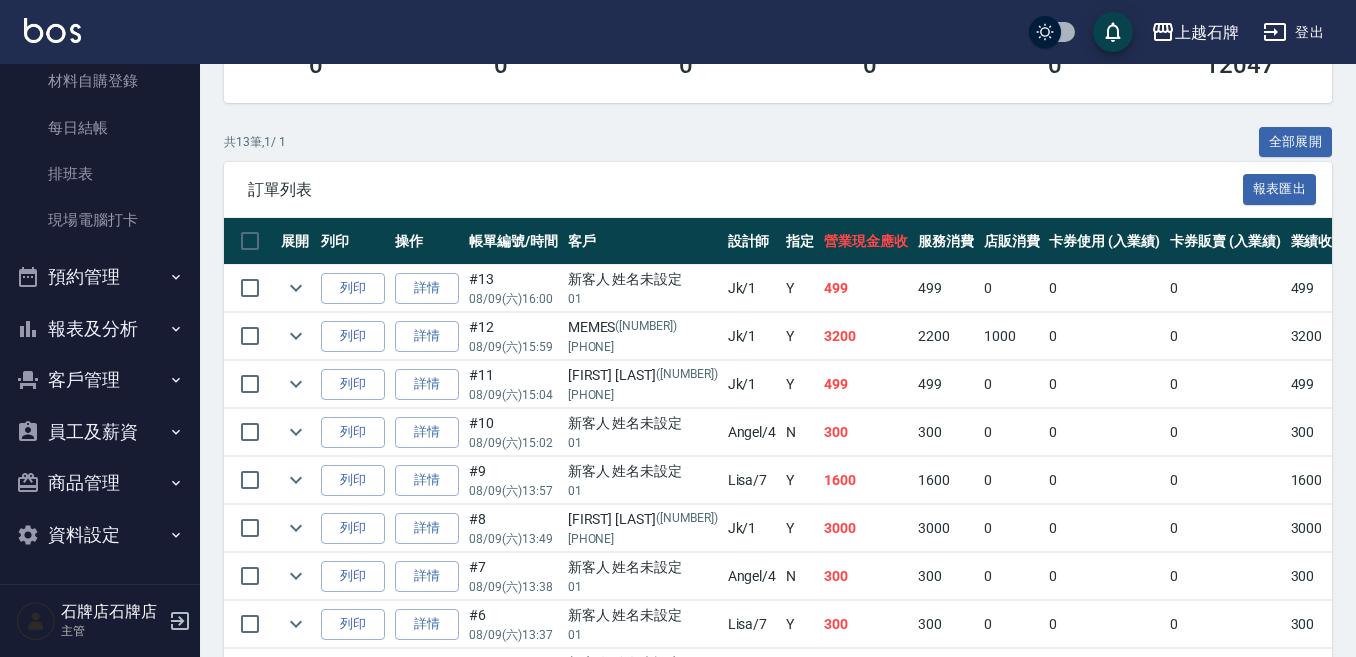 click on "報表及分析" at bounding box center [100, 329] 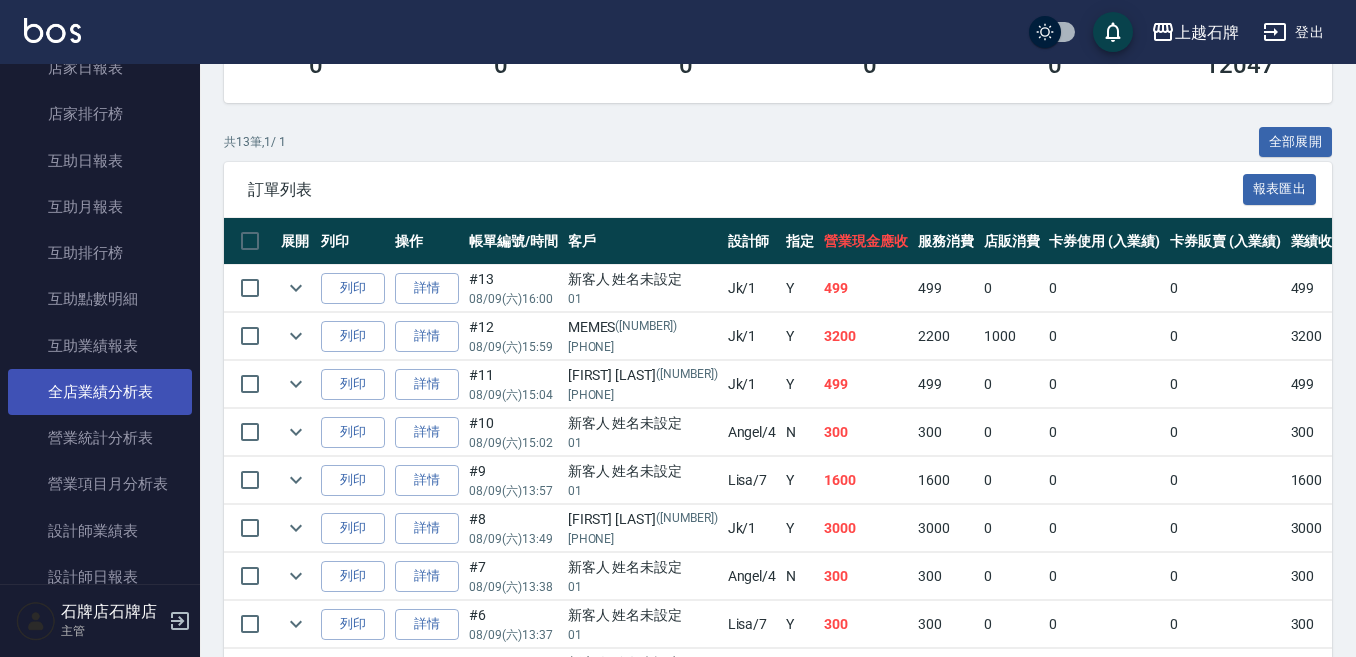 scroll, scrollTop: 712, scrollLeft: 0, axis: vertical 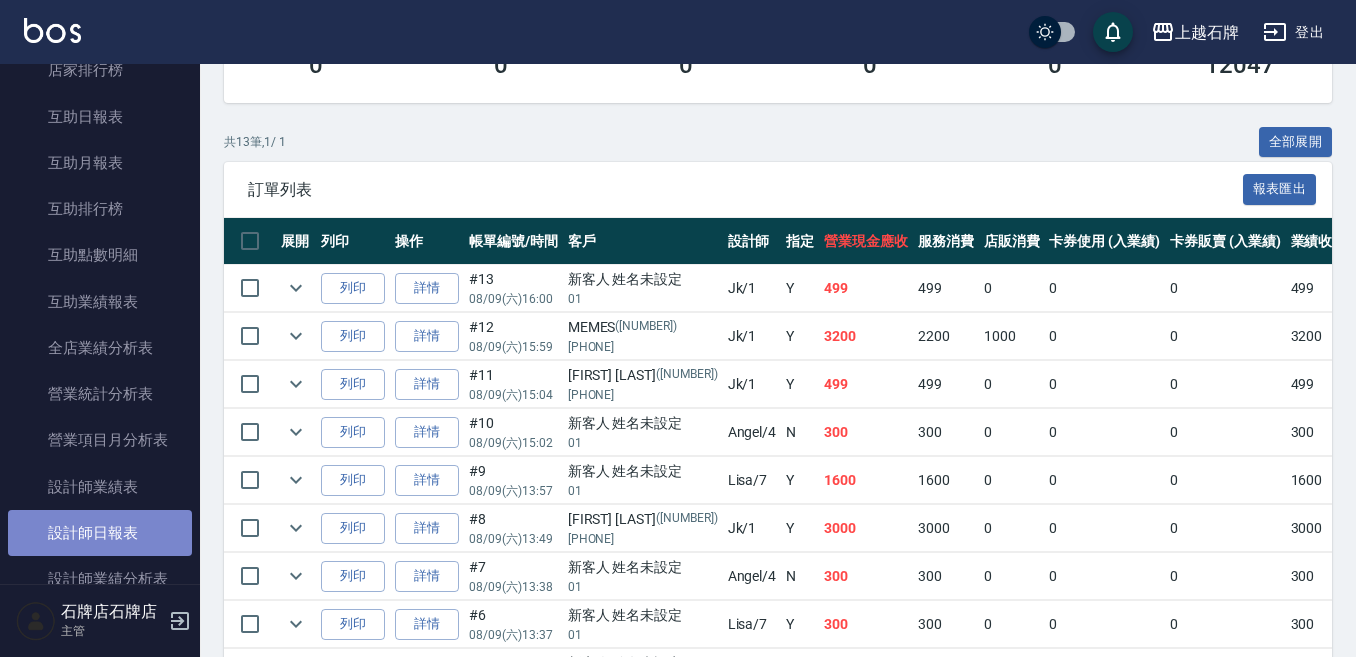 click on "設計師日報表" at bounding box center [100, 533] 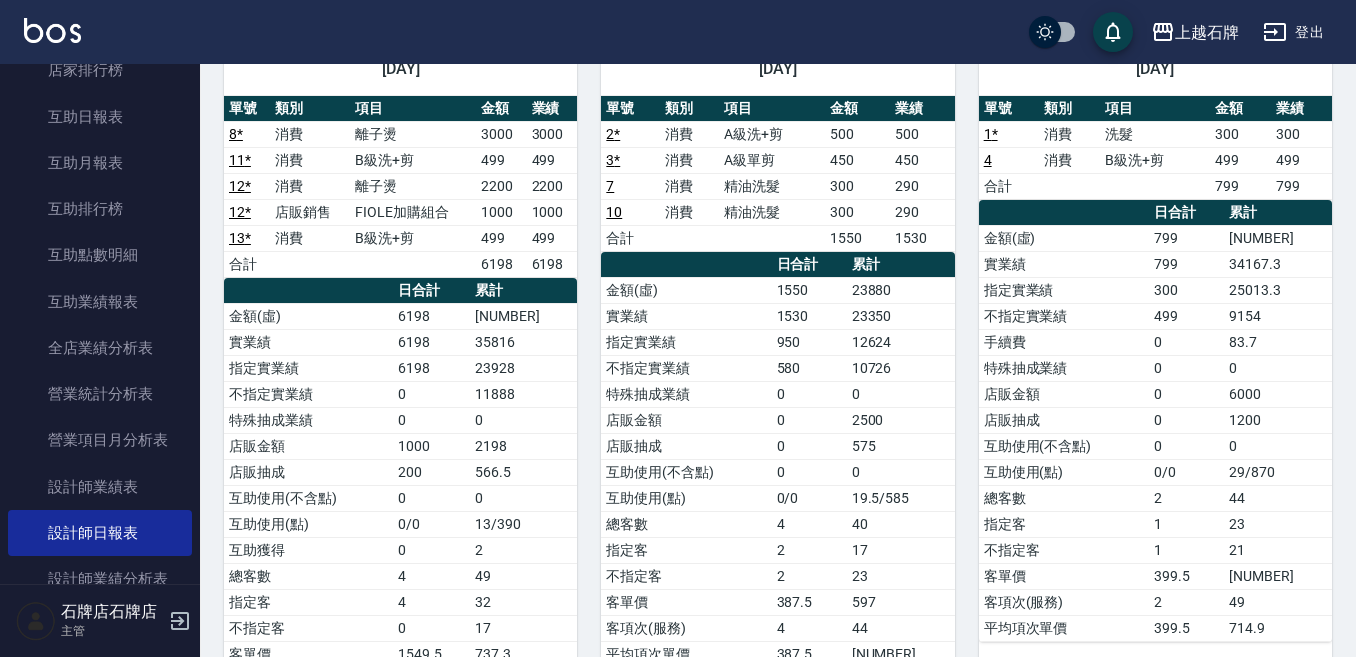 scroll, scrollTop: 200, scrollLeft: 0, axis: vertical 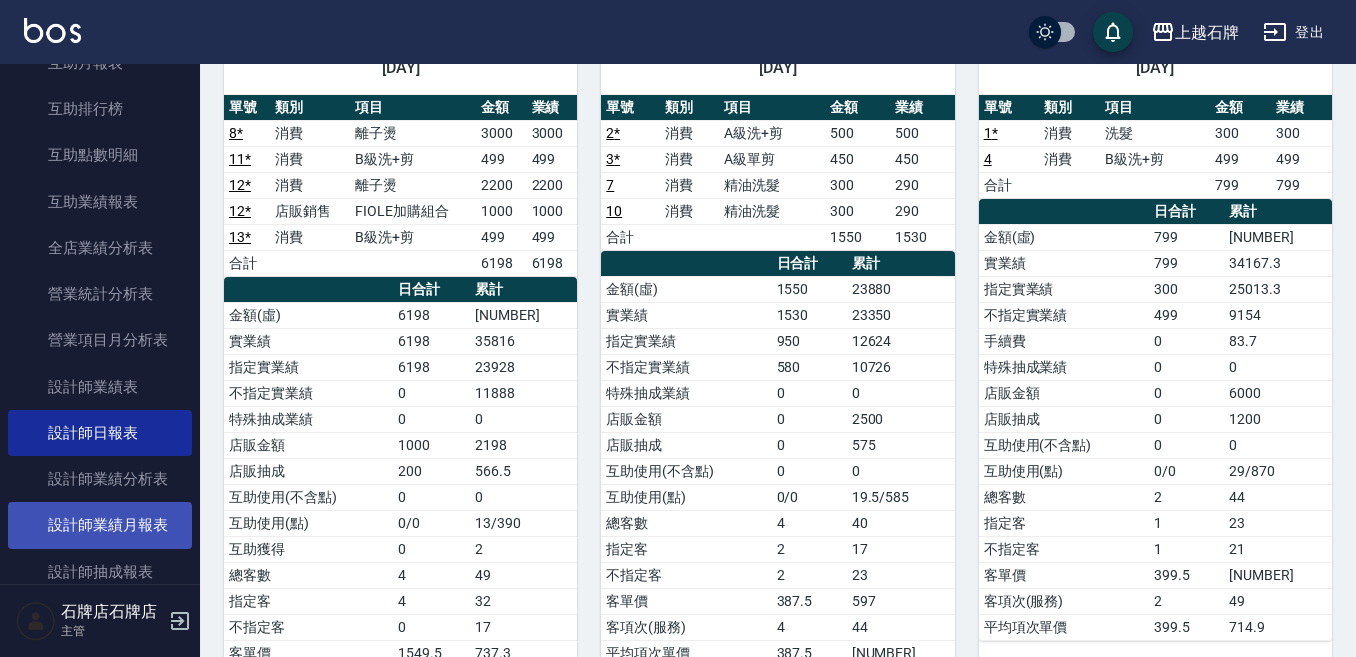 click on "設計師業績月報表" at bounding box center [100, 525] 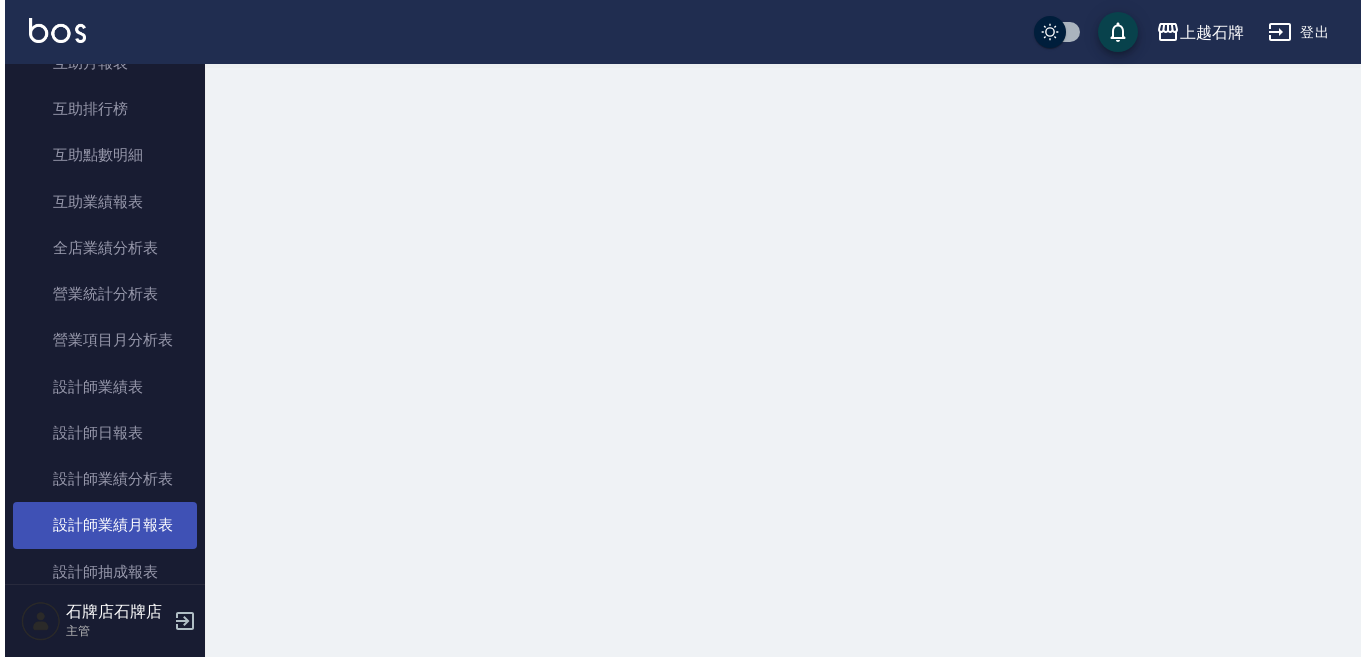 scroll, scrollTop: 0, scrollLeft: 0, axis: both 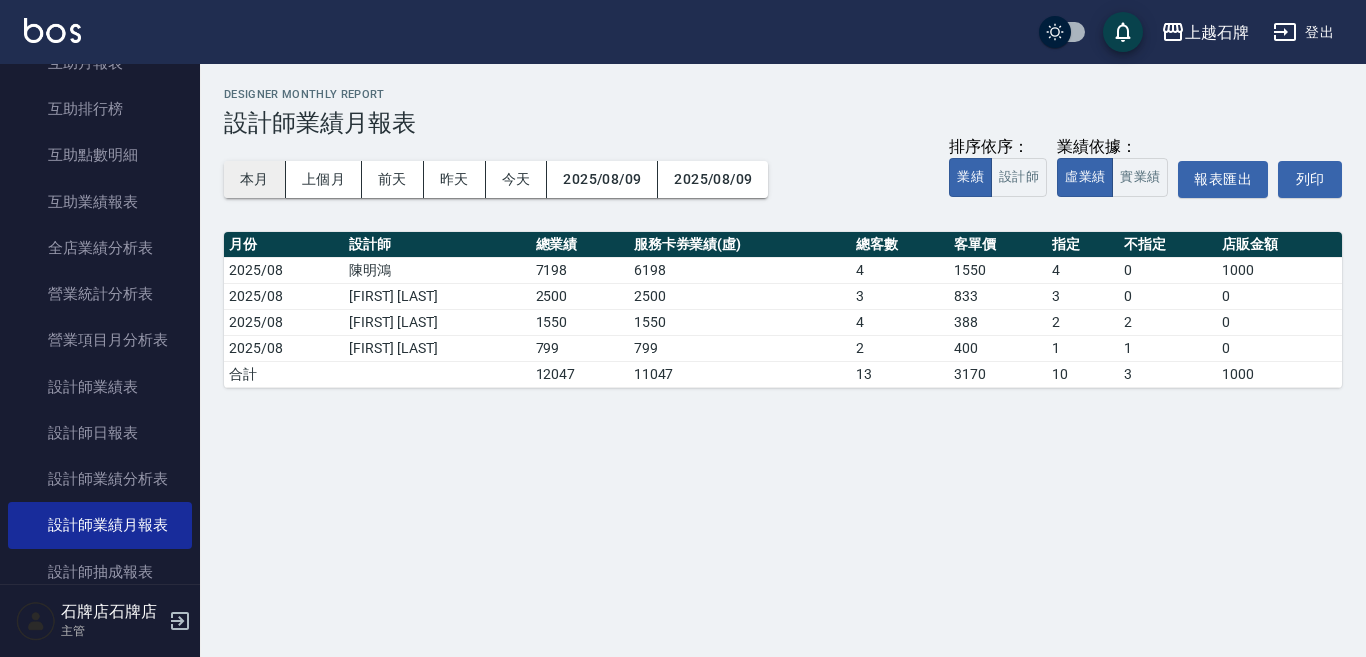 click on "本月" at bounding box center [255, 179] 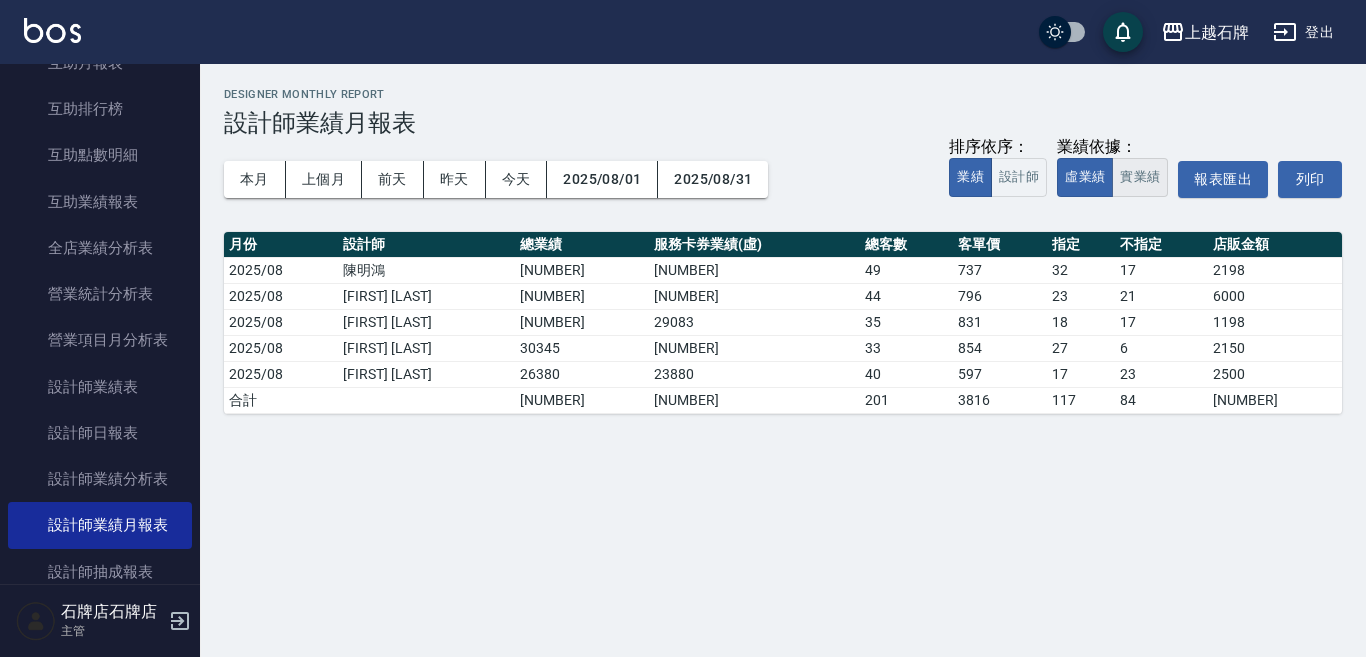 click on "實業績" at bounding box center [1140, 177] 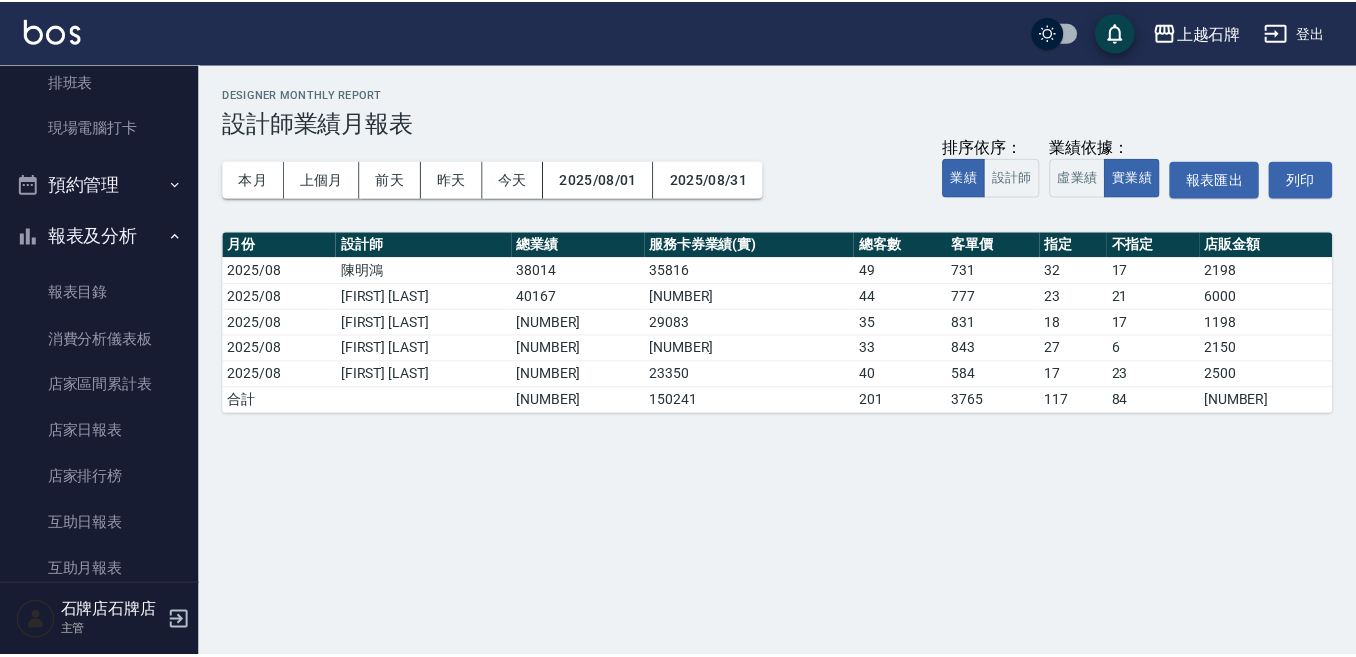 scroll, scrollTop: 0, scrollLeft: 0, axis: both 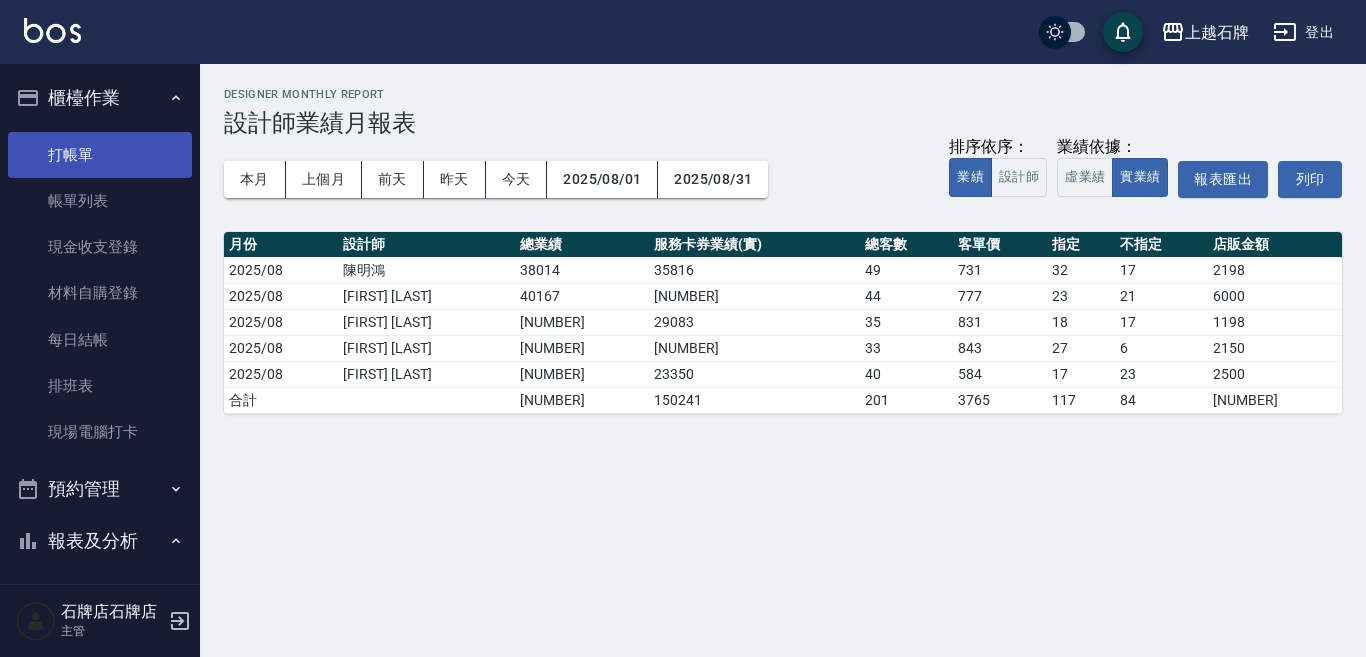 click on "打帳單" at bounding box center (100, 155) 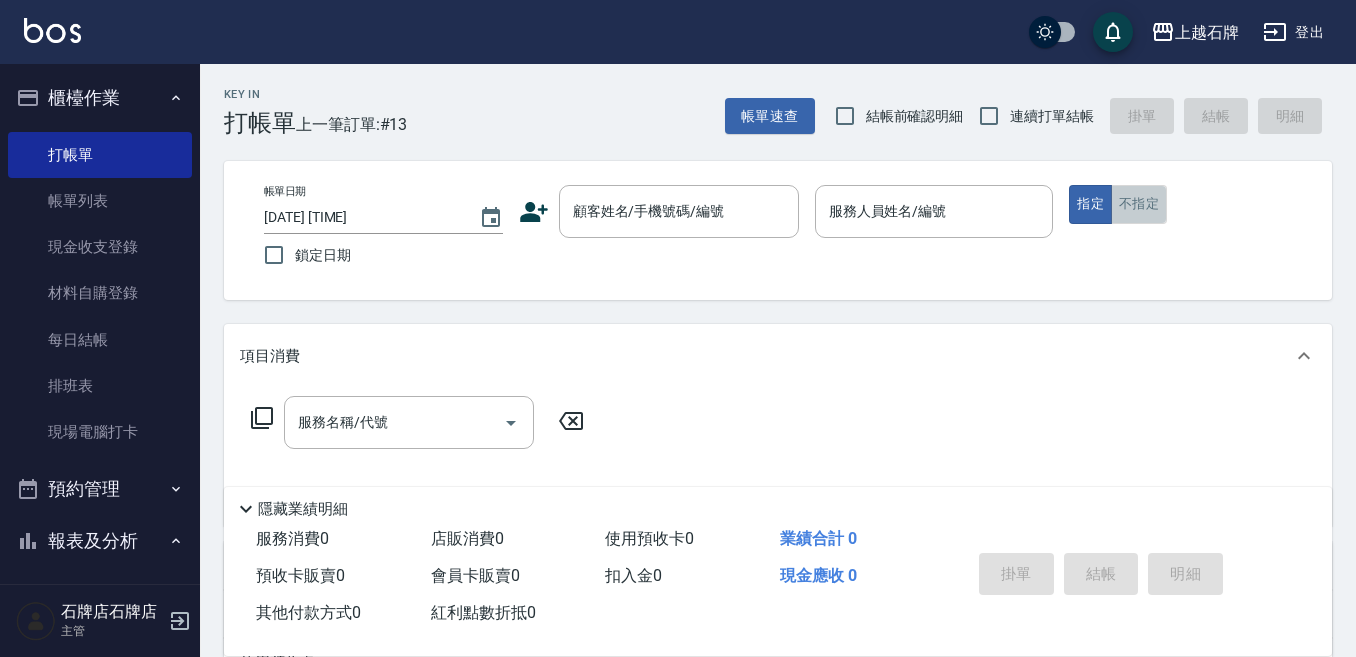 drag, startPoint x: 1131, startPoint y: 216, endPoint x: 754, endPoint y: 187, distance: 378.11374 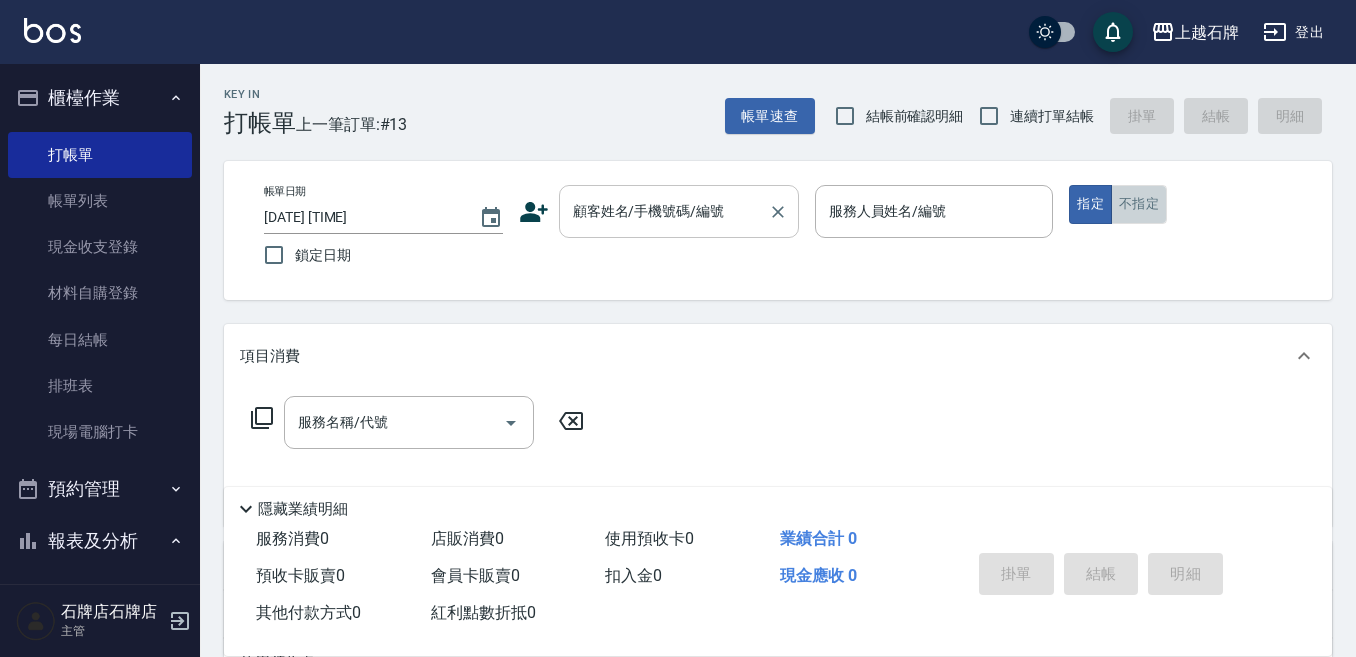 click on "不指定" at bounding box center [1139, 204] 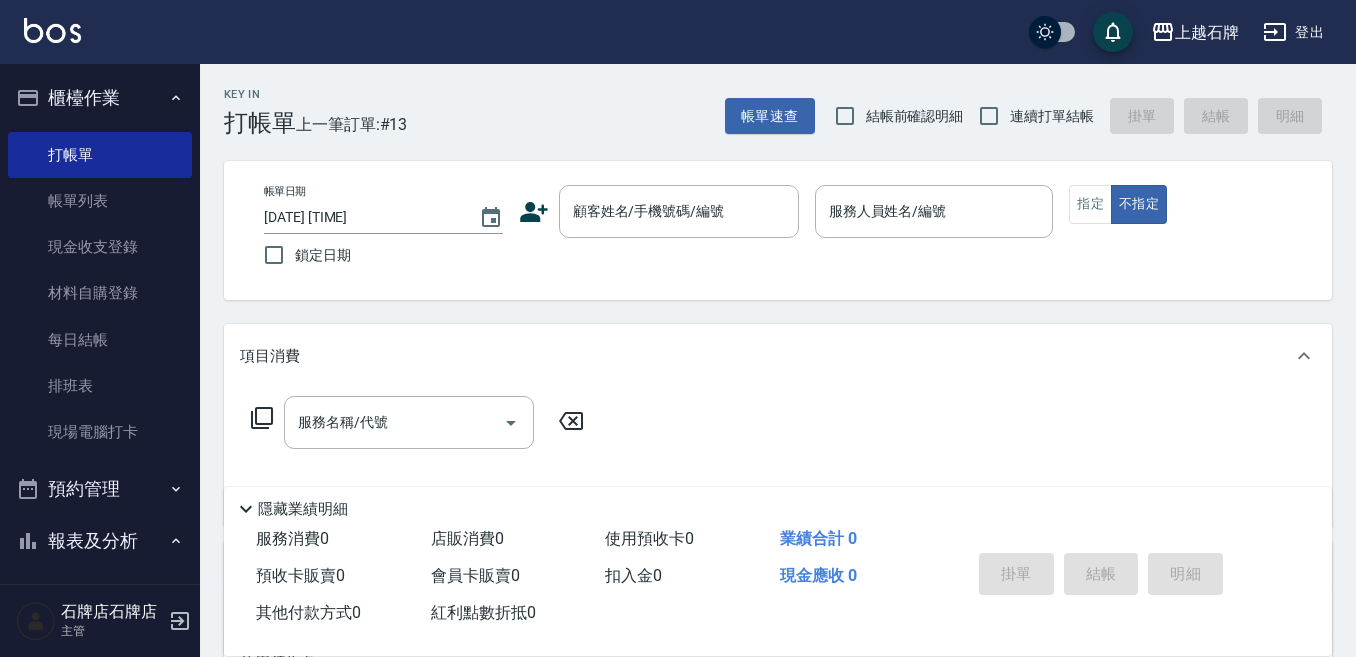 click on "Key In 打帳單 上一筆訂單:#13 帳單速查 結帳前確認明細 連續打單結帳 掛單 結帳 明細" at bounding box center (766, 100) 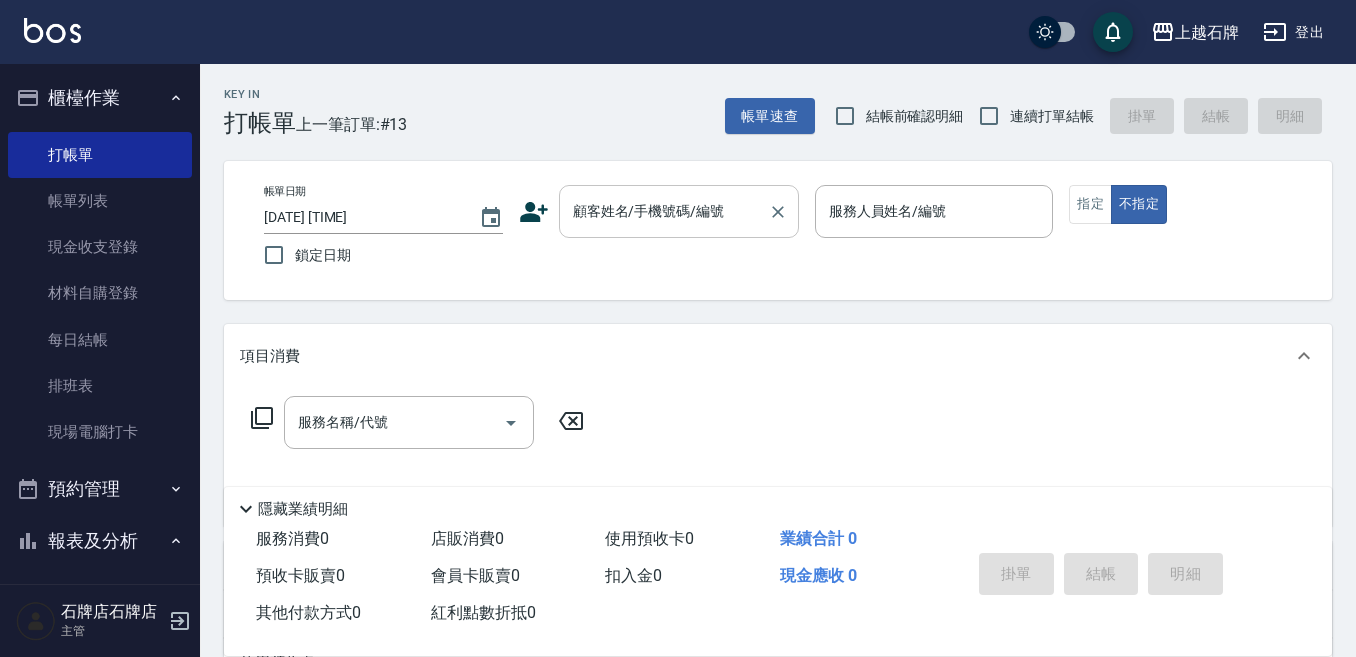 drag, startPoint x: 686, startPoint y: 280, endPoint x: 660, endPoint y: 221, distance: 64.4748 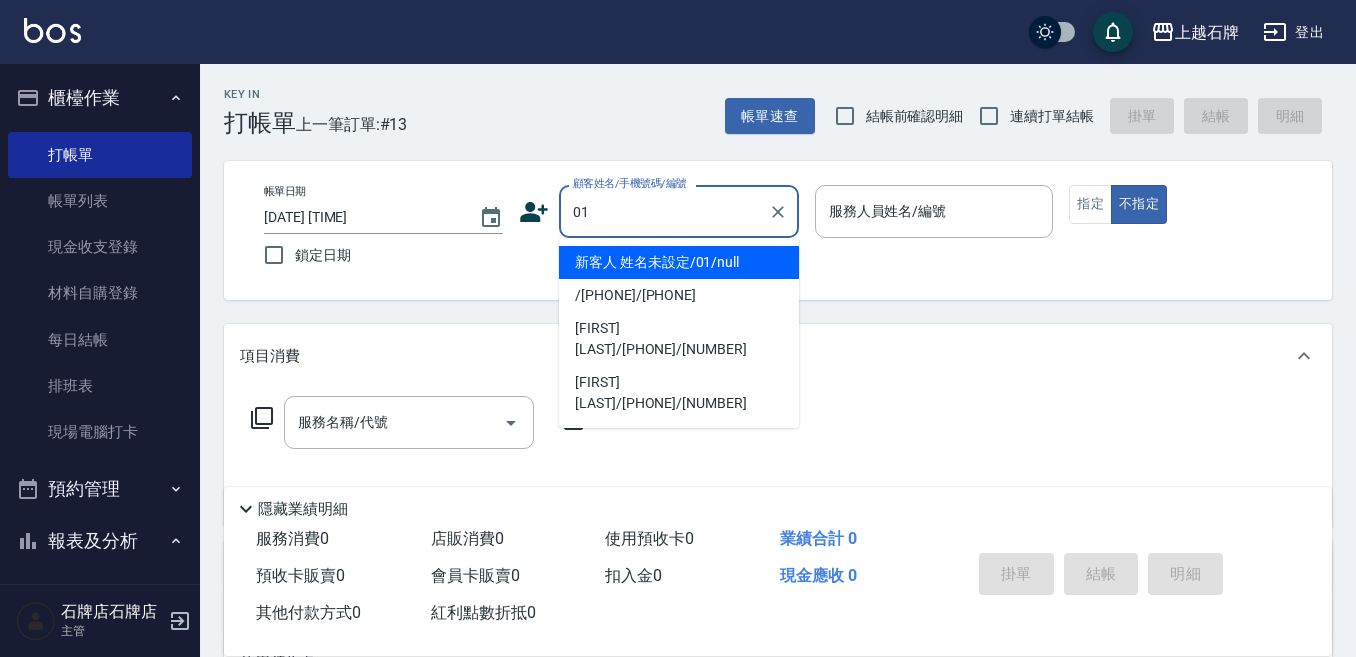 click on "新客人 姓名未設定/01/null" at bounding box center [679, 262] 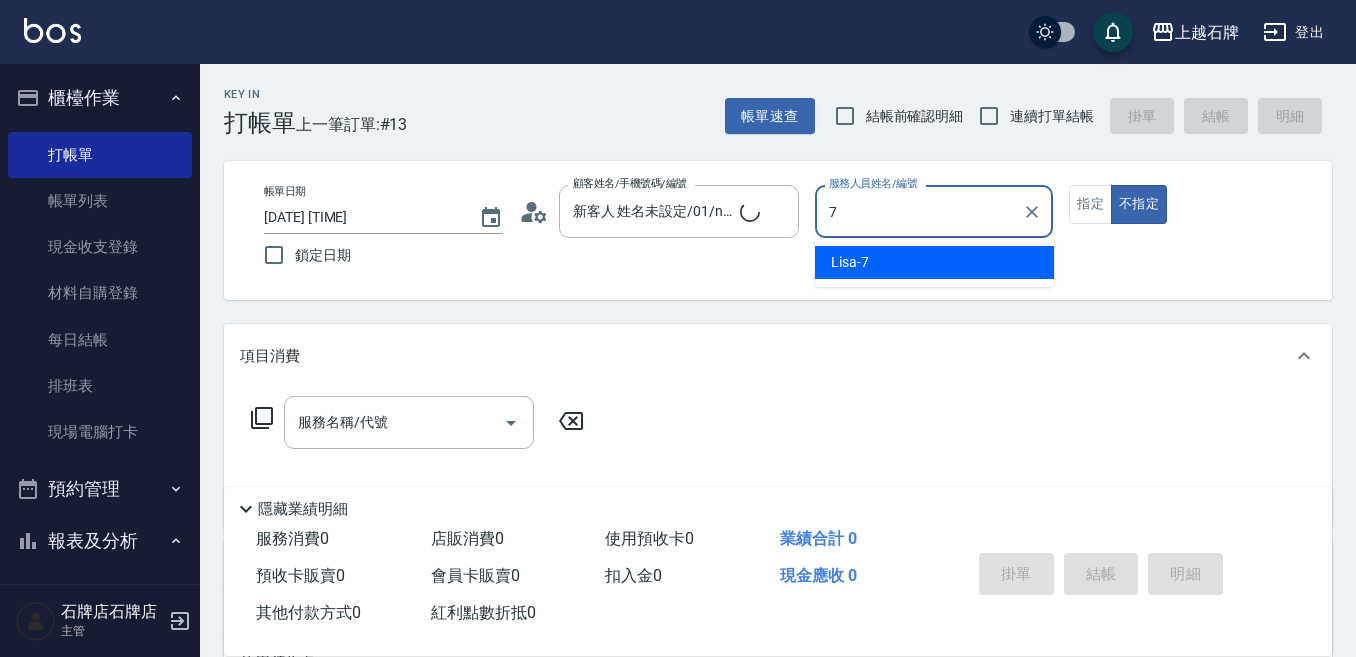 click on "Lisa -7" at bounding box center (934, 262) 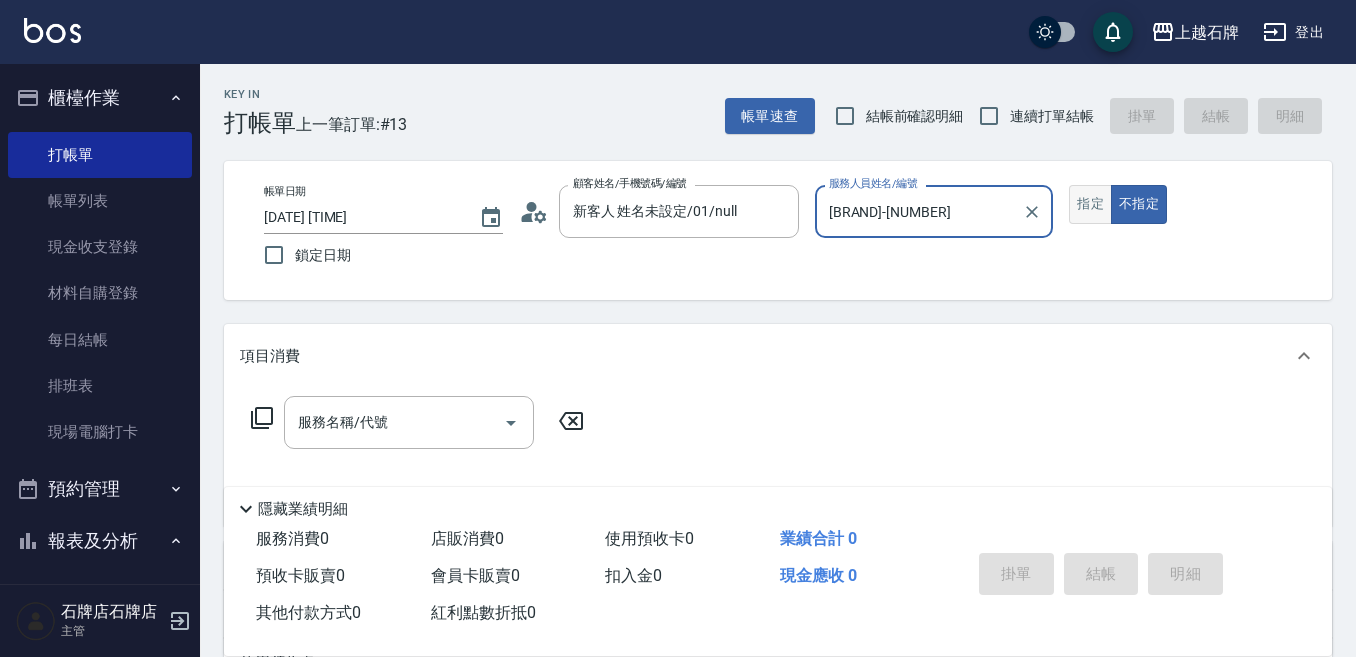 type on "[BRAND]-[NUMBER]" 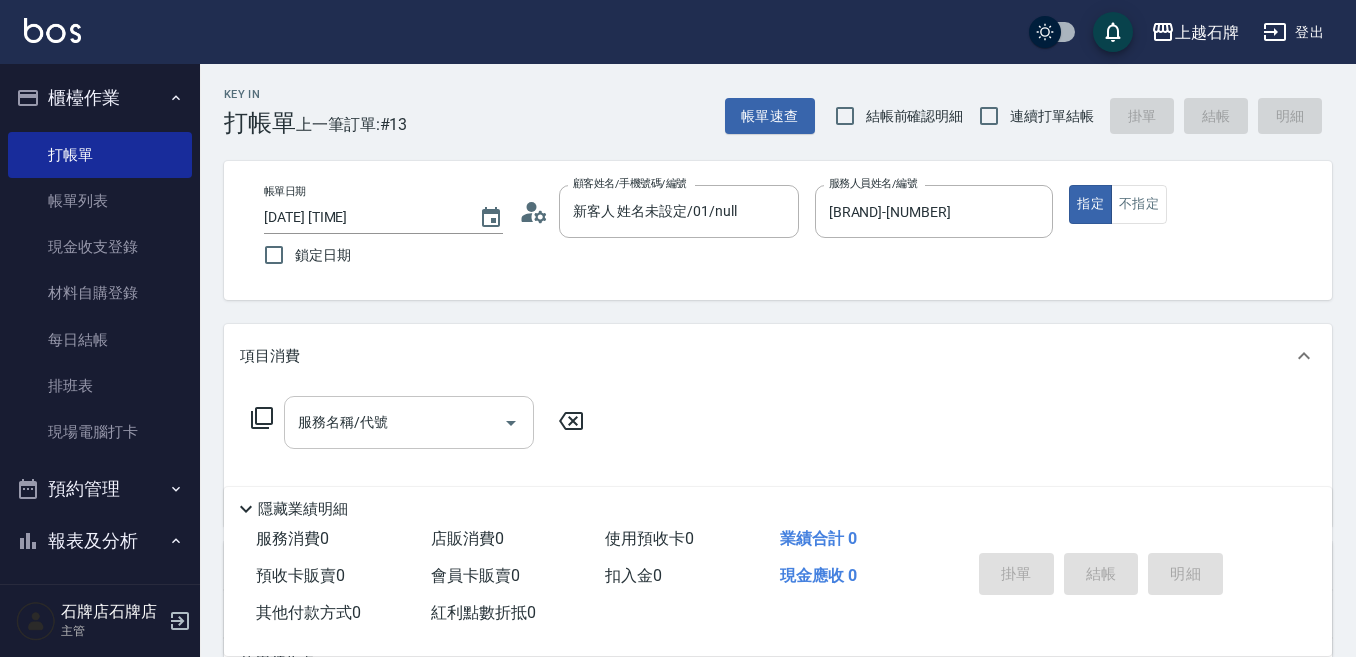 click on "服務名稱/代號" at bounding box center [394, 422] 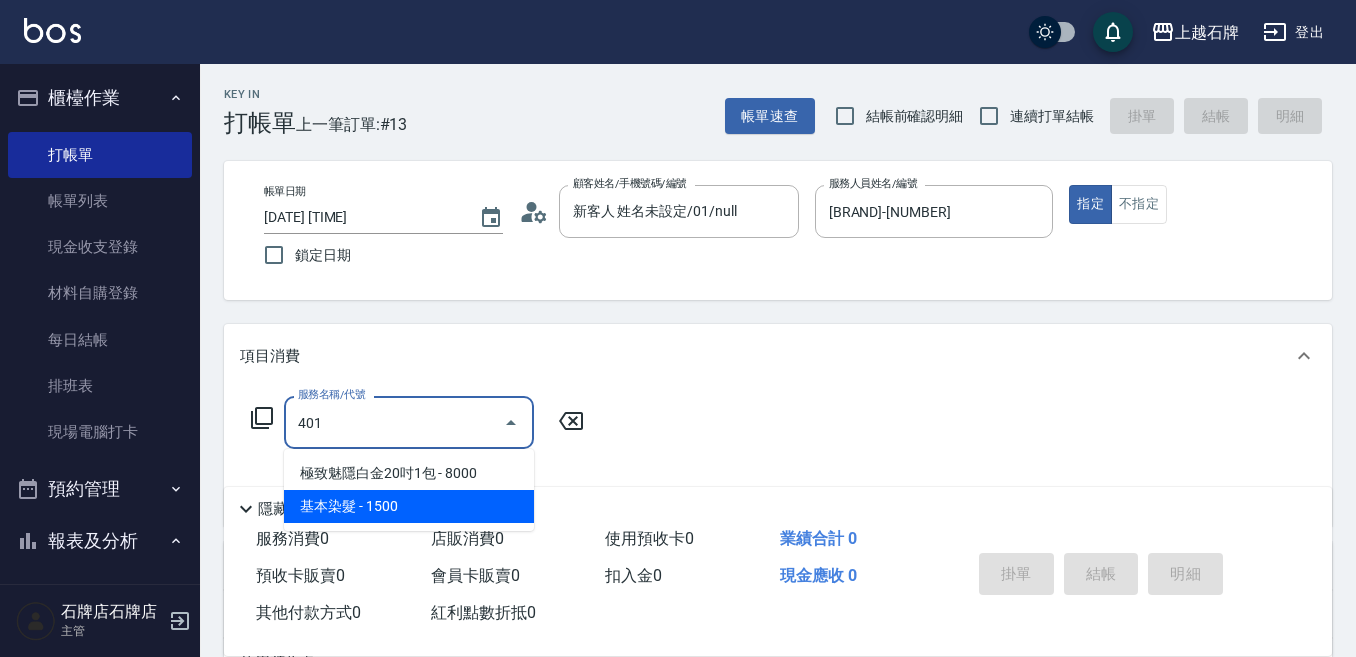 click on "基本染髮 - 1500" at bounding box center [409, 506] 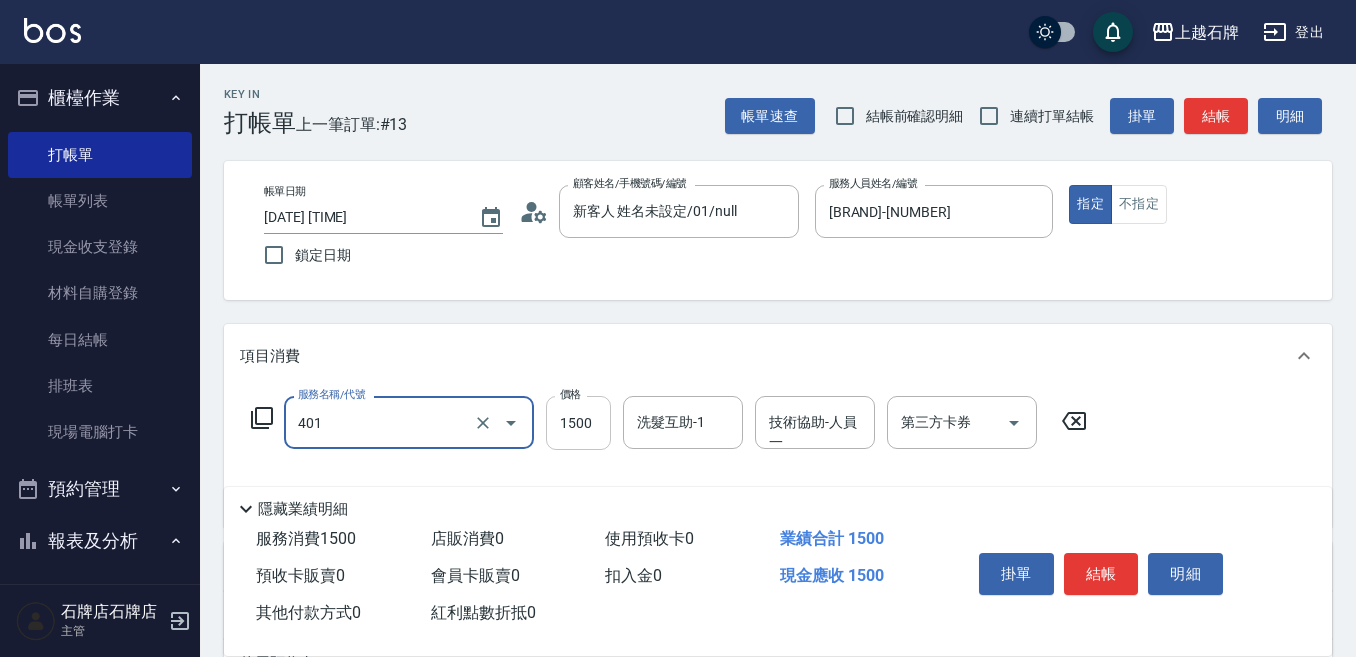 type on "基本染髮(401)" 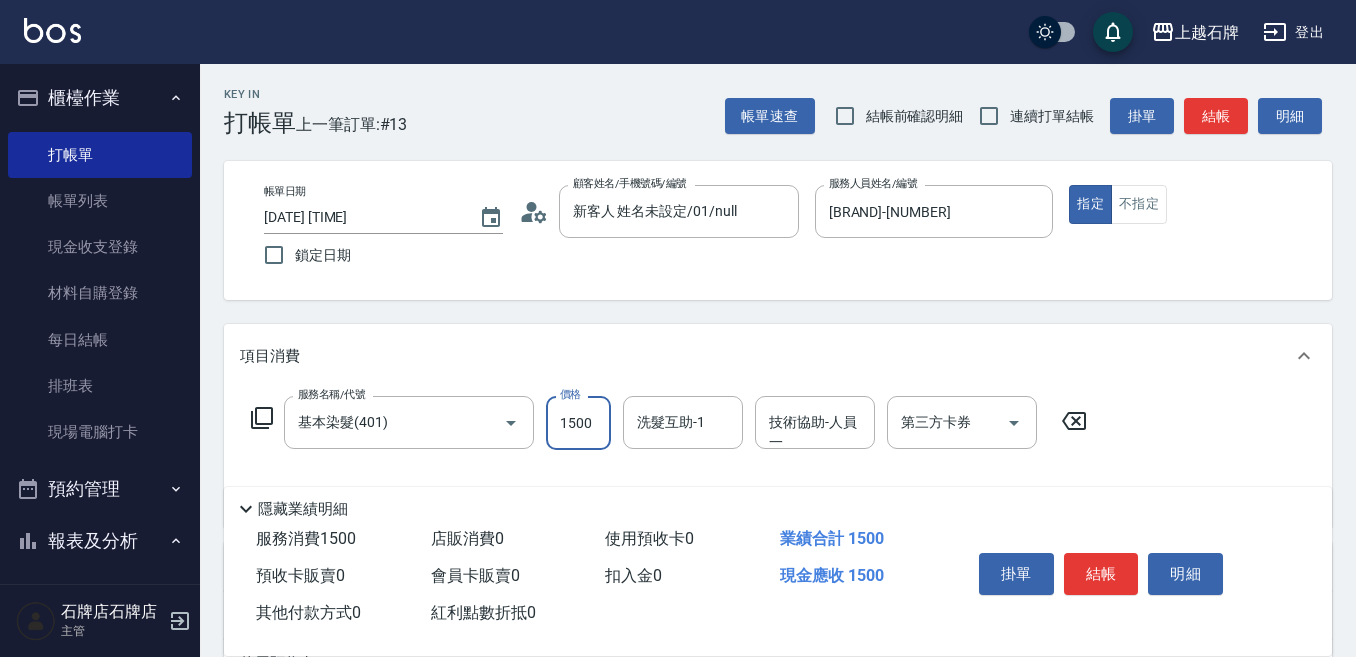 click on "1500" at bounding box center [578, 423] 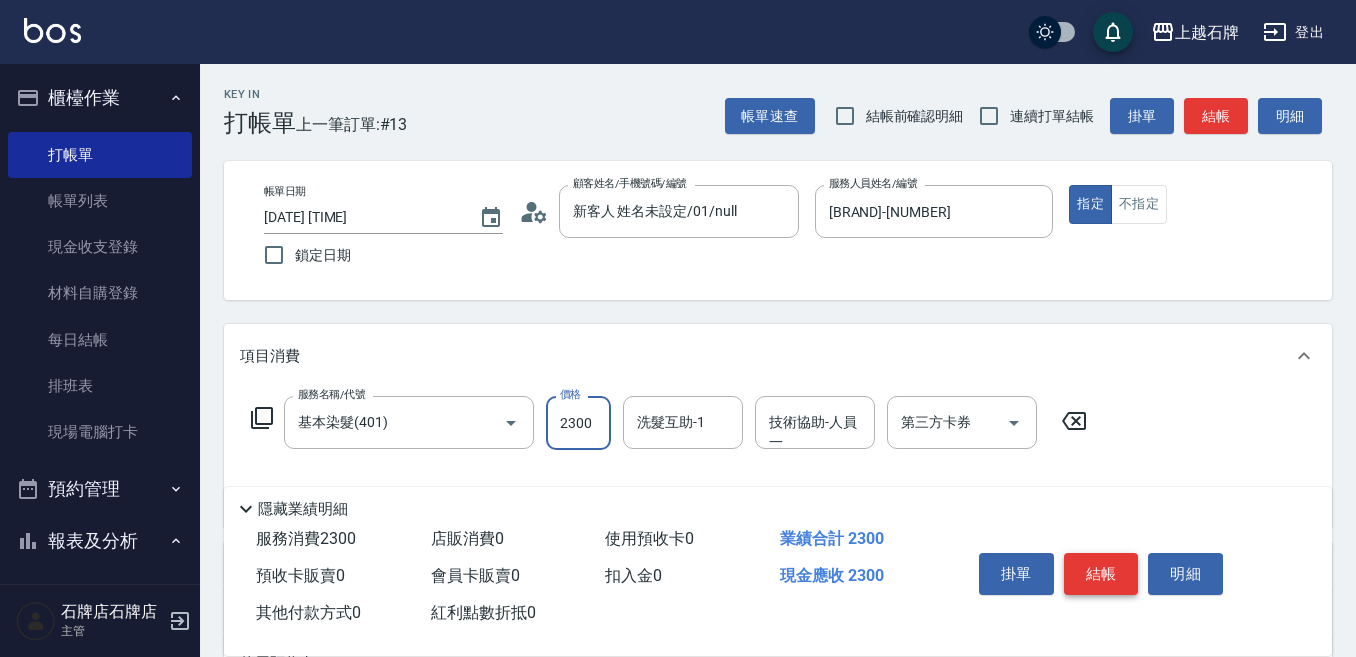 type on "2300" 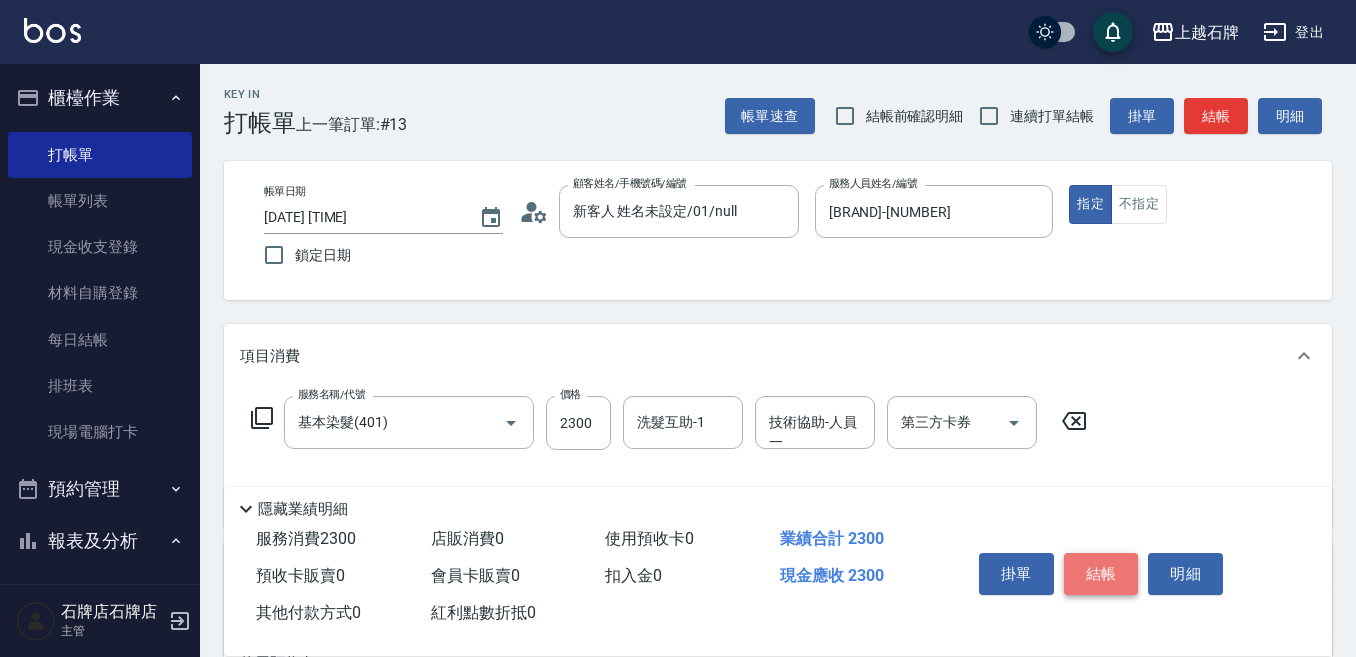 click on "結帳" at bounding box center (1101, 574) 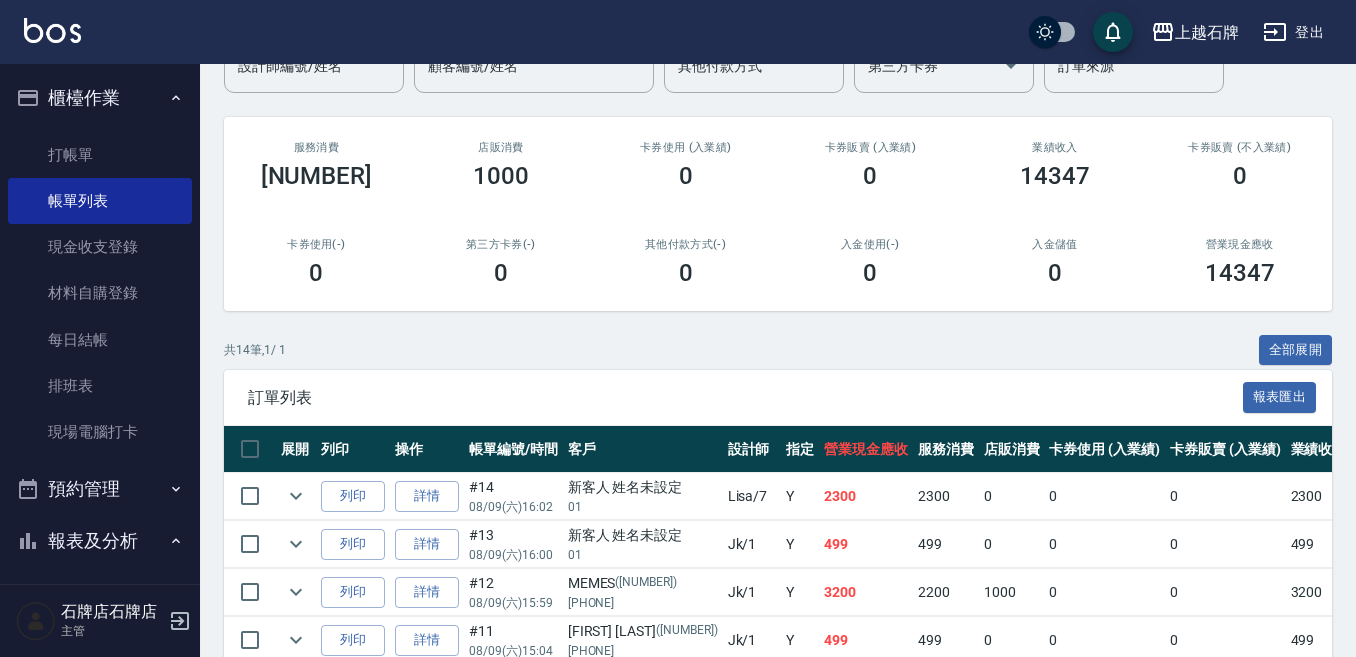 scroll, scrollTop: 200, scrollLeft: 0, axis: vertical 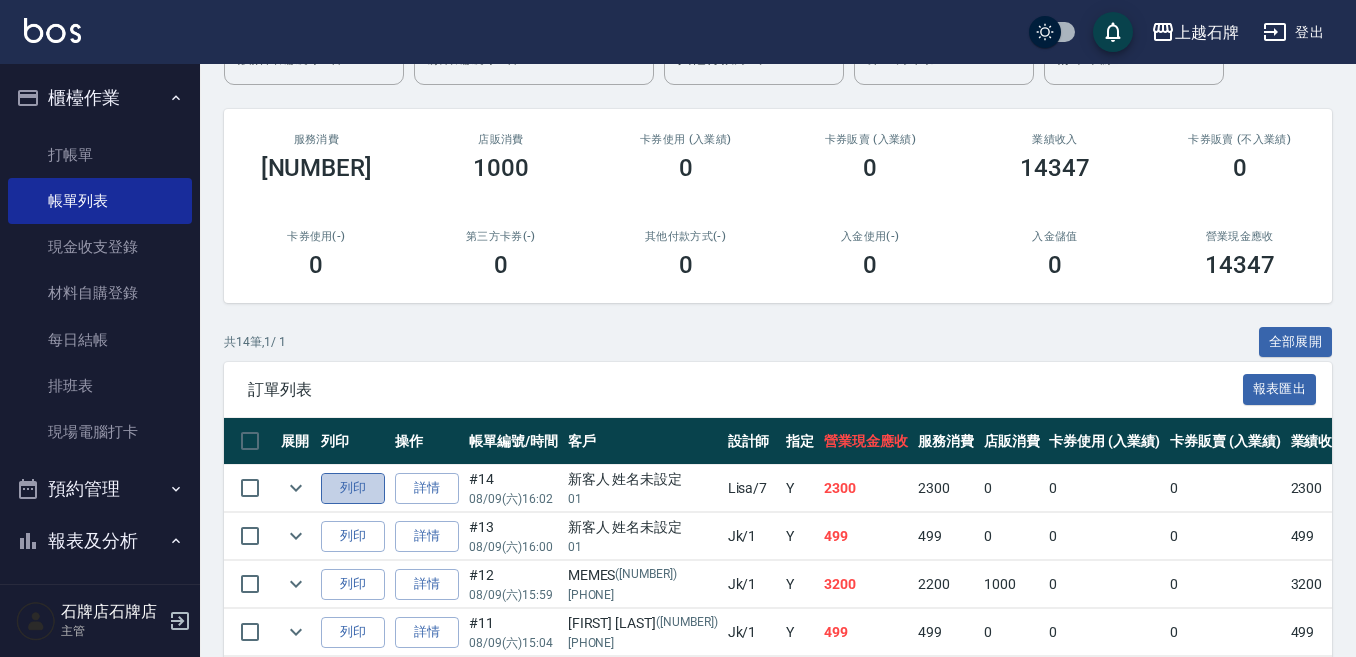 click on "列印" at bounding box center [353, 488] 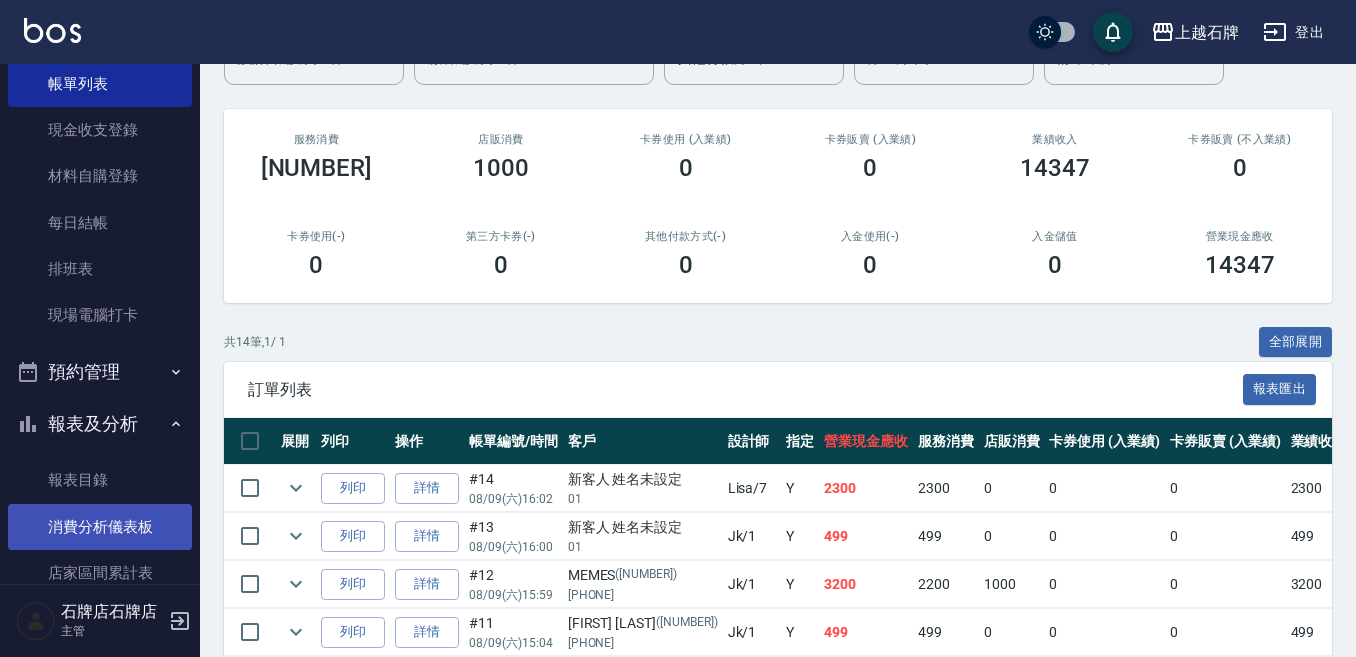 scroll, scrollTop: 200, scrollLeft: 0, axis: vertical 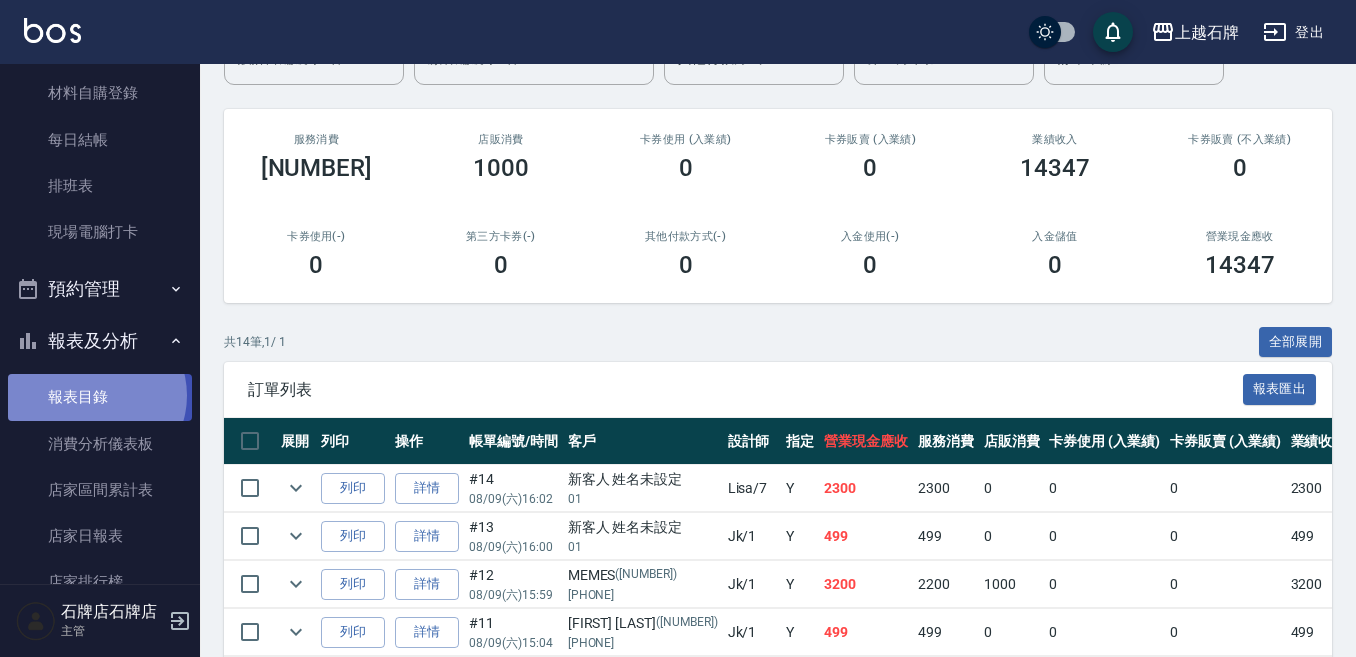 click on "報表目錄" at bounding box center [100, 397] 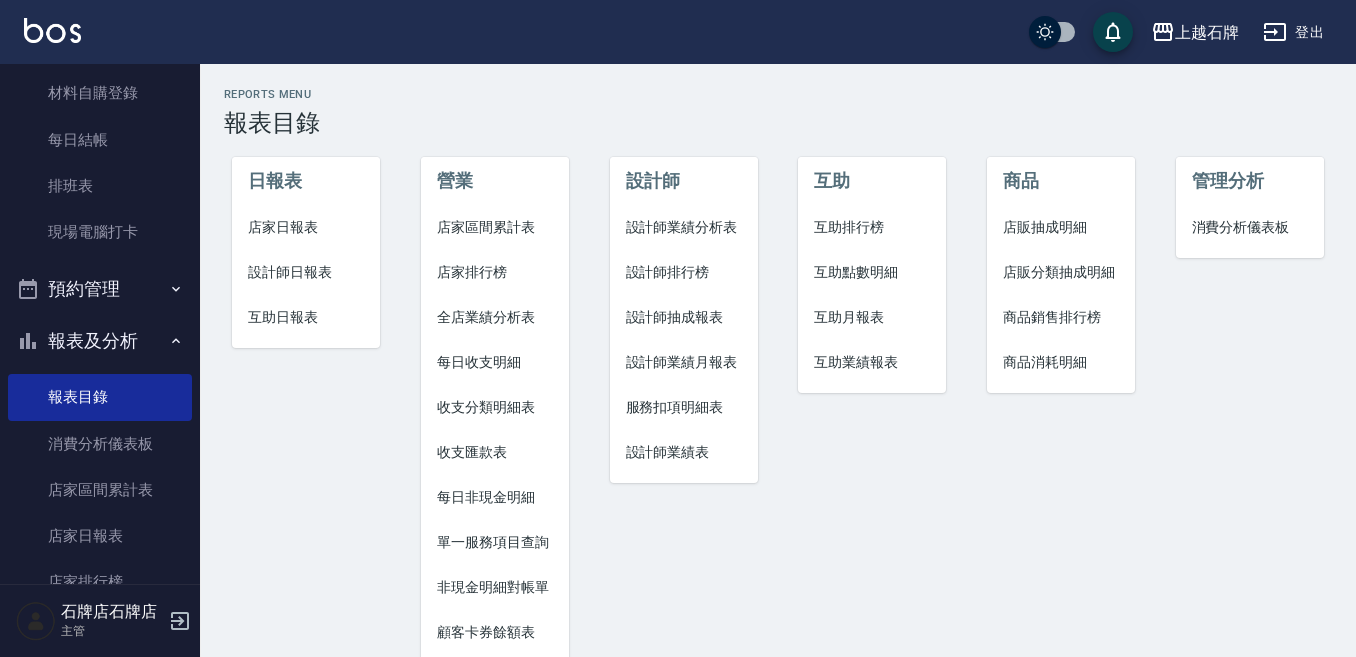 click on "設計師日報表" at bounding box center (306, 272) 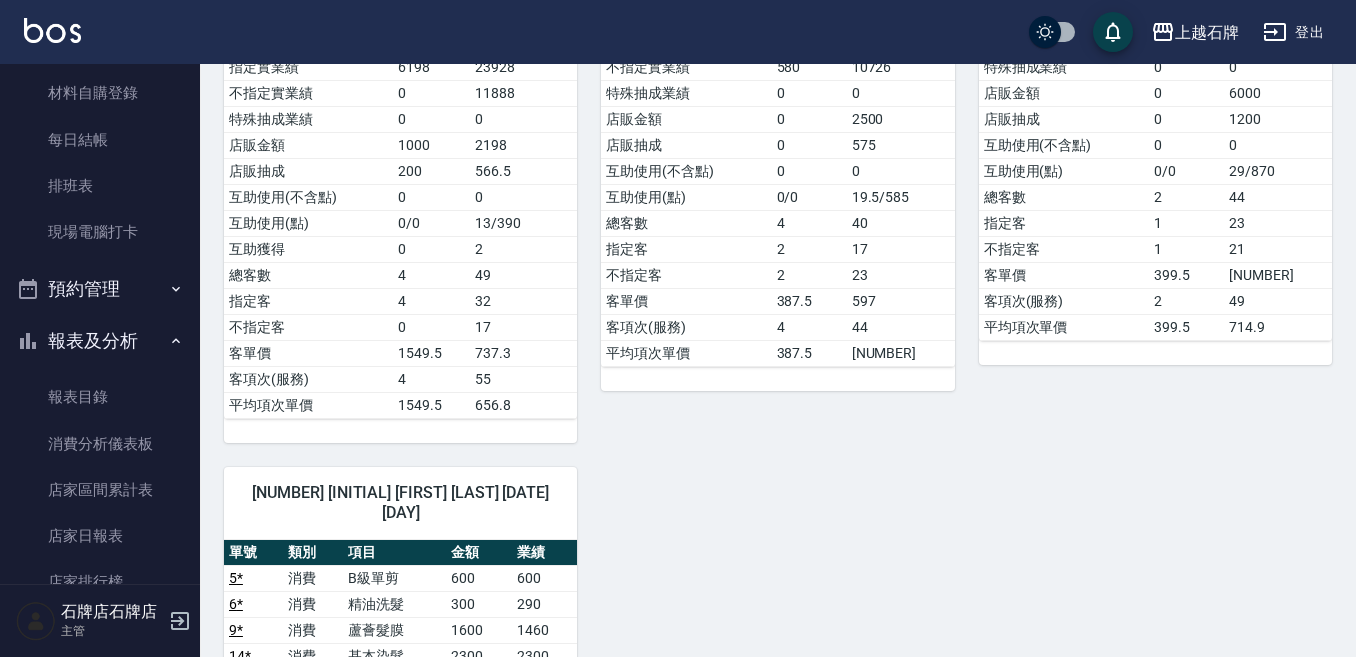 scroll, scrollTop: 700, scrollLeft: 0, axis: vertical 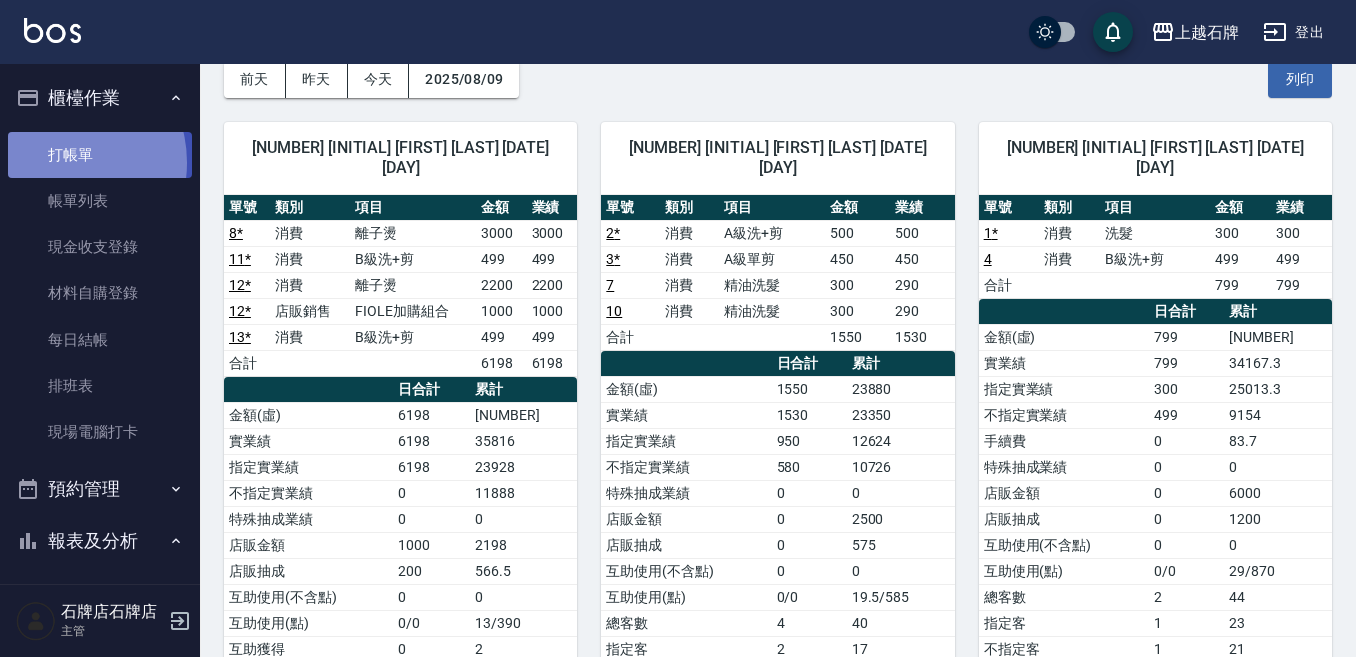 click on "打帳單" at bounding box center [100, 155] 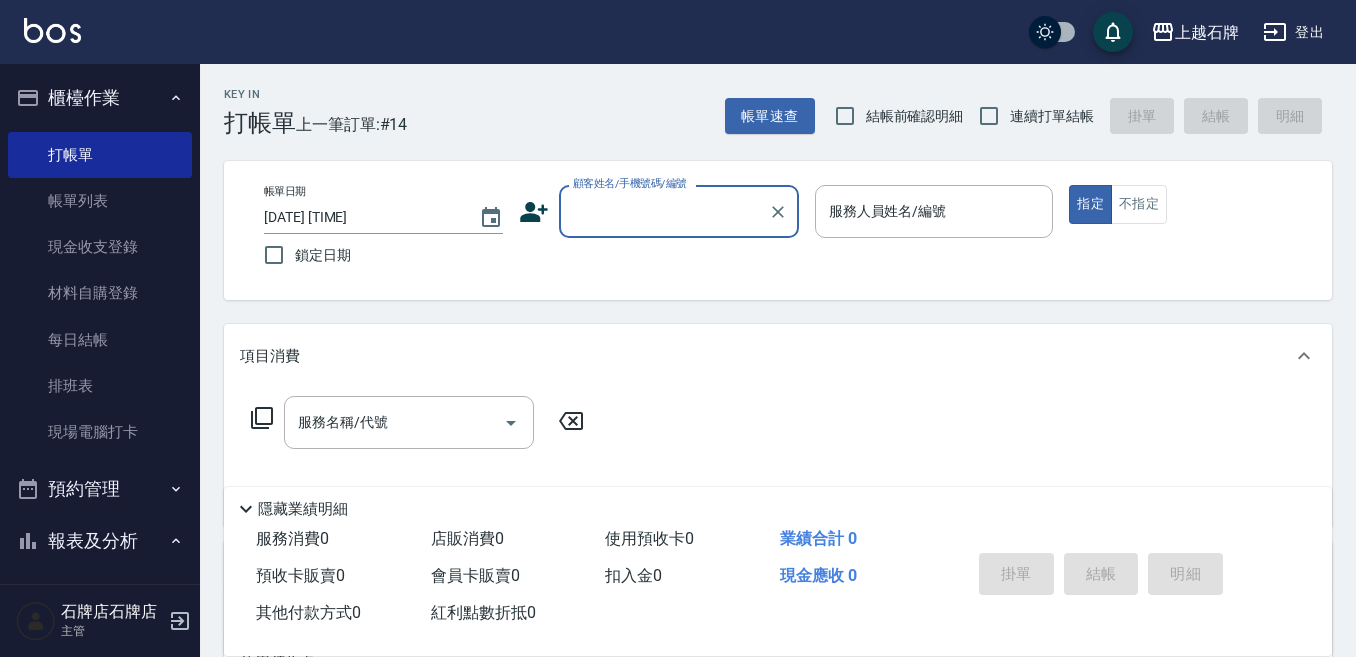 click on "顧客姓名/手機號碼/編號" at bounding box center (664, 211) 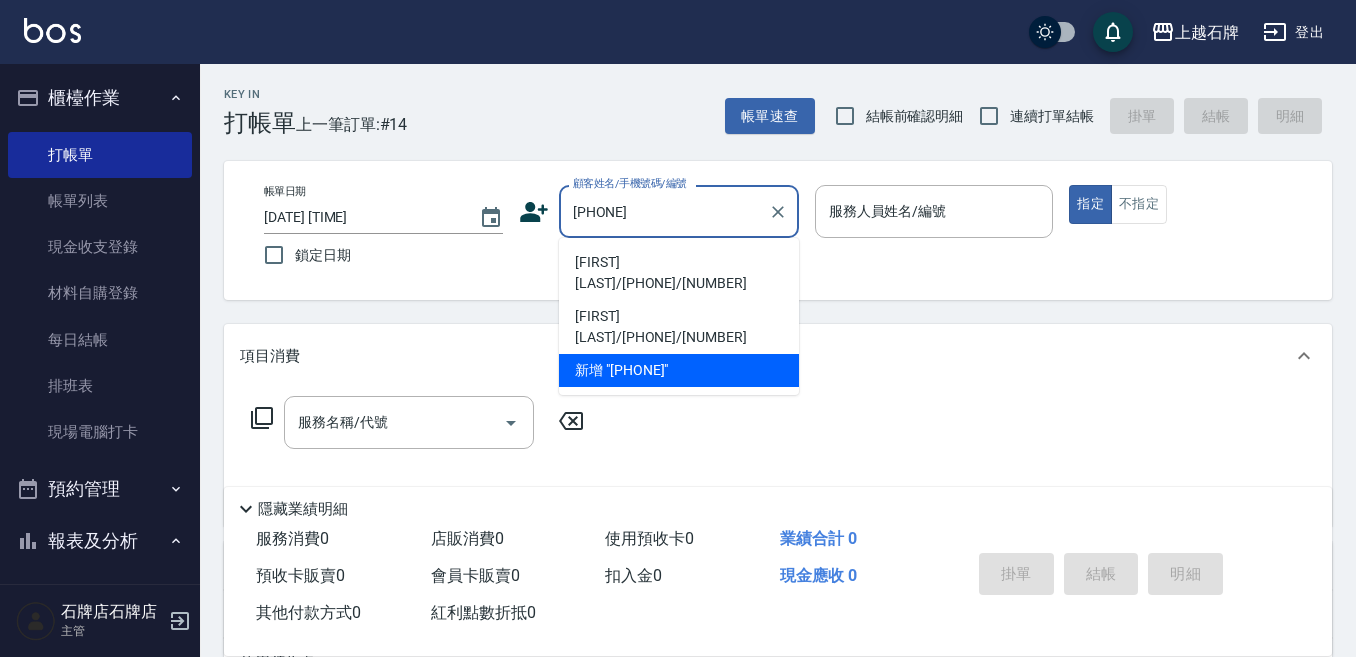 click on "[FIRST] [LAST]/[PHONE]/[NUMBER]" at bounding box center (679, 273) 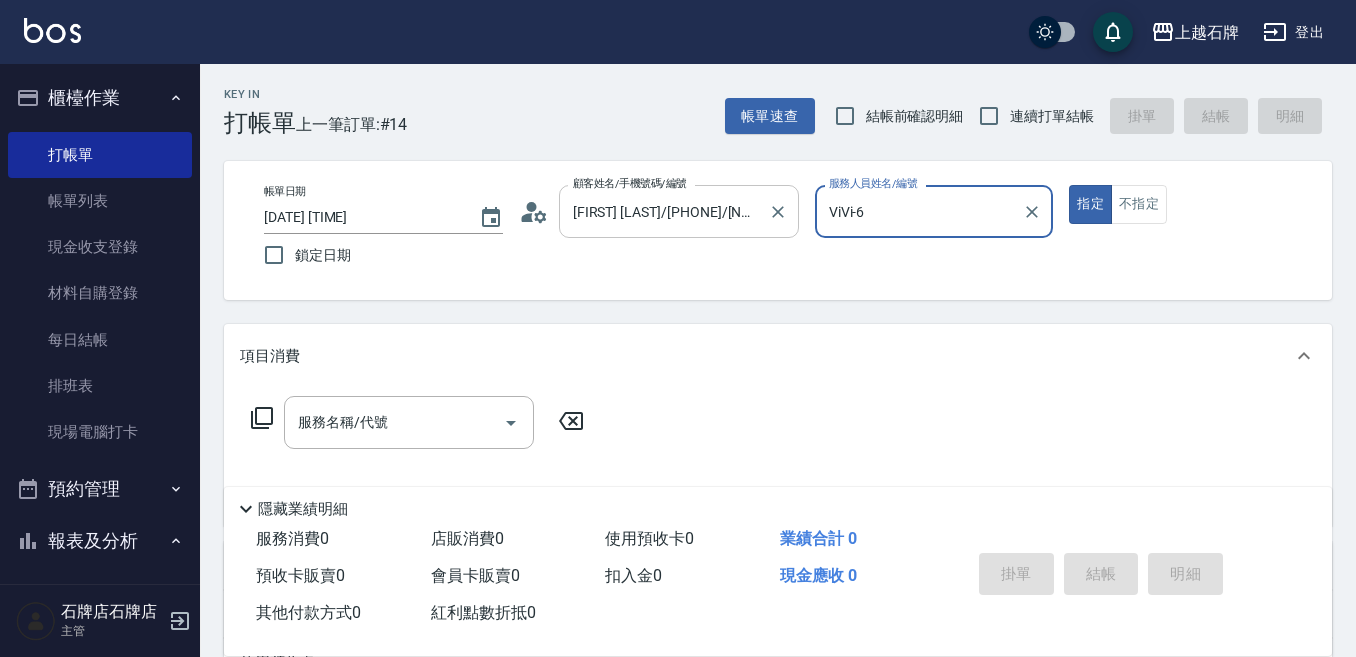 type on "ViVi-6" 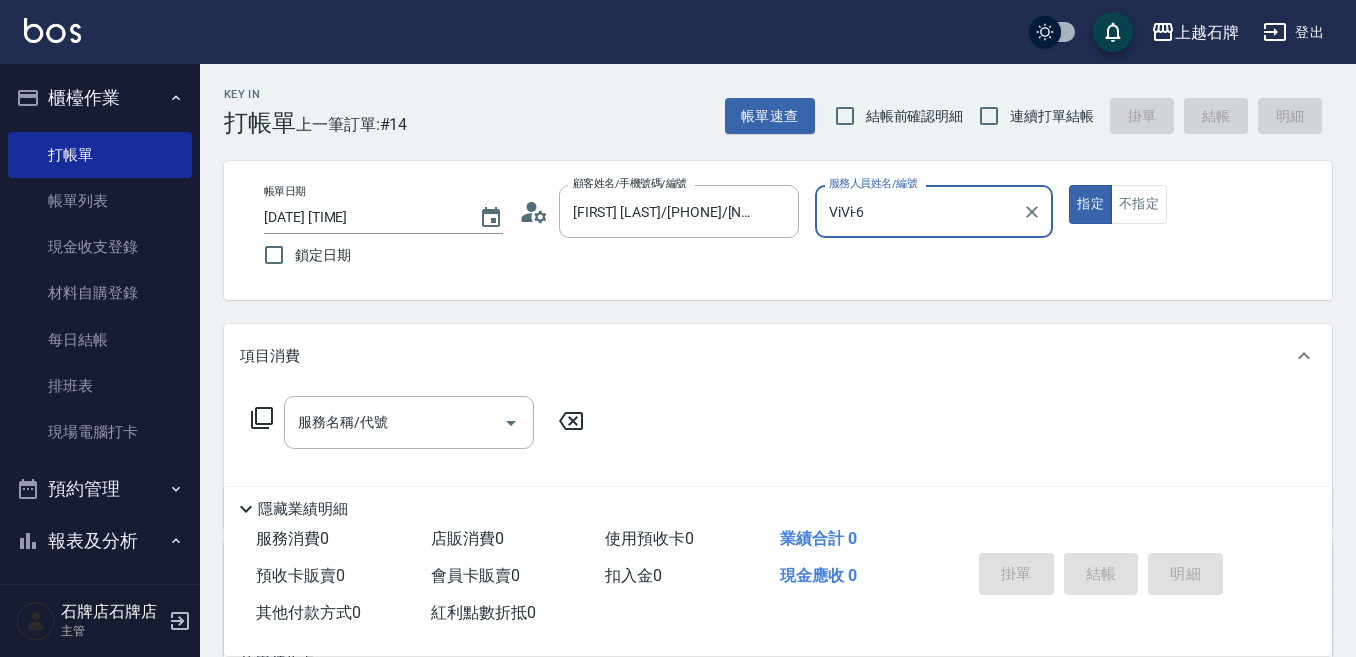 click 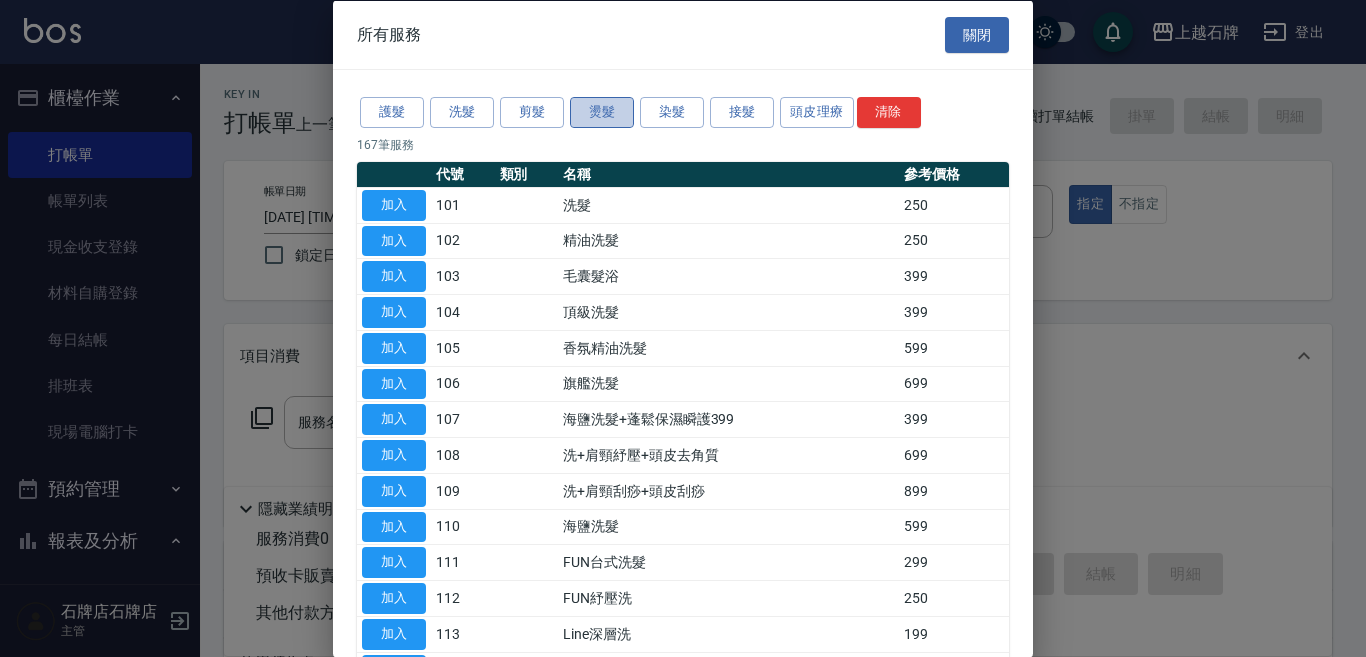 click on "燙髮" at bounding box center (602, 112) 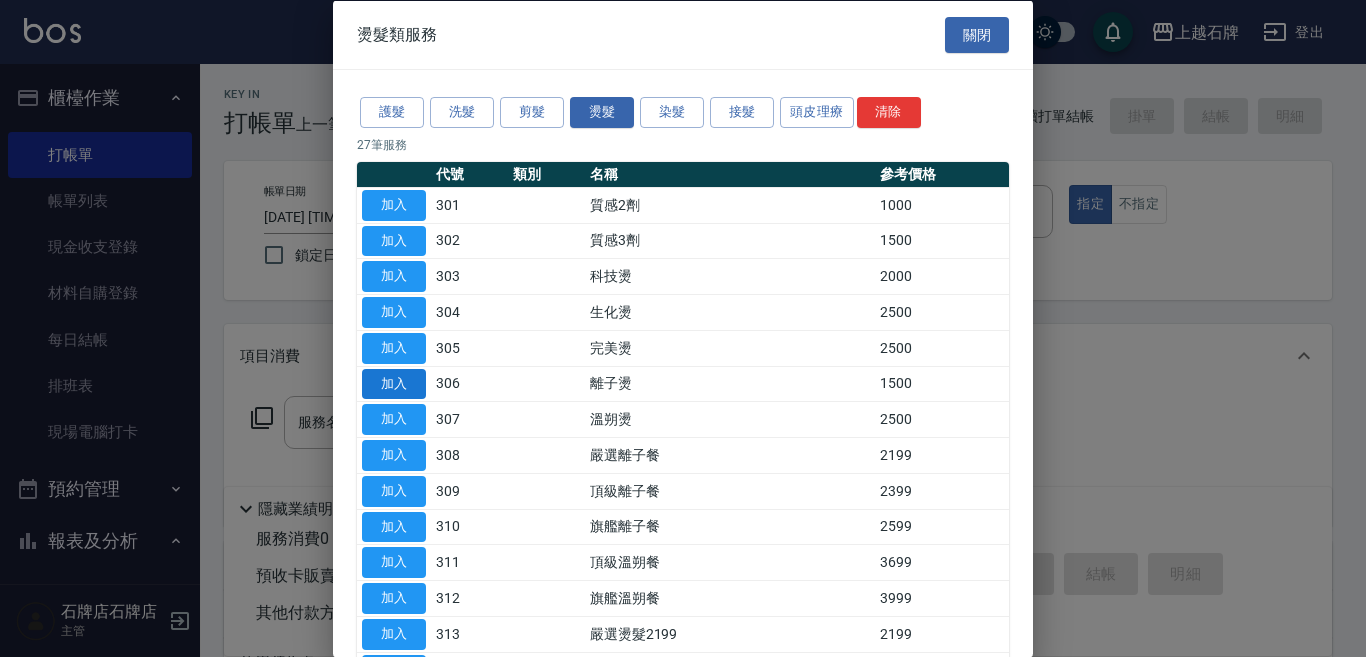 click on "加入" at bounding box center (394, 383) 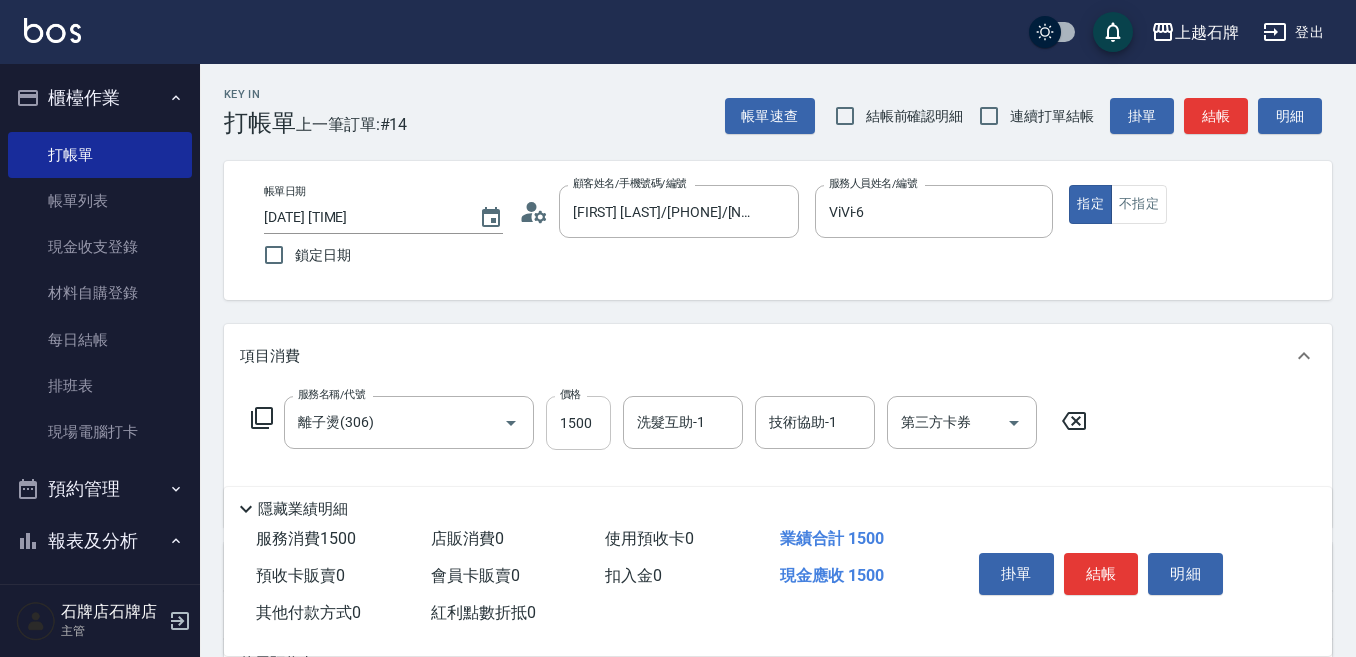 click on "1500" at bounding box center (578, 423) 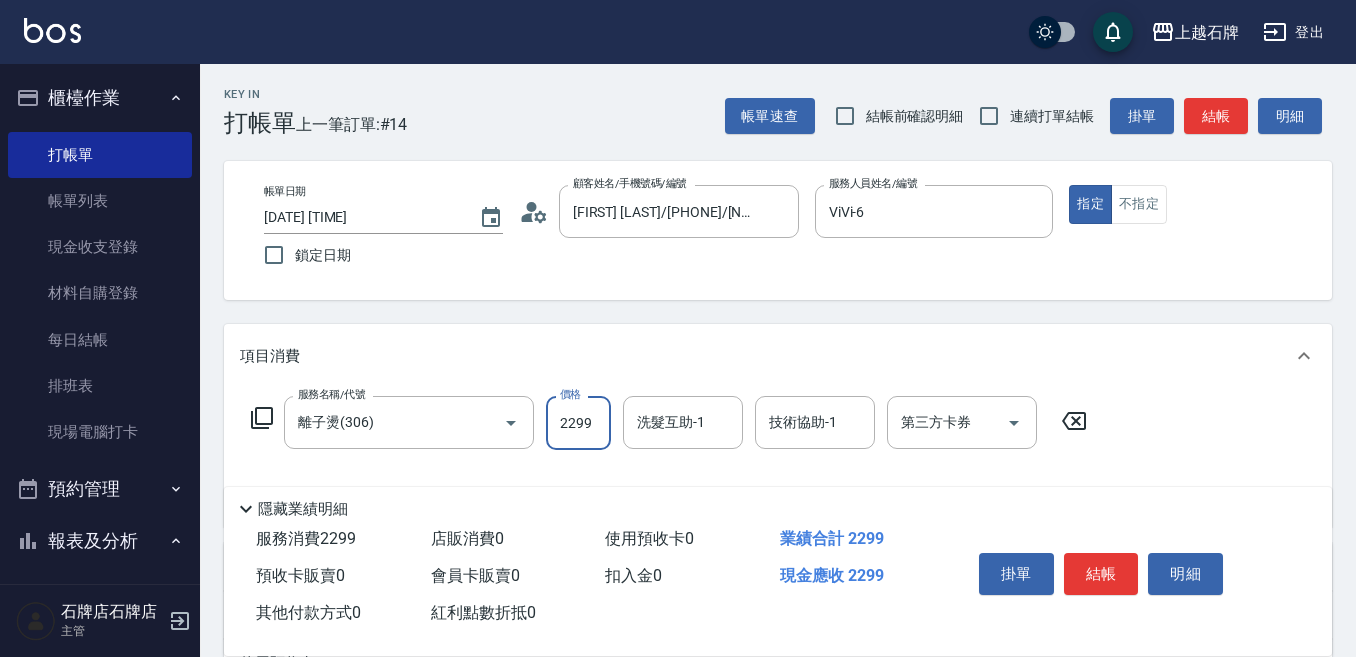 type on "2299" 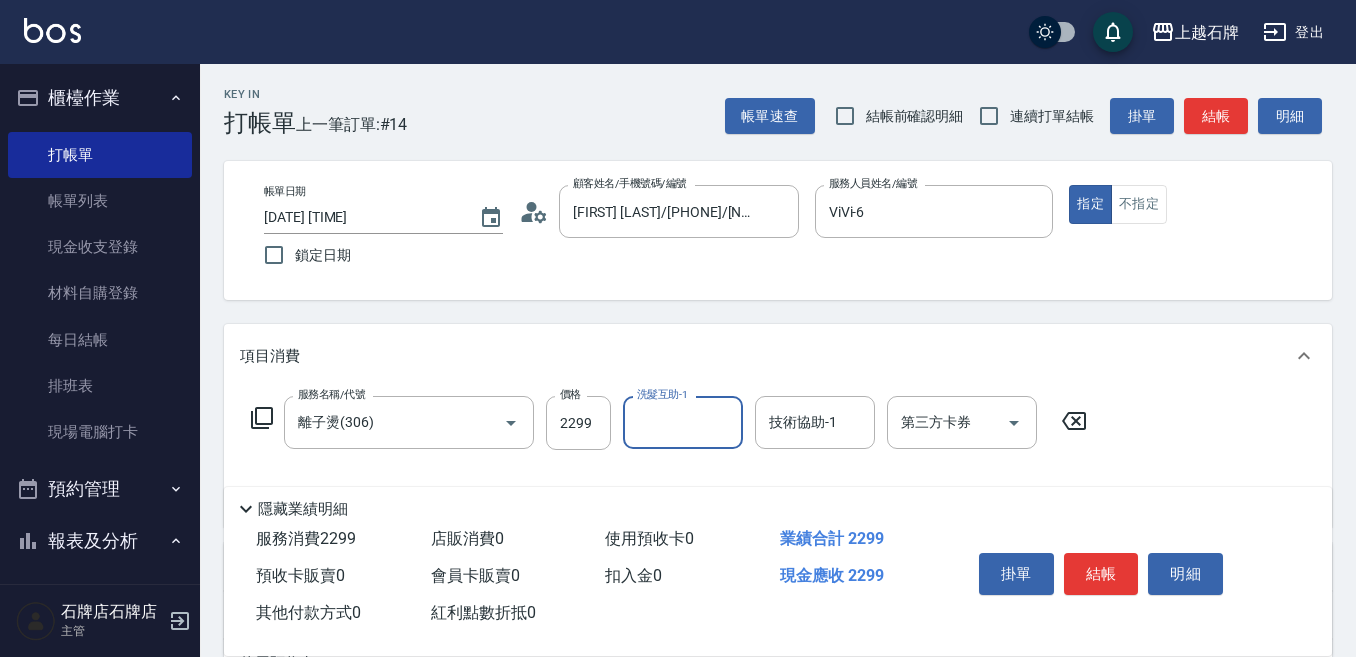 click on "結帳" at bounding box center (1216, 116) 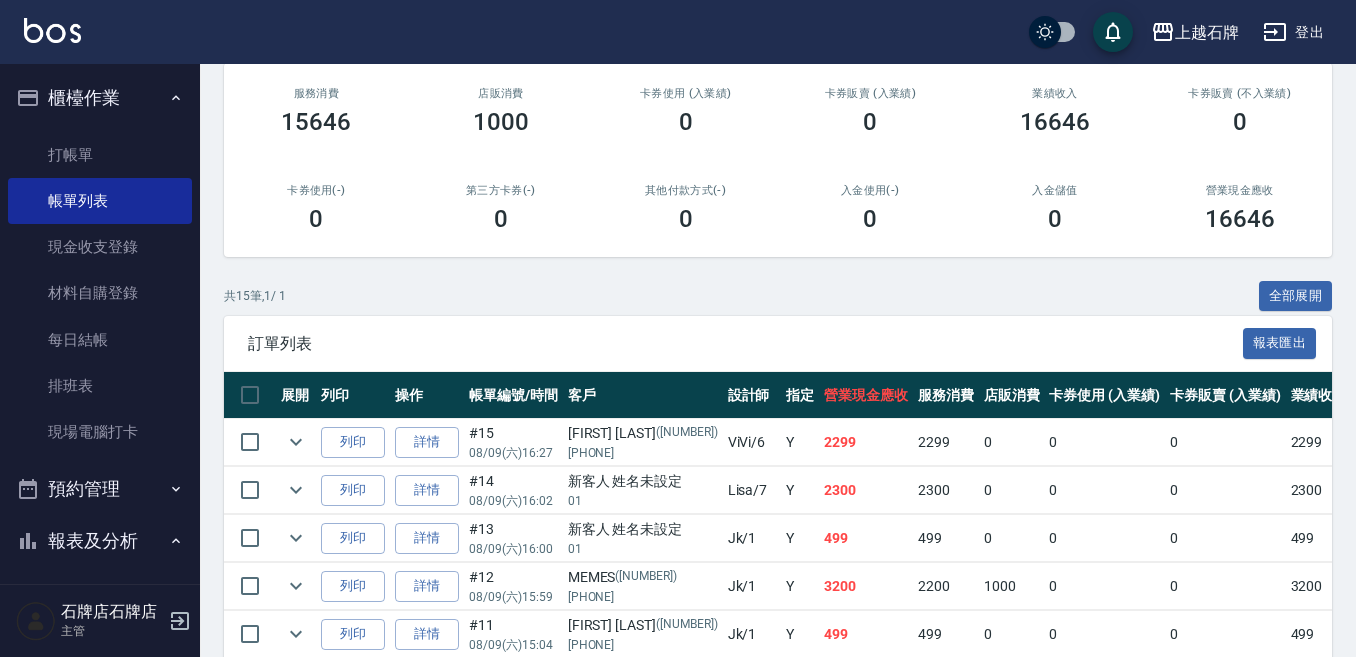 scroll, scrollTop: 300, scrollLeft: 0, axis: vertical 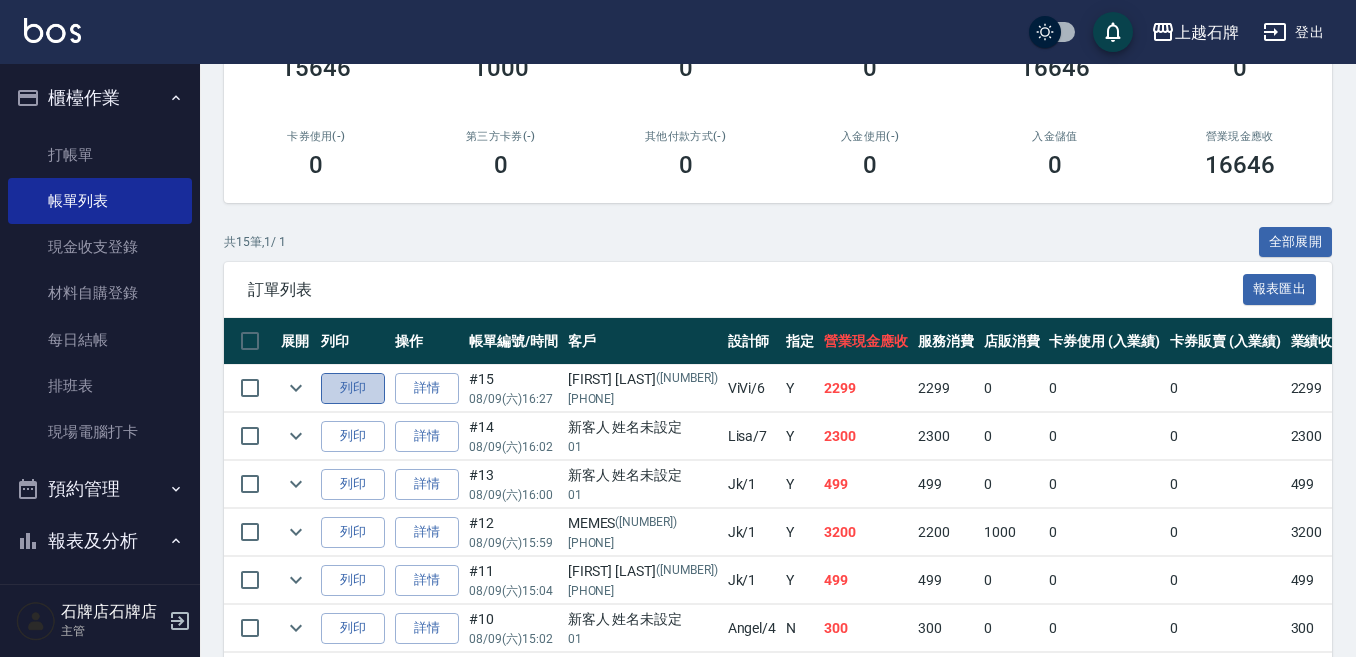 click on "列印" at bounding box center (353, 388) 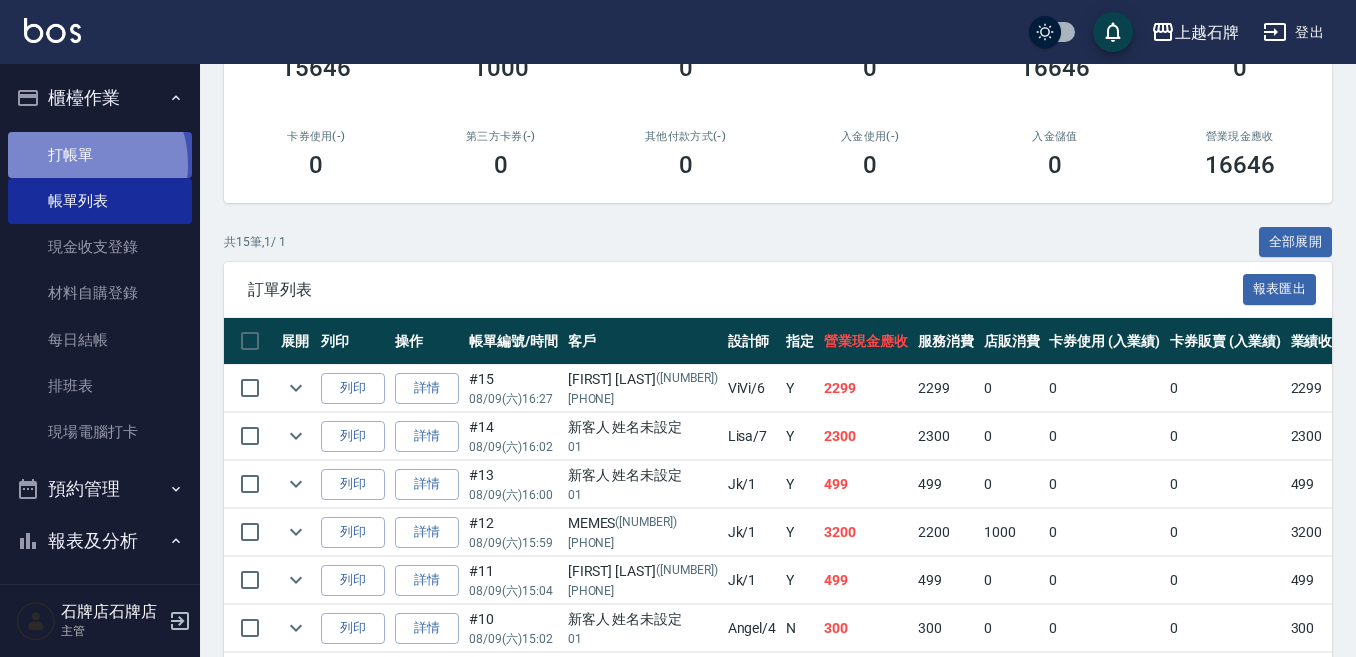 click on "打帳單" at bounding box center [100, 155] 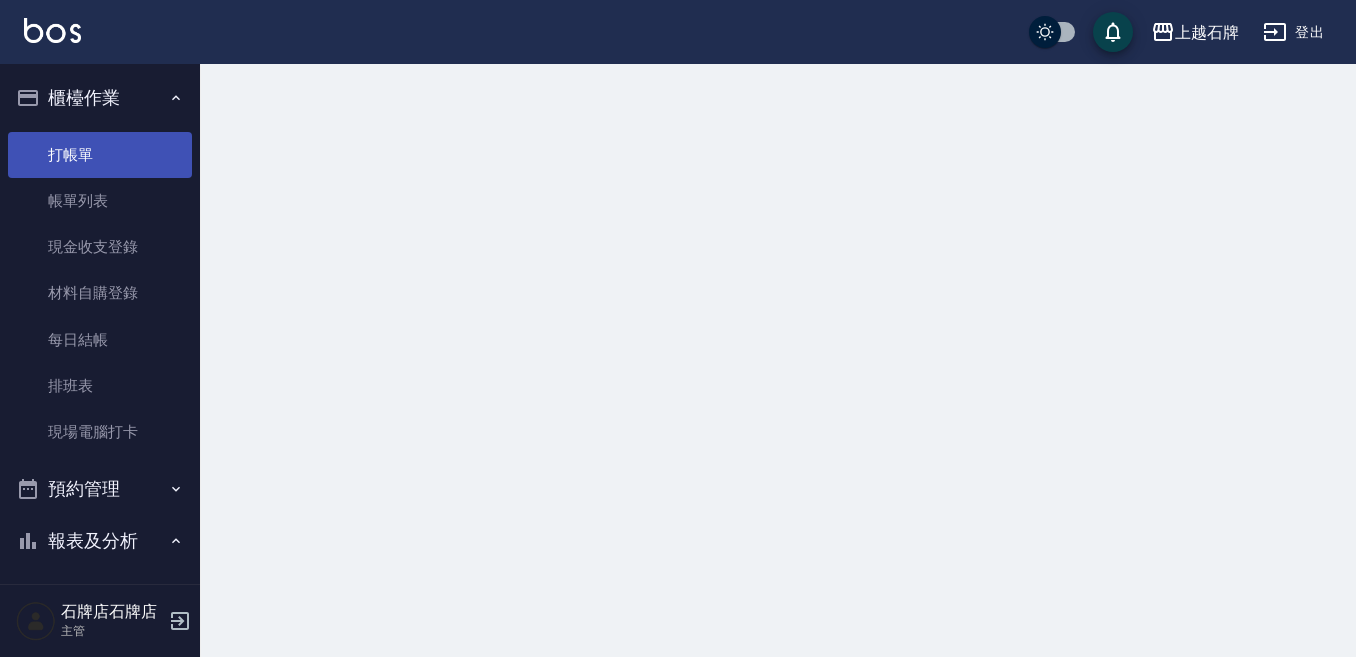 scroll, scrollTop: 0, scrollLeft: 0, axis: both 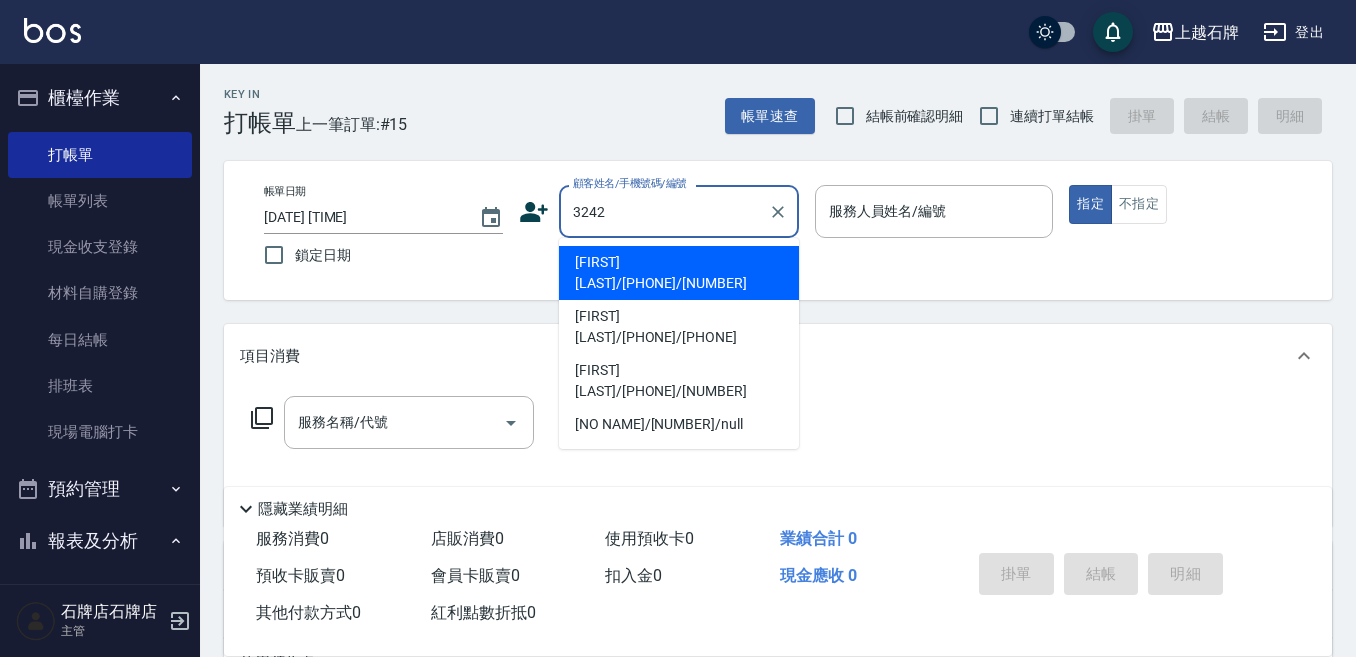 click on "[FIRST] [LAST]/[PHONE]/[NUMBER]" at bounding box center (679, 273) 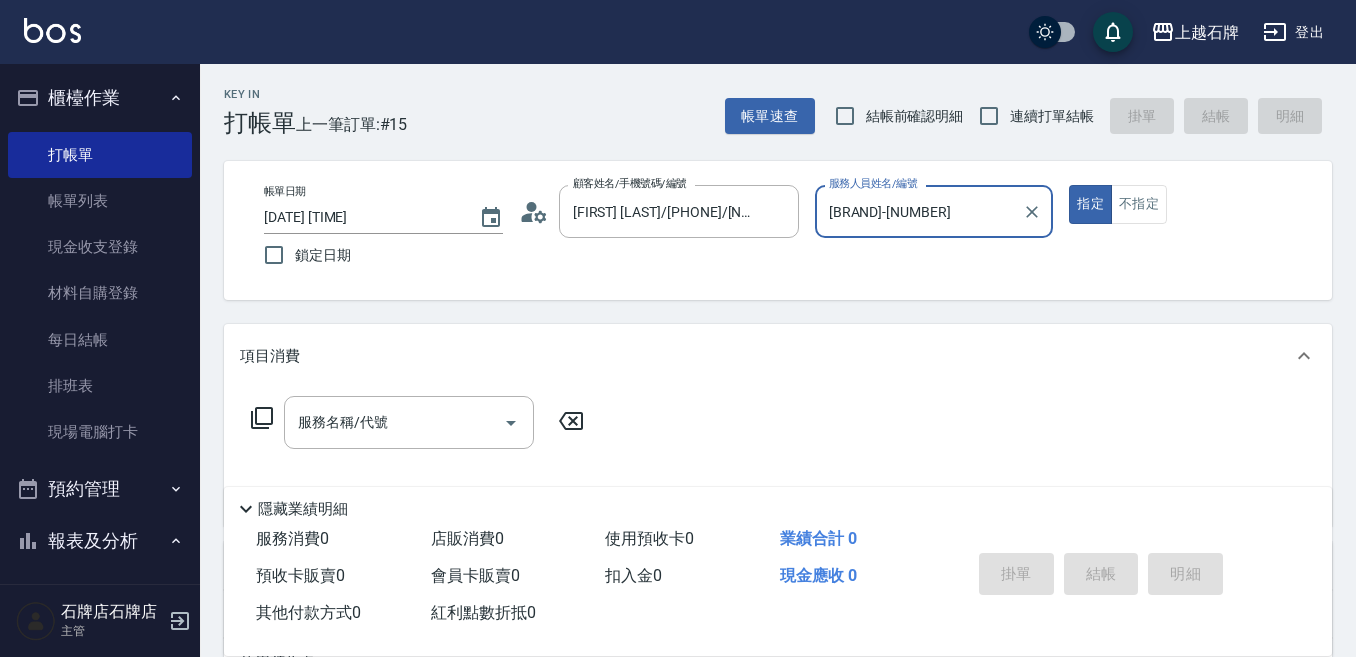 type on "[BRAND]-[NUMBER]" 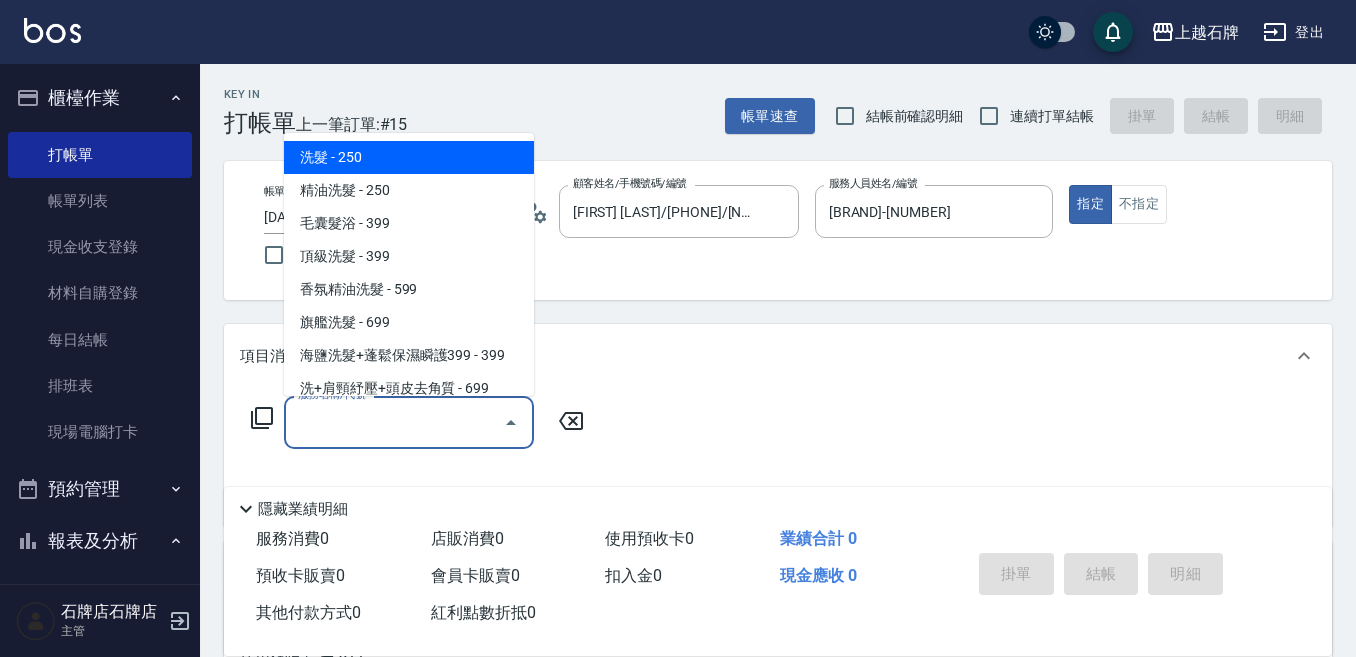 click on "服務名稱/代號" at bounding box center [394, 422] 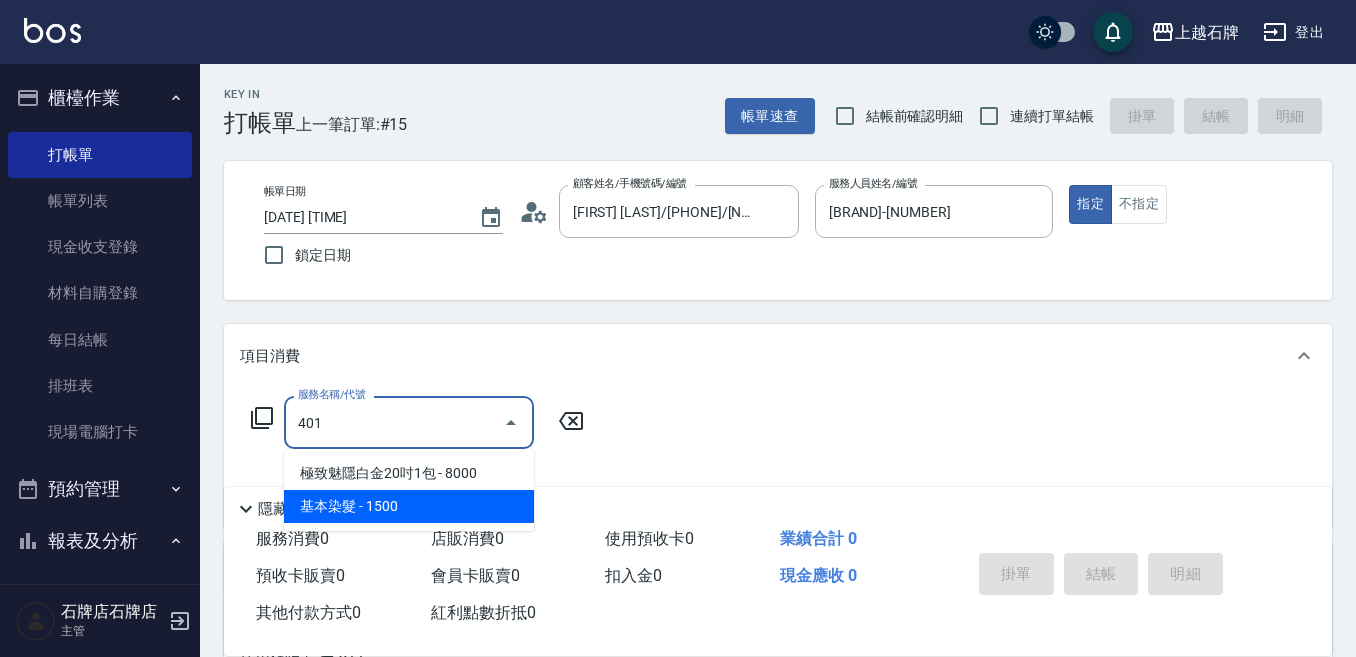 click on "基本染髮 - 1500" at bounding box center (409, 506) 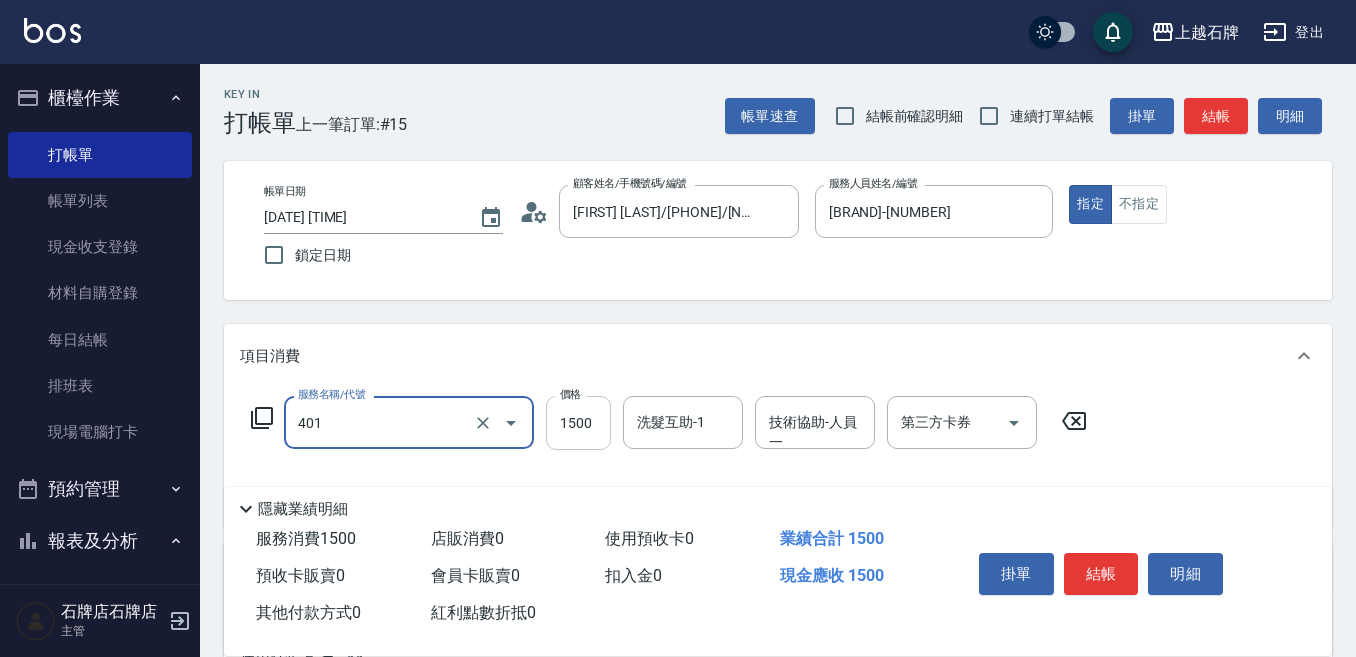 type on "基本染髮(401)" 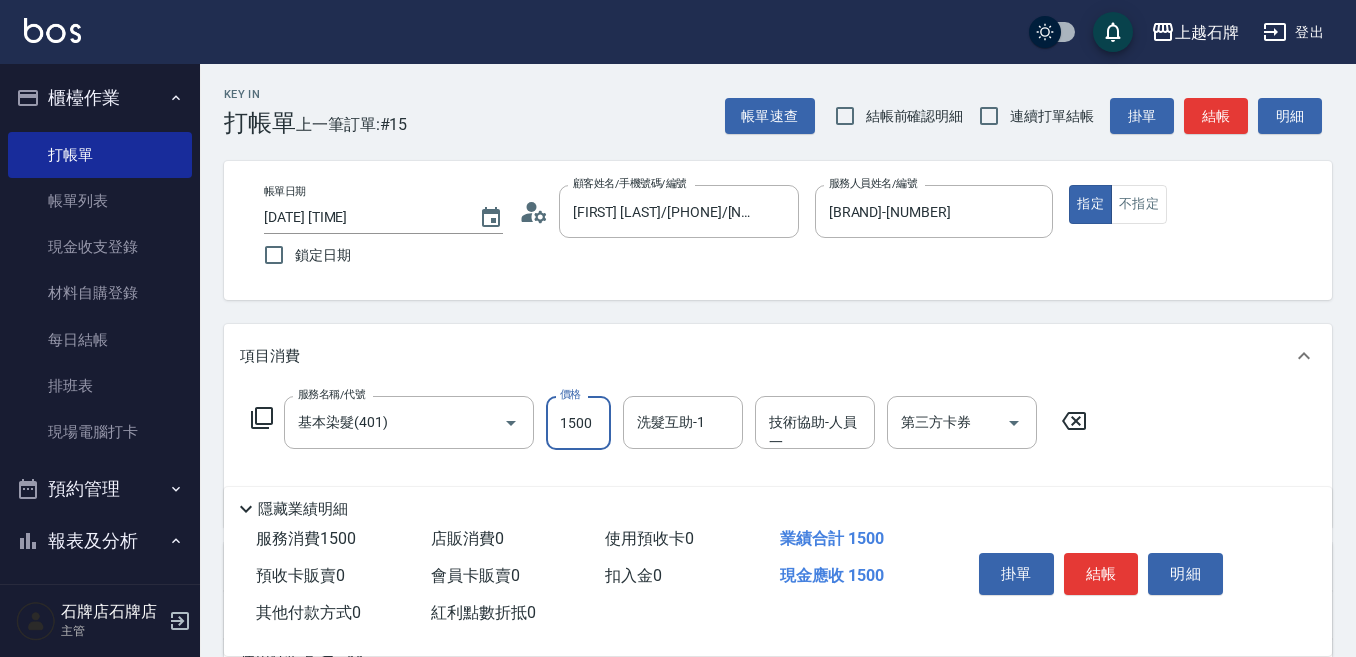 click on "1500" at bounding box center [578, 423] 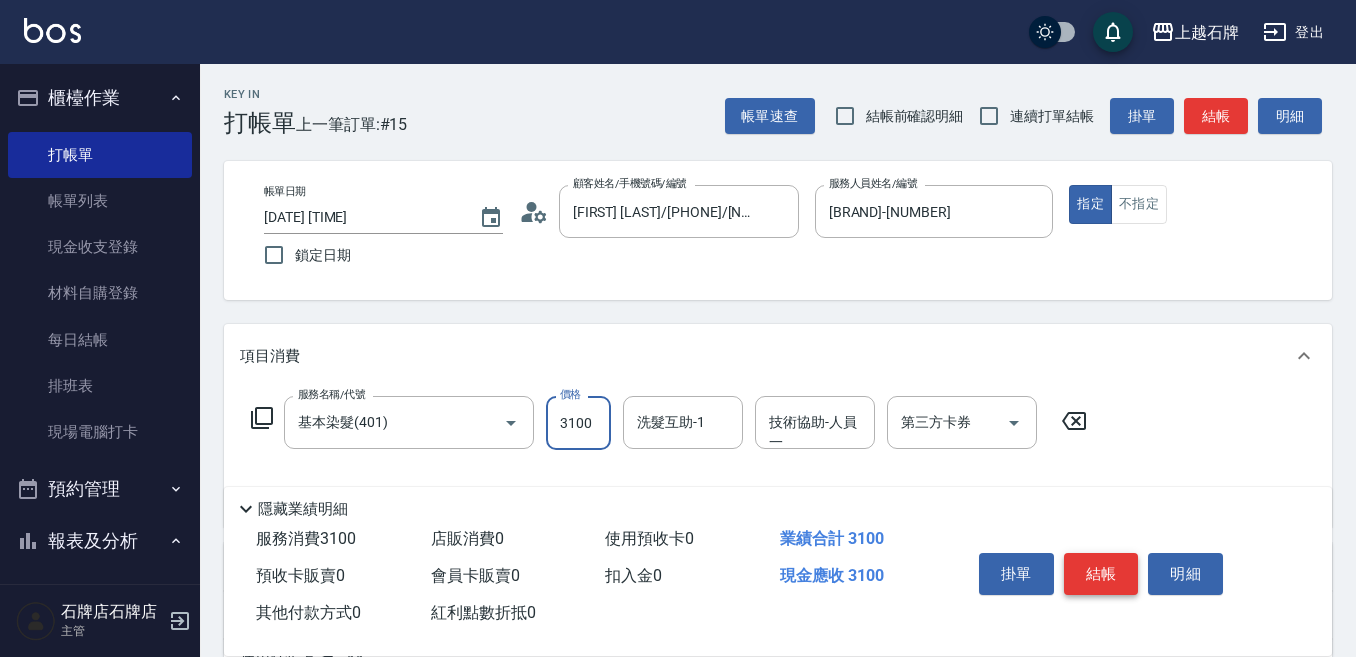 type on "3100" 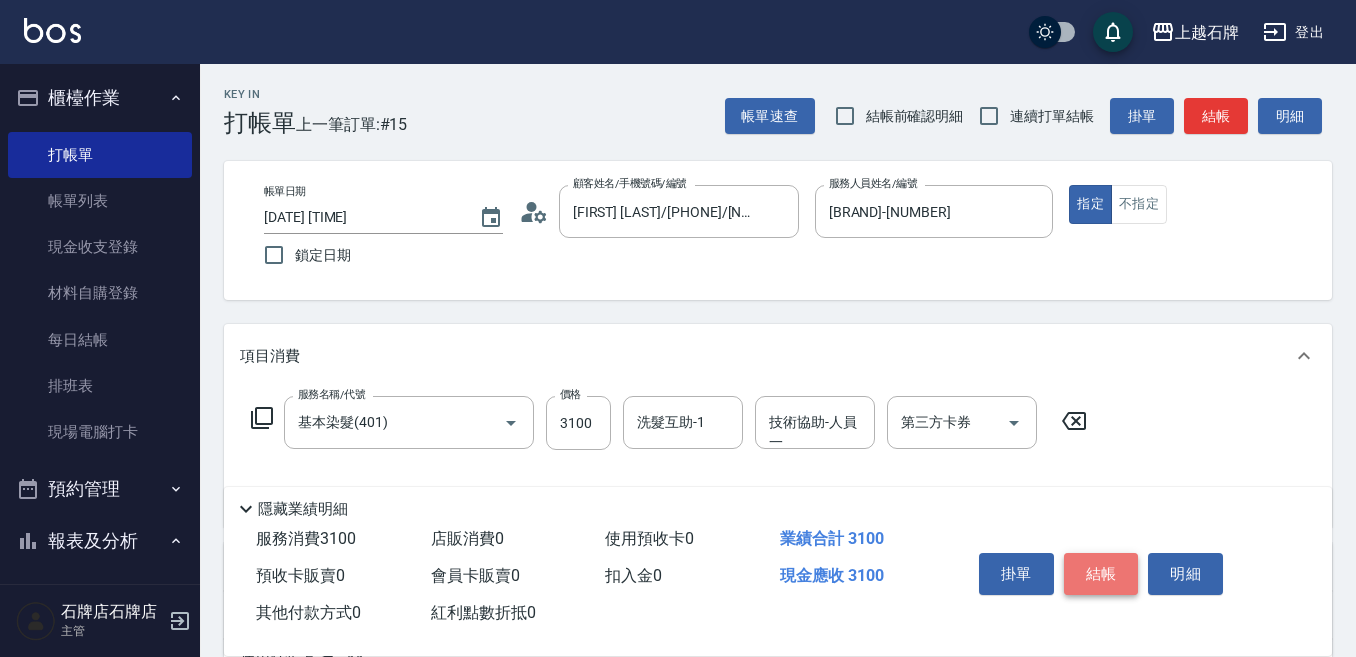 click on "結帳" at bounding box center (1101, 574) 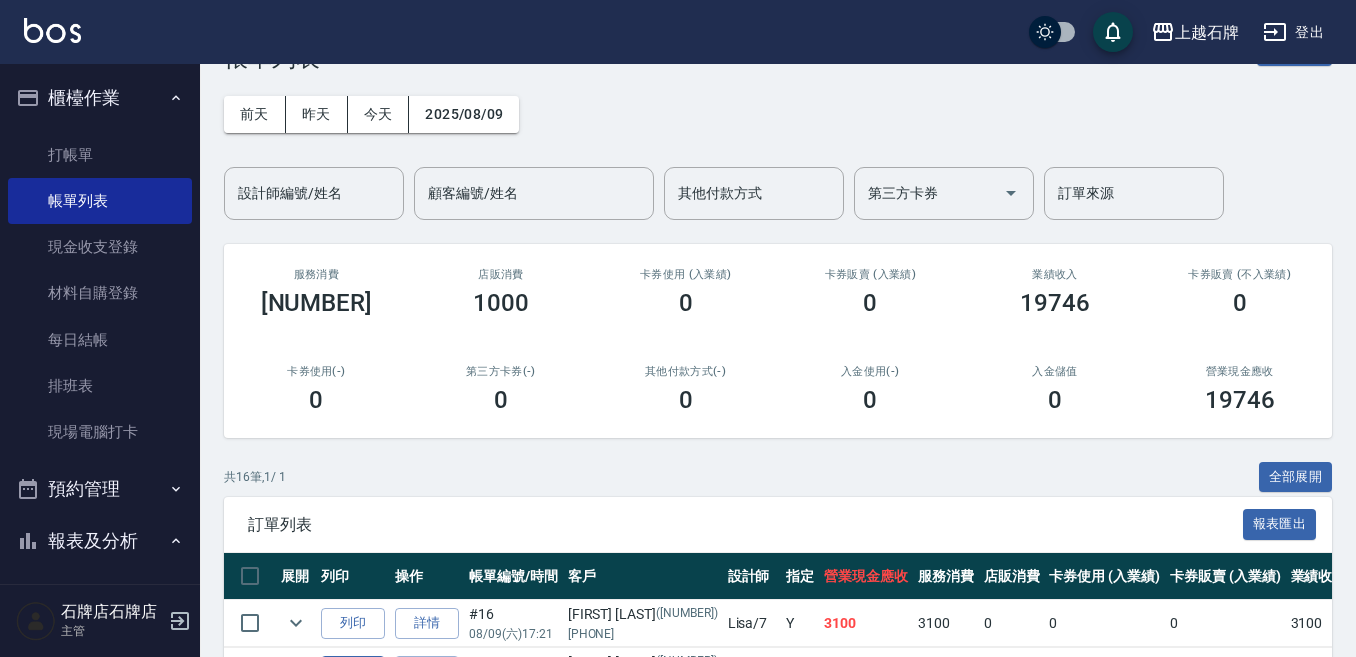 scroll, scrollTop: 300, scrollLeft: 0, axis: vertical 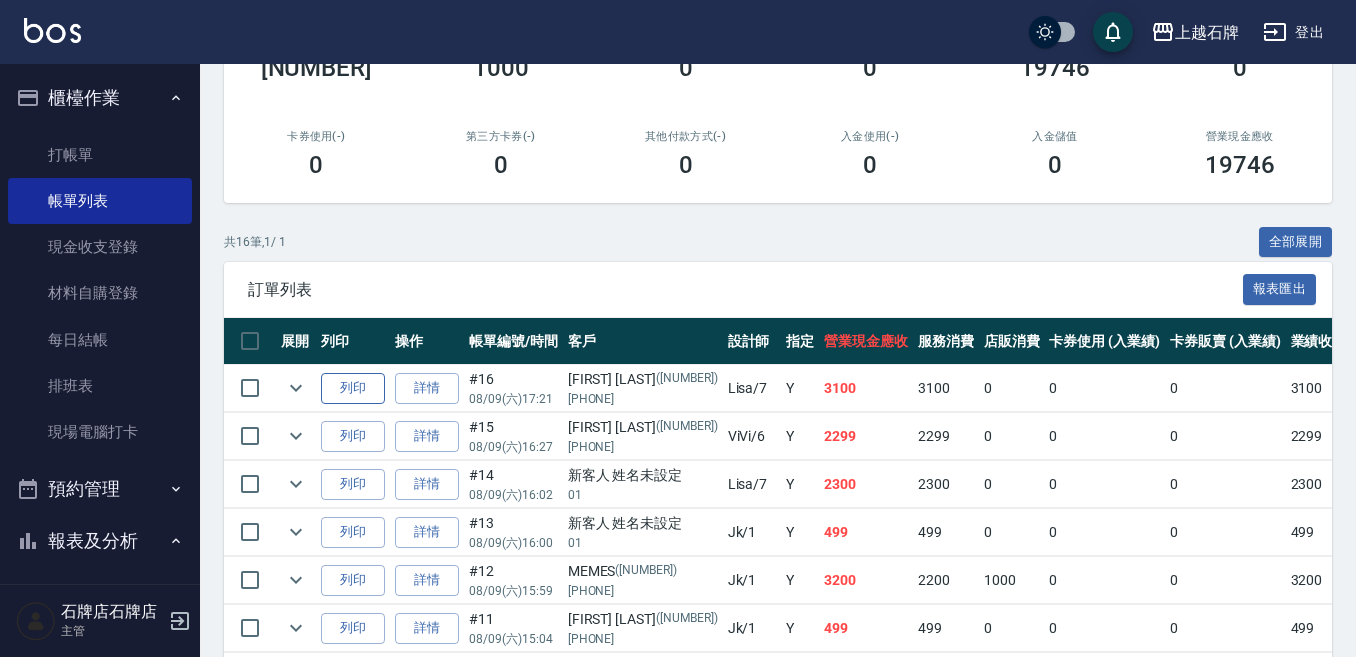 click on "列印" at bounding box center (353, 388) 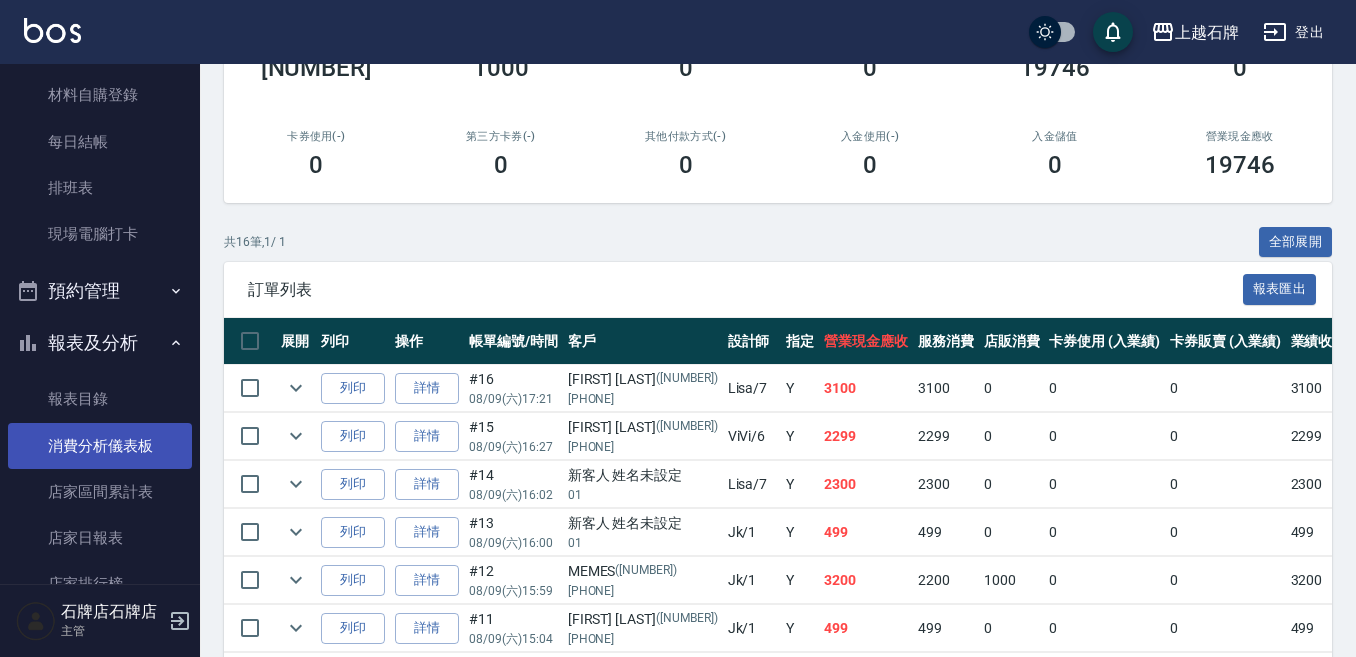 scroll, scrollTop: 200, scrollLeft: 0, axis: vertical 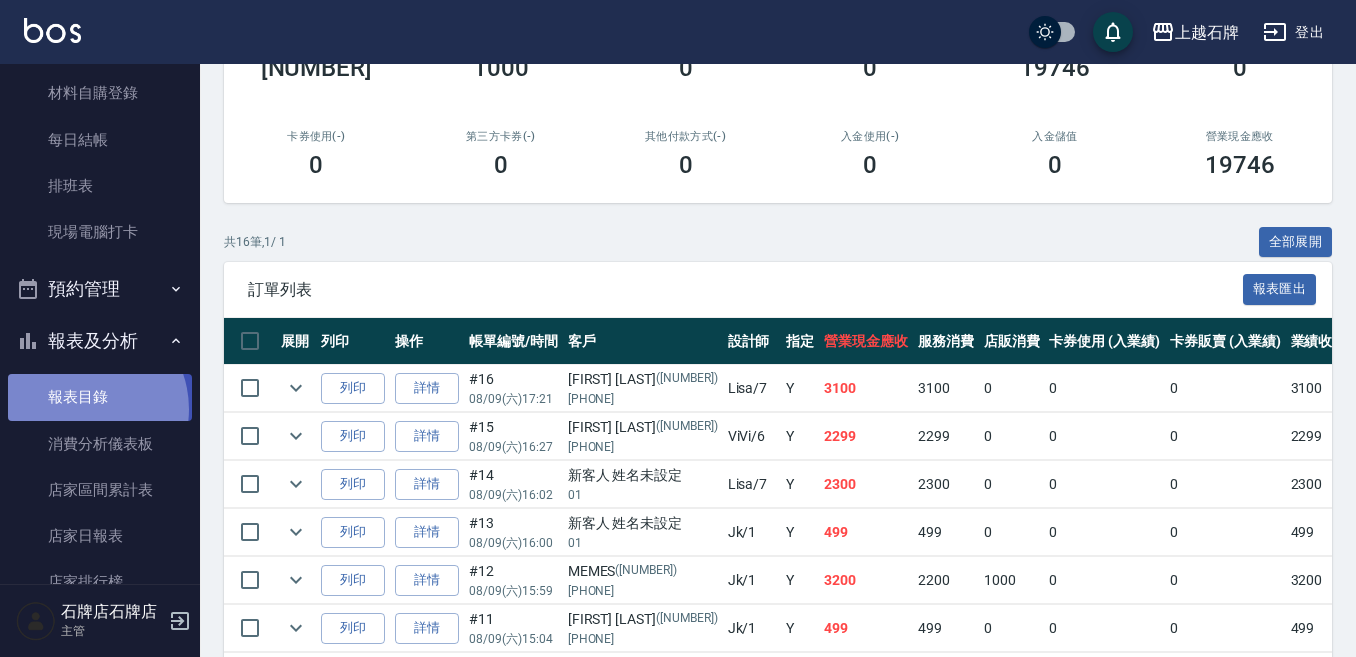 click on "報表目錄" at bounding box center (100, 397) 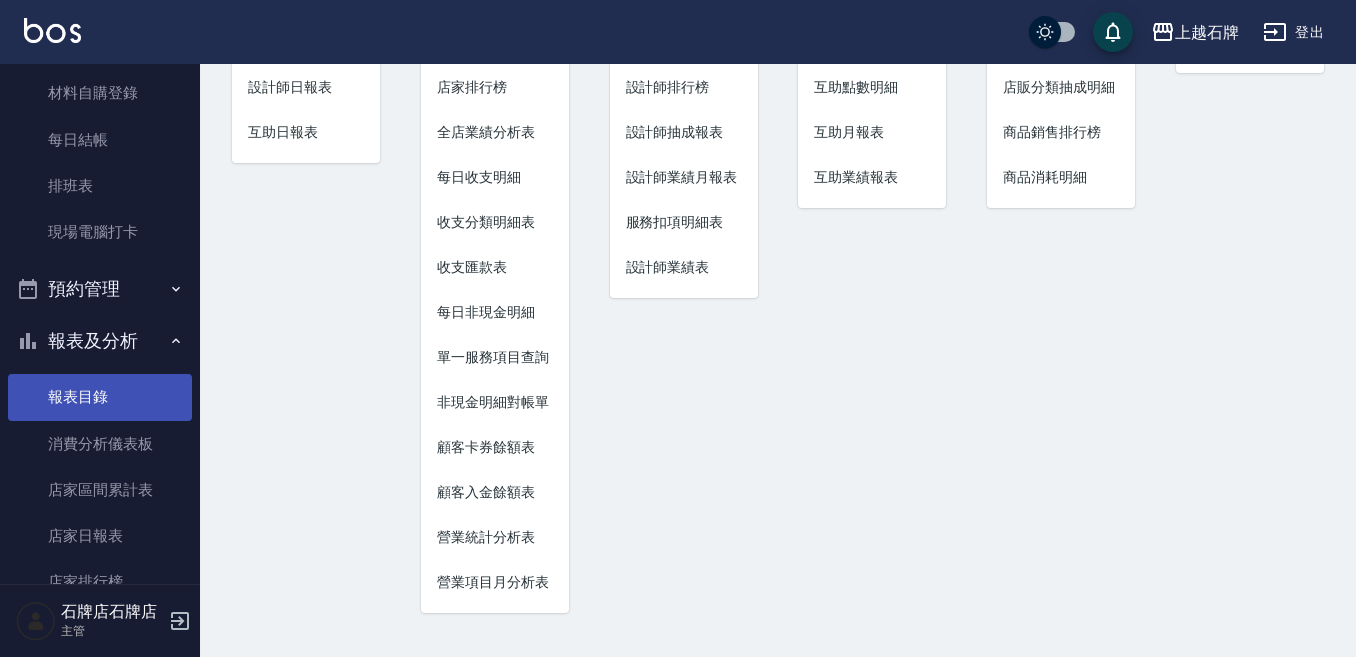 scroll, scrollTop: 0, scrollLeft: 0, axis: both 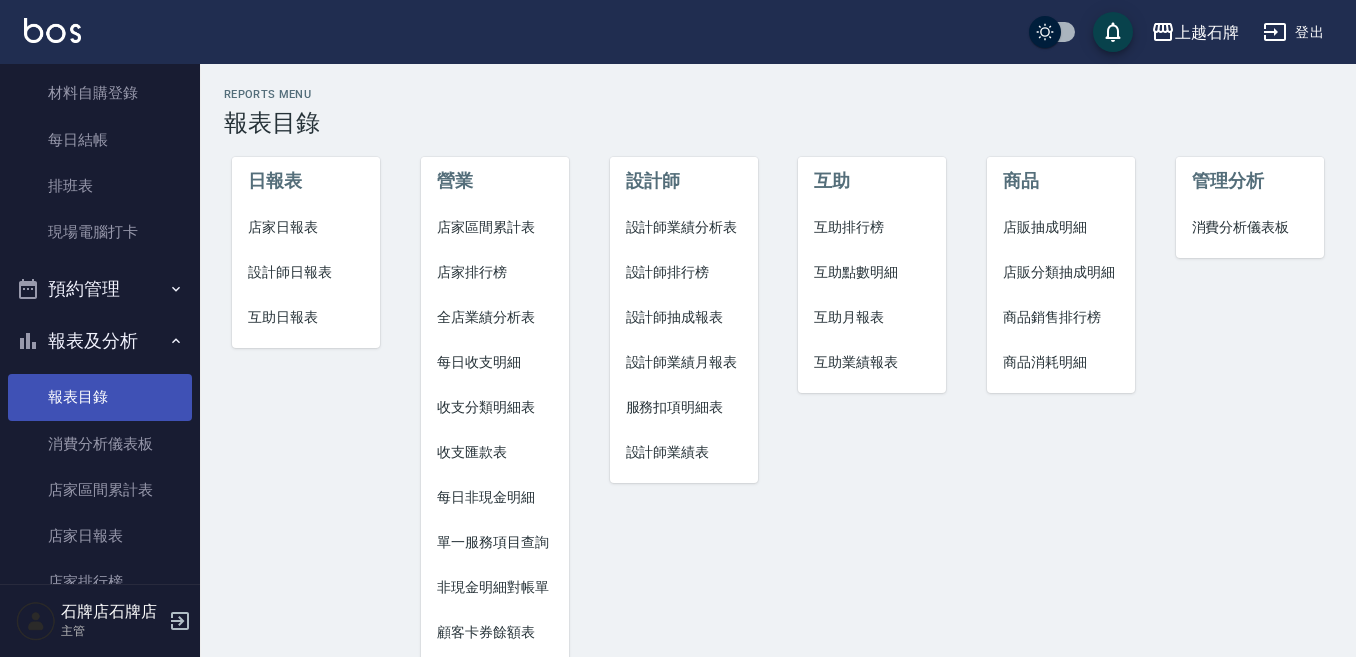 click on "報表目錄" at bounding box center [100, 397] 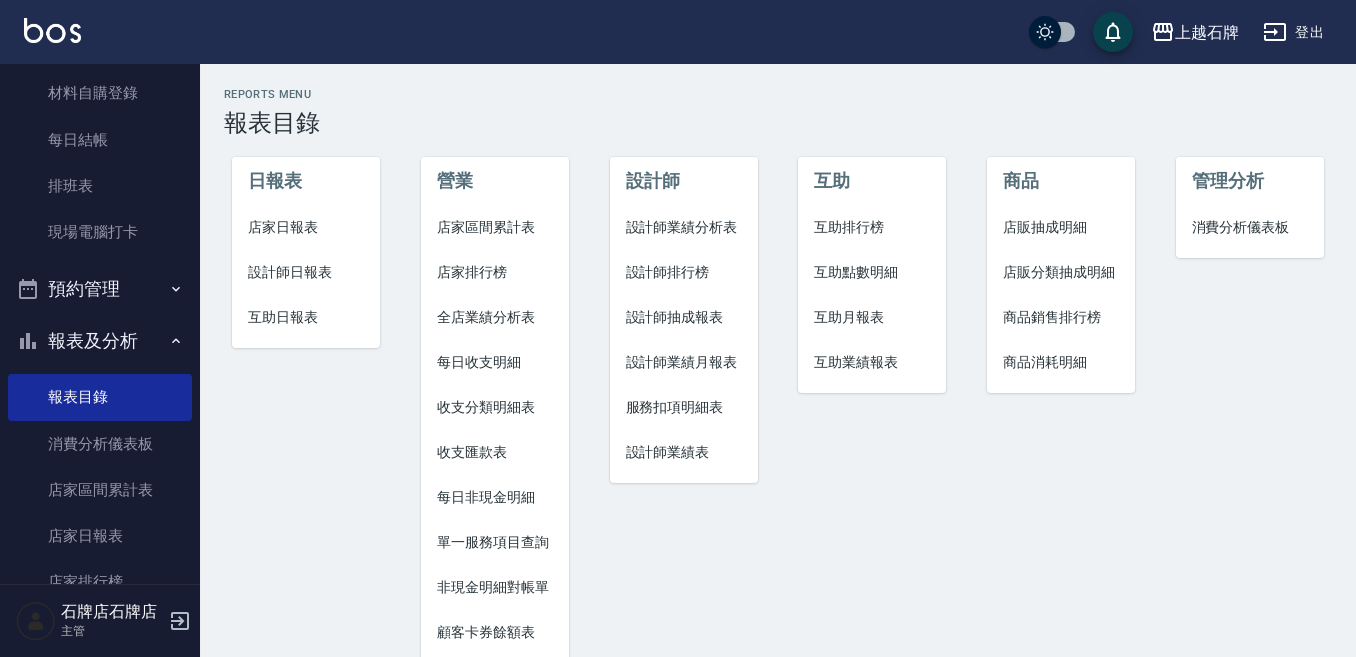 click on "設計師日報表" at bounding box center [306, 272] 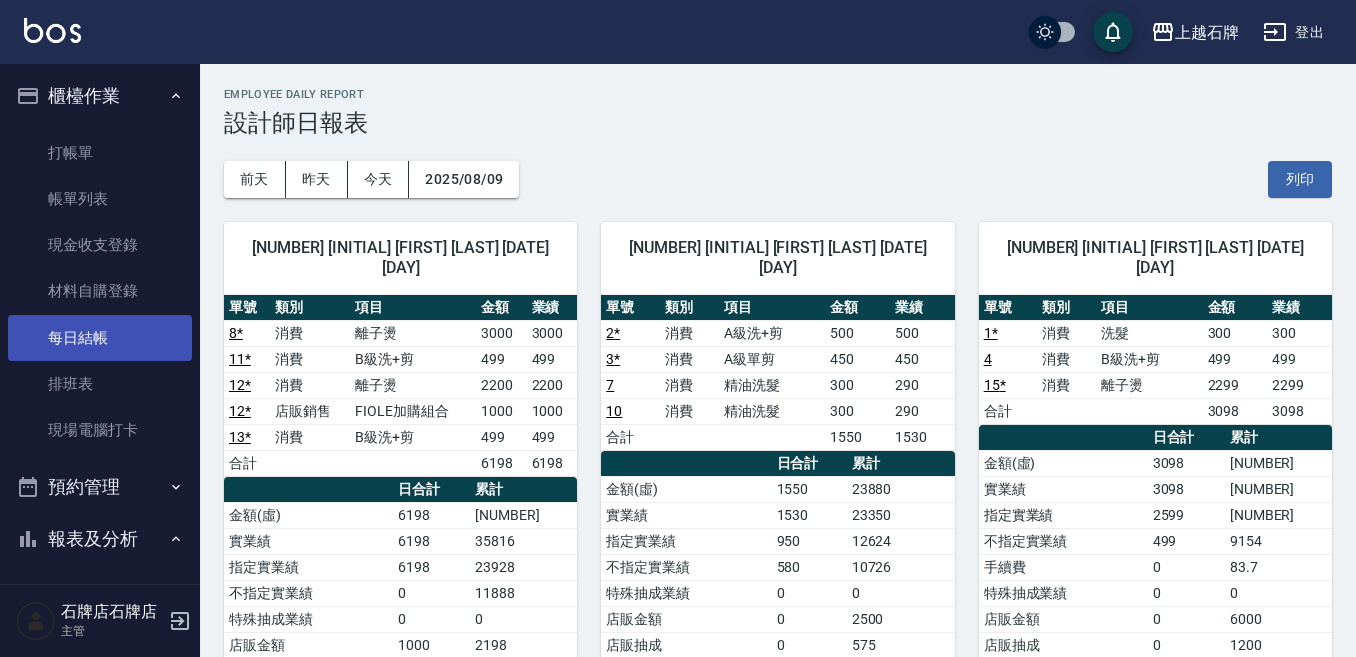 scroll, scrollTop: 0, scrollLeft: 0, axis: both 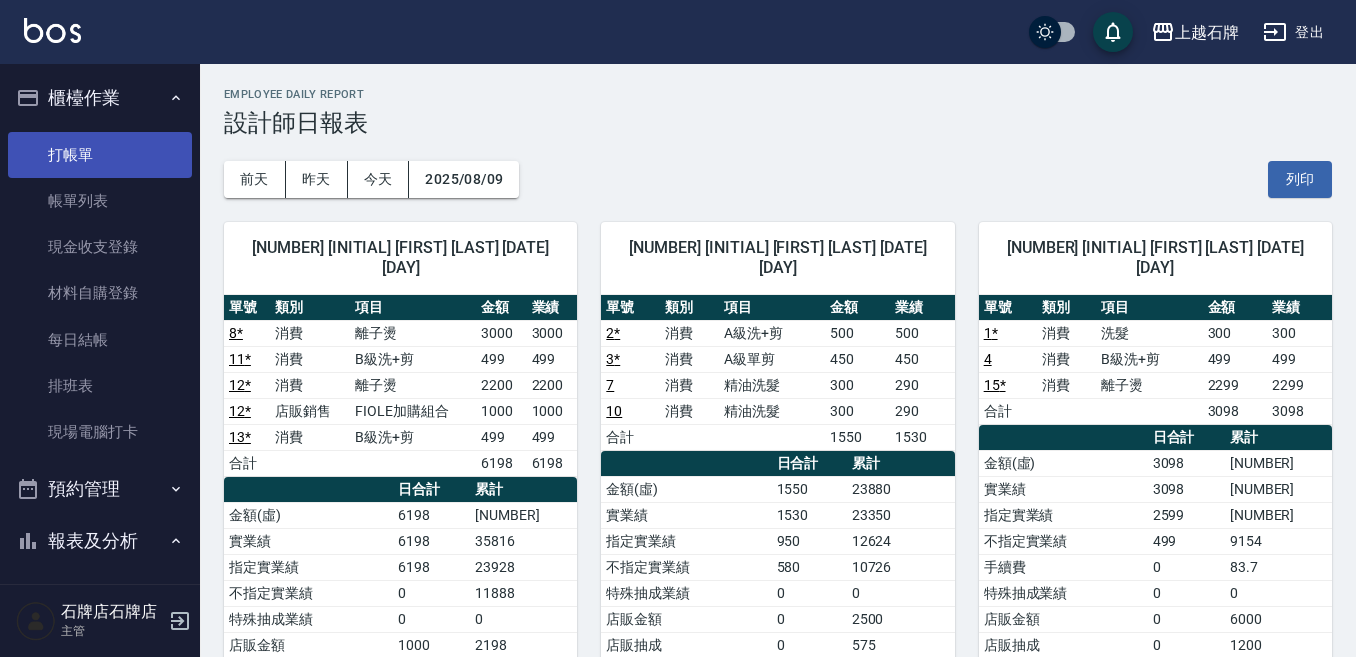 click on "打帳單" at bounding box center (100, 155) 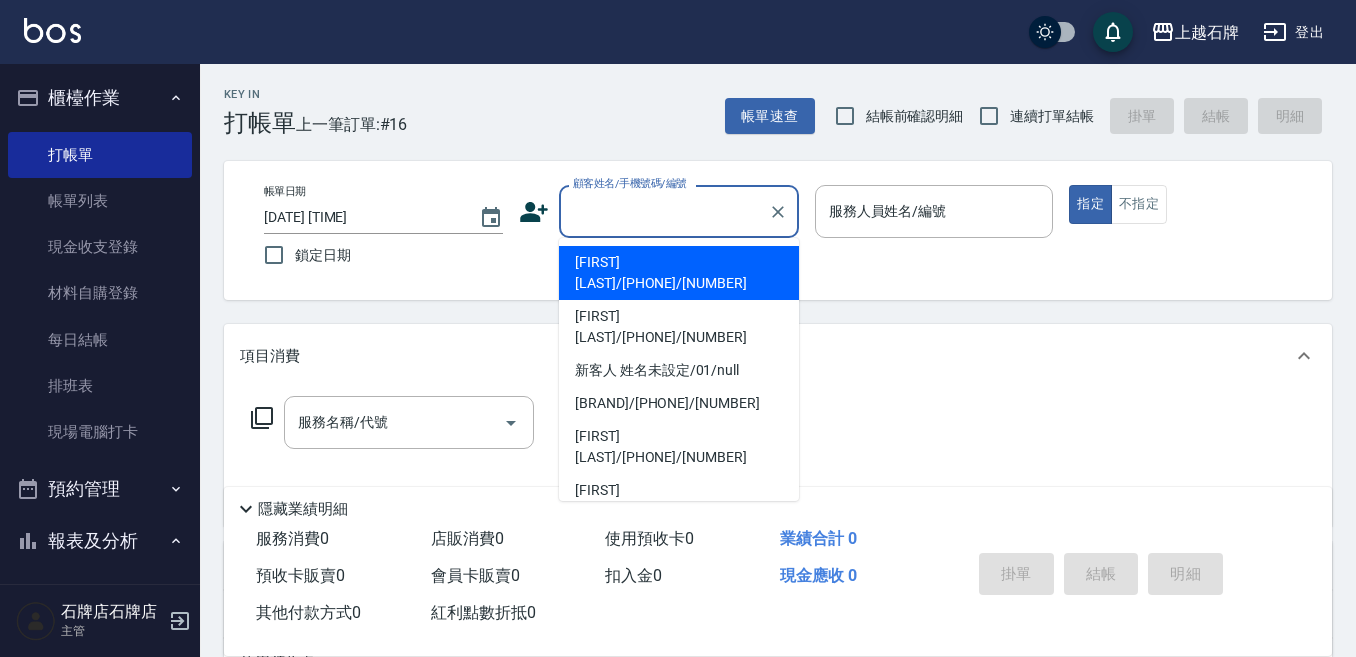 click on "顧客姓名/手機號碼/編號" at bounding box center [664, 211] 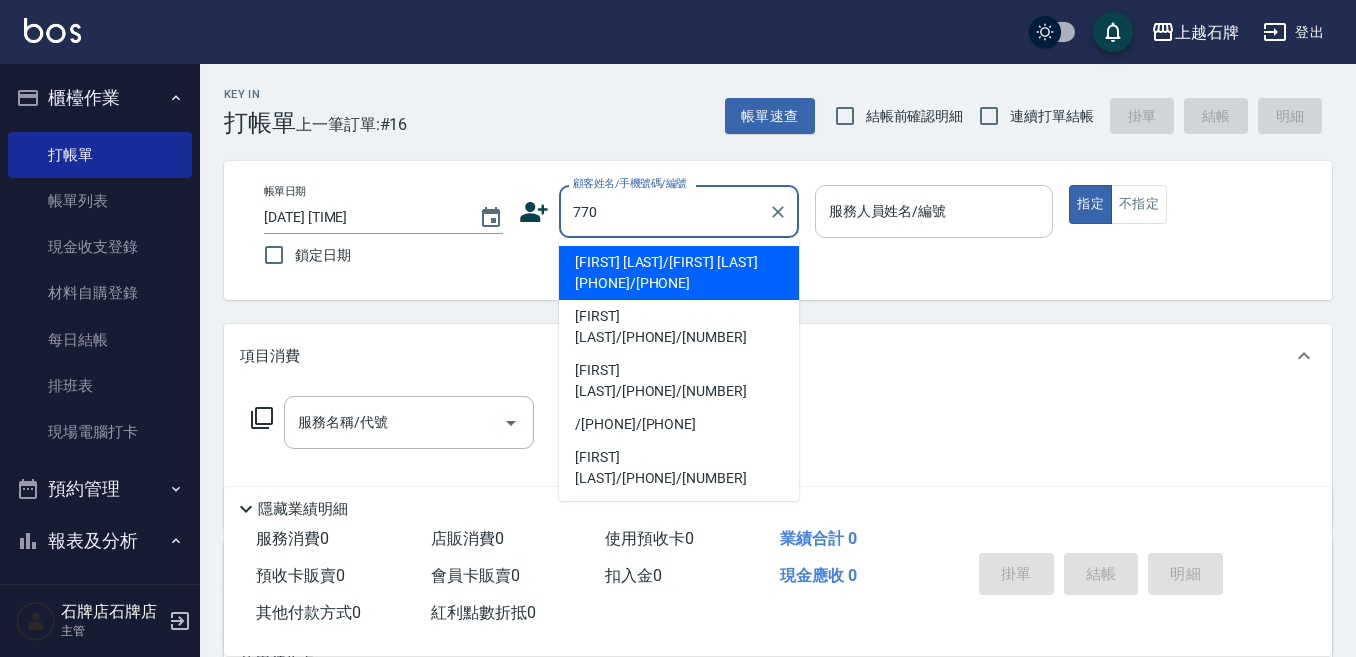 drag, startPoint x: 678, startPoint y: 254, endPoint x: 953, endPoint y: 200, distance: 280.25168 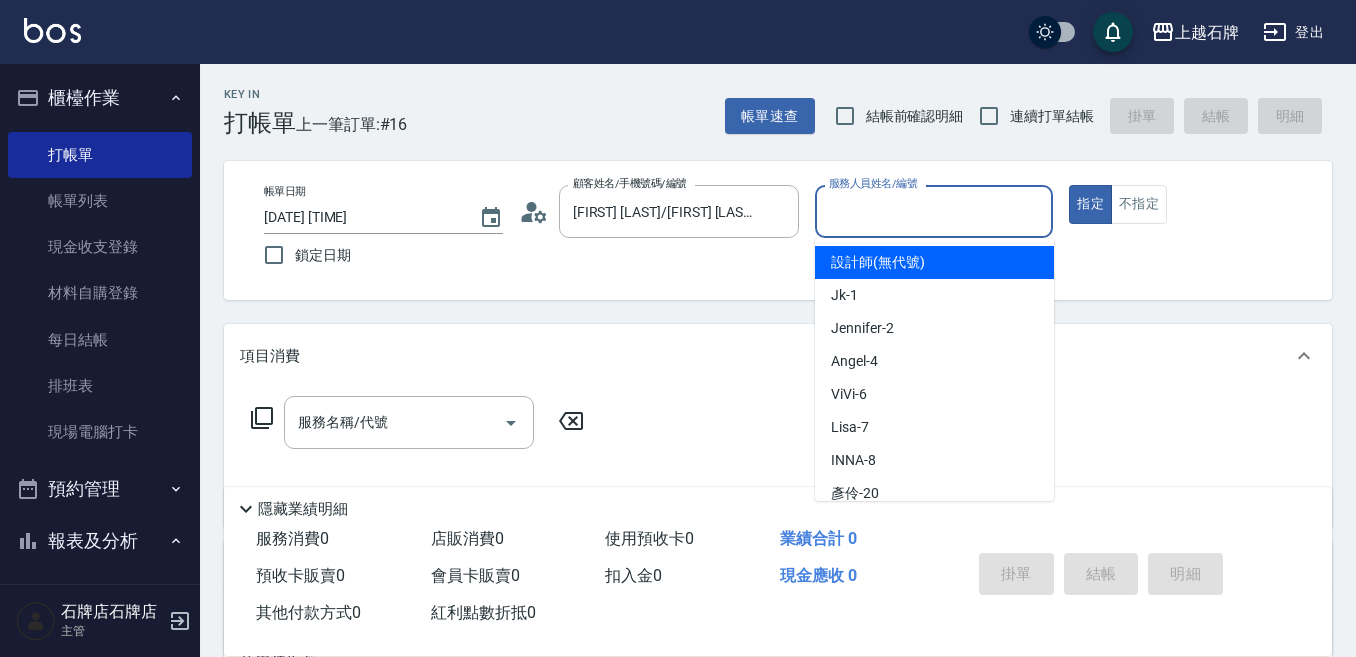 drag, startPoint x: 953, startPoint y: 197, endPoint x: 928, endPoint y: 308, distance: 113.78049 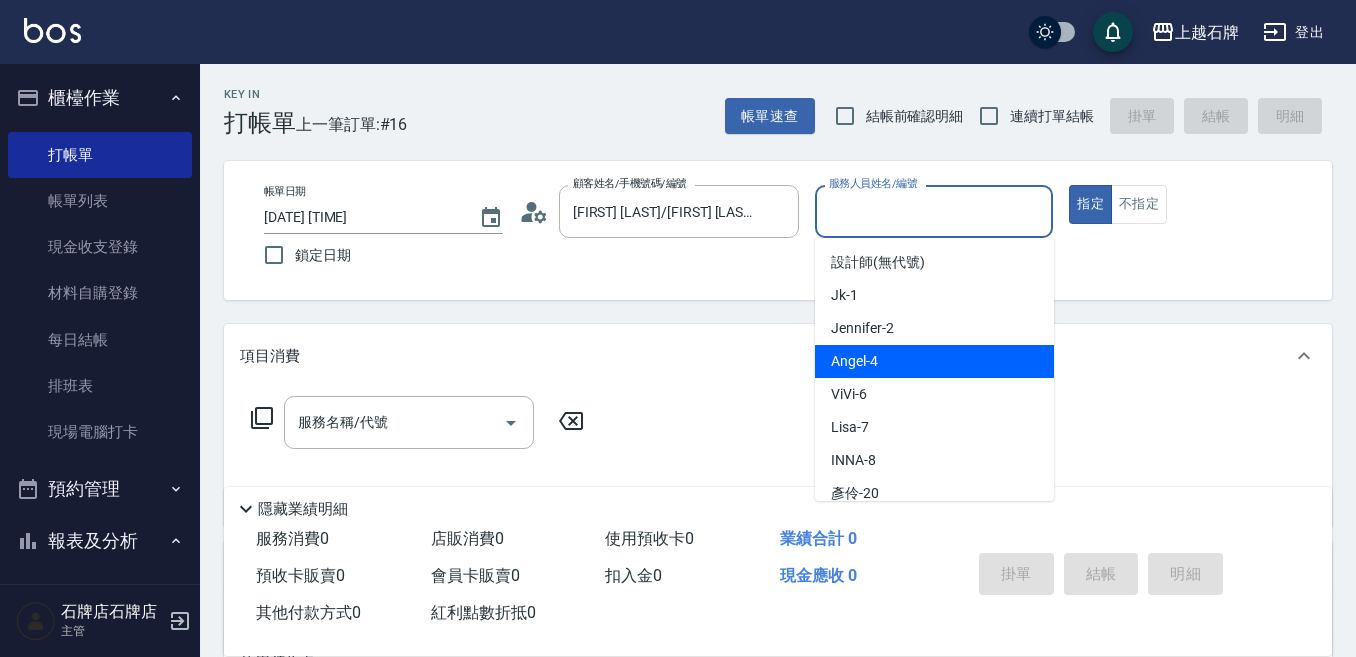 drag, startPoint x: 892, startPoint y: 357, endPoint x: 681, endPoint y: 345, distance: 211.34096 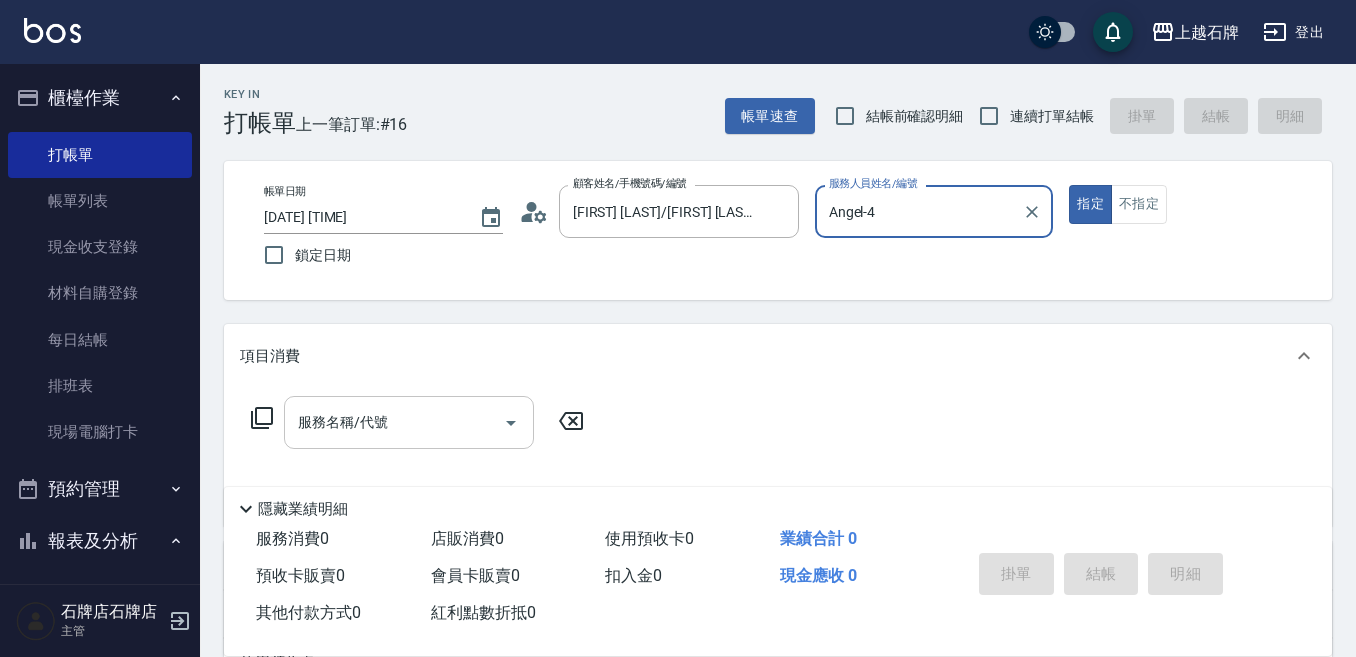 click on "服務名稱/代號" at bounding box center (409, 422) 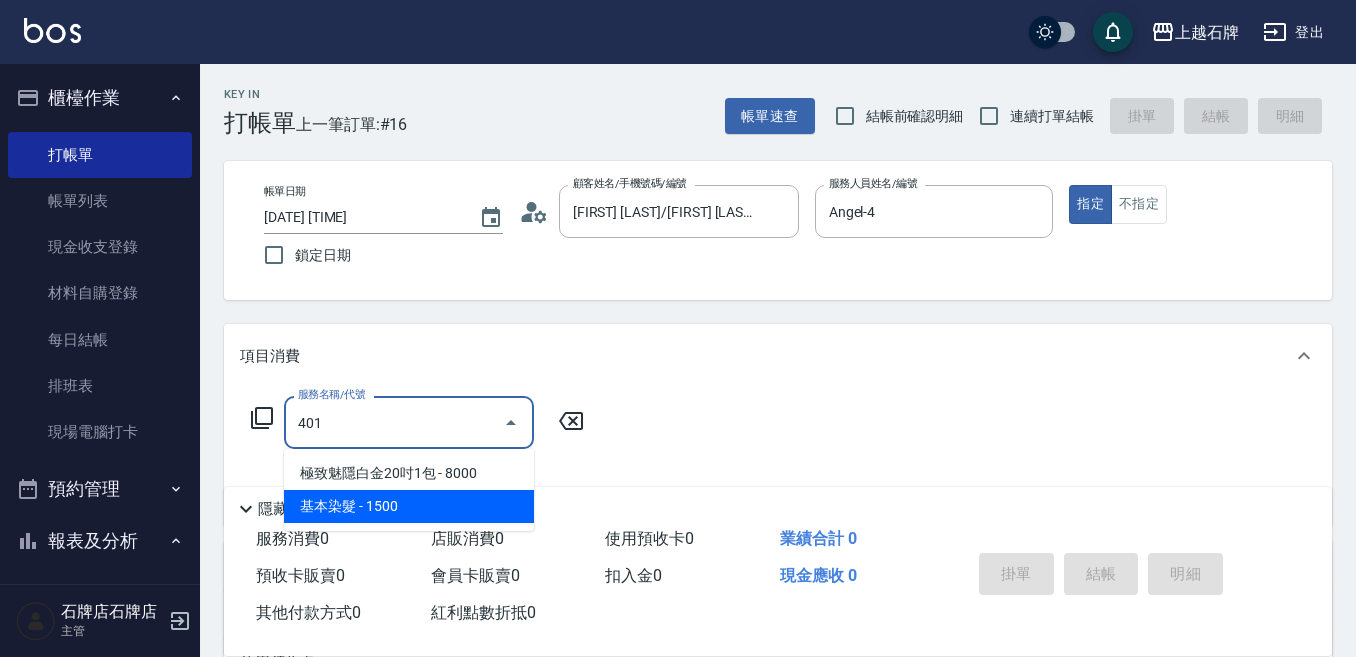 drag, startPoint x: 427, startPoint y: 505, endPoint x: 478, endPoint y: 484, distance: 55.154327 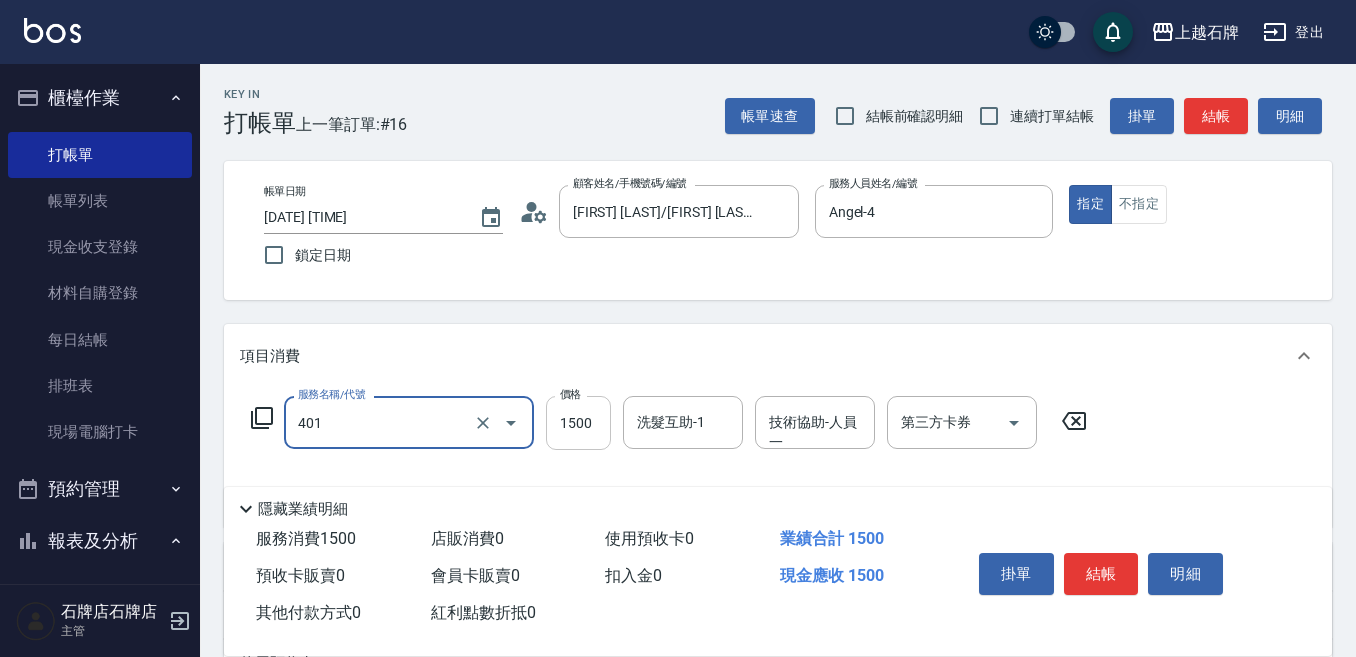 type on "基本染髮(401)" 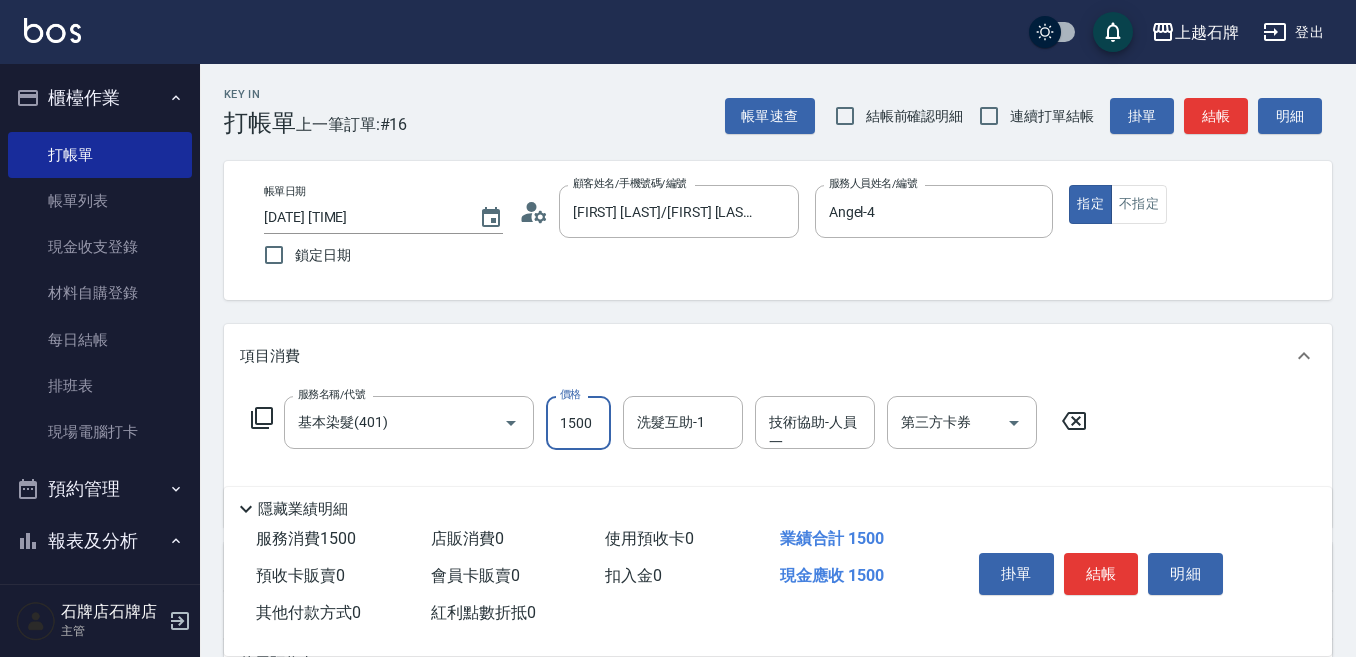 click on "1500" at bounding box center [578, 423] 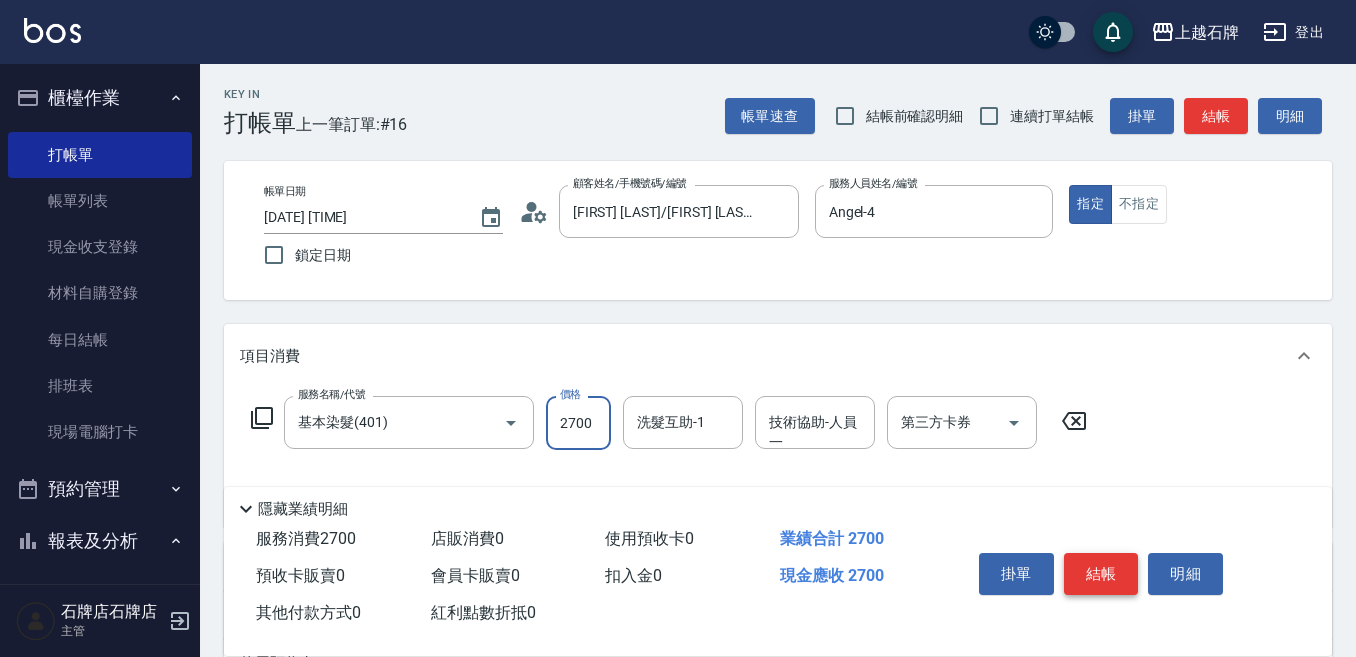 type on "2700" 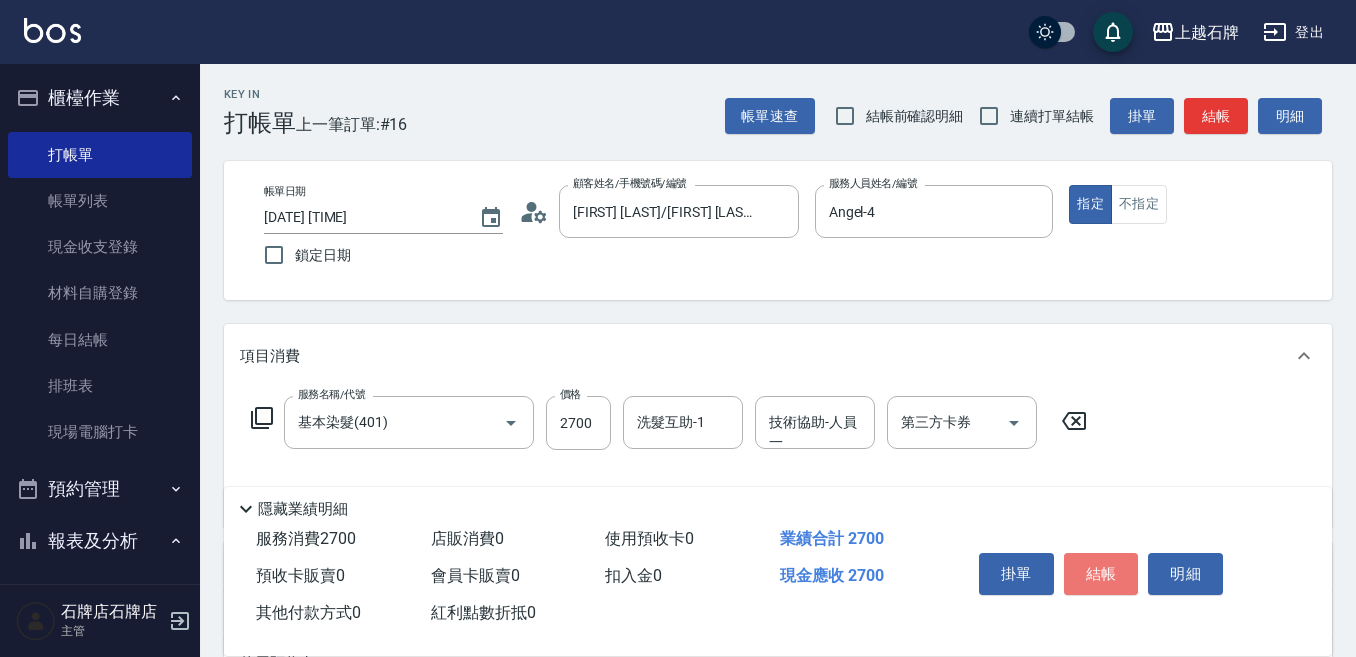 drag, startPoint x: 1112, startPoint y: 564, endPoint x: 1126, endPoint y: 550, distance: 19.79899 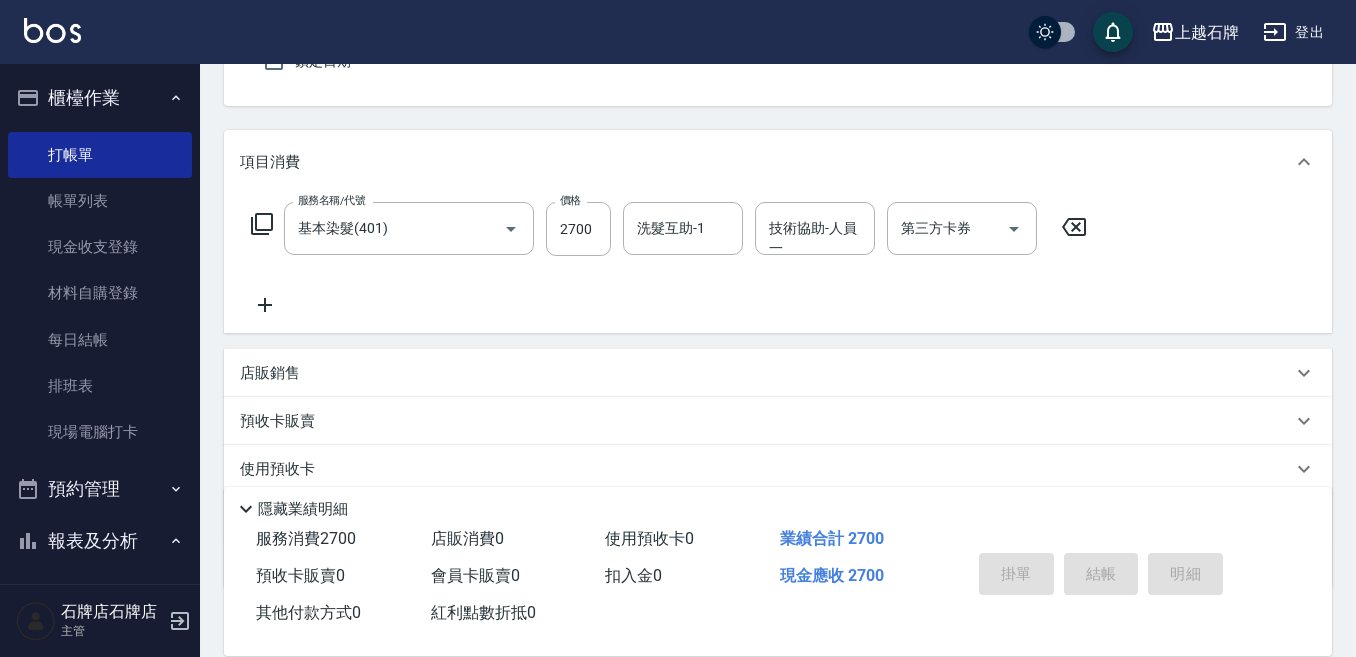 scroll, scrollTop: 0, scrollLeft: 0, axis: both 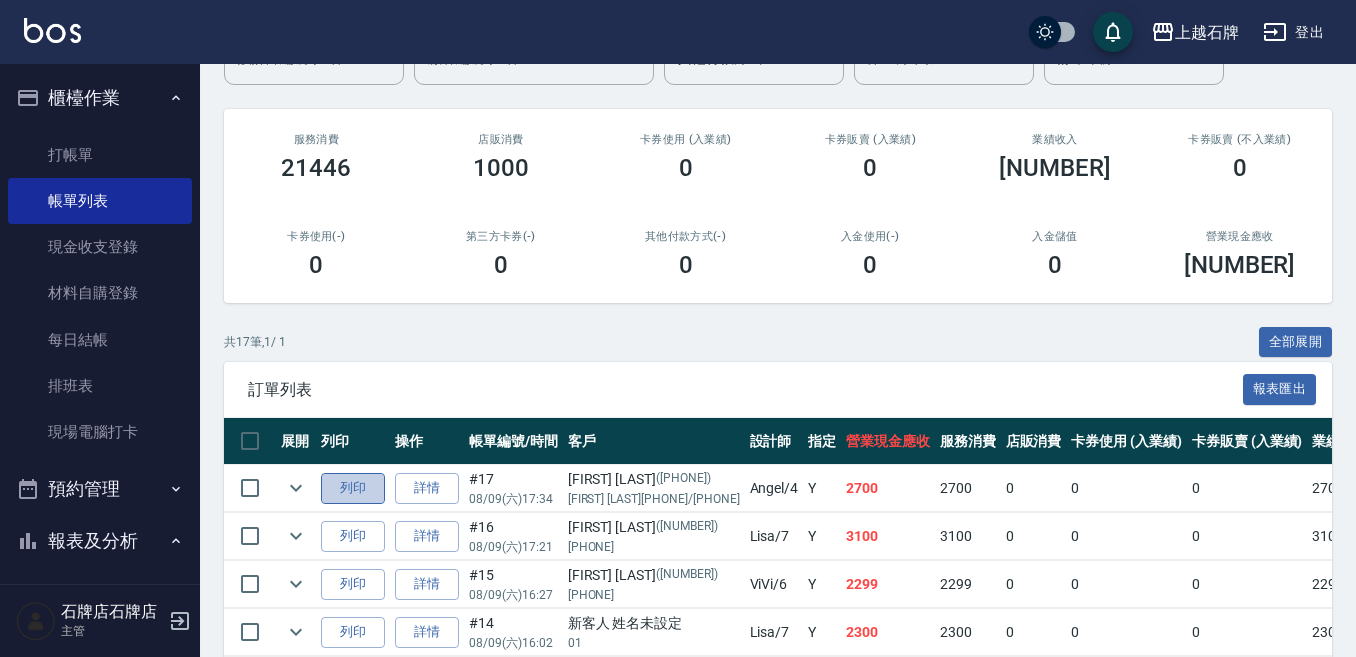 click on "列印" at bounding box center [353, 488] 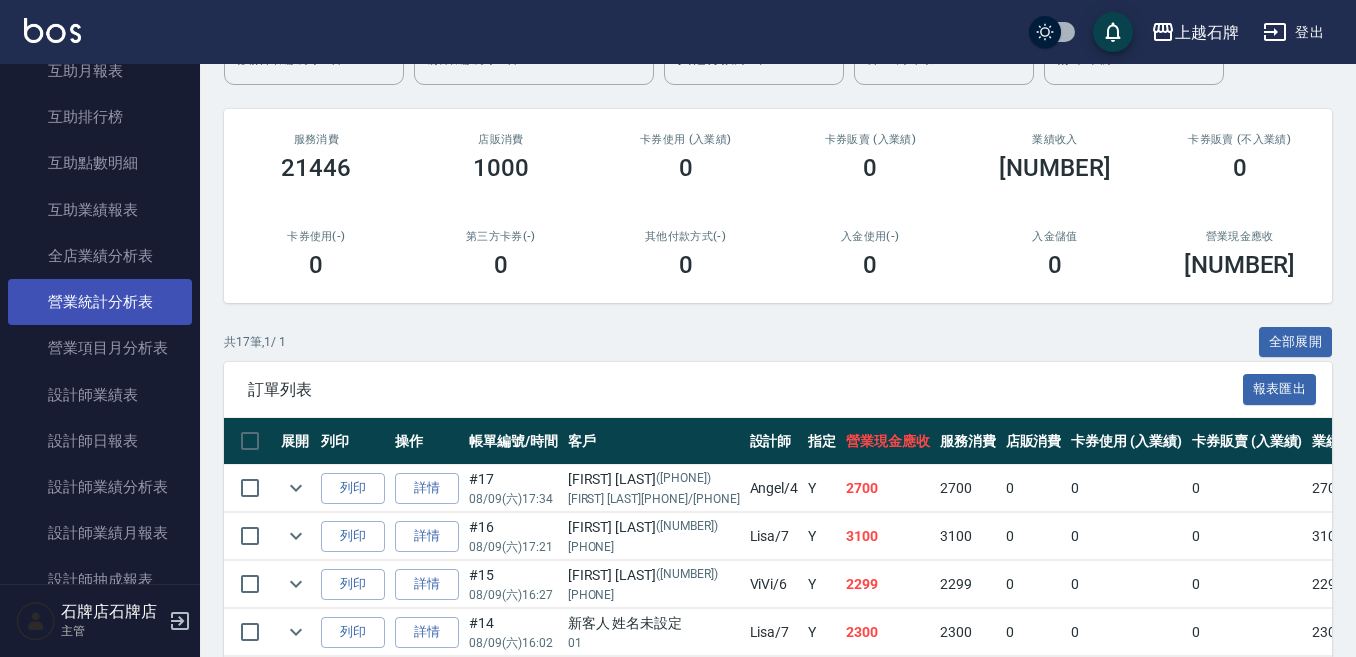 scroll, scrollTop: 900, scrollLeft: 0, axis: vertical 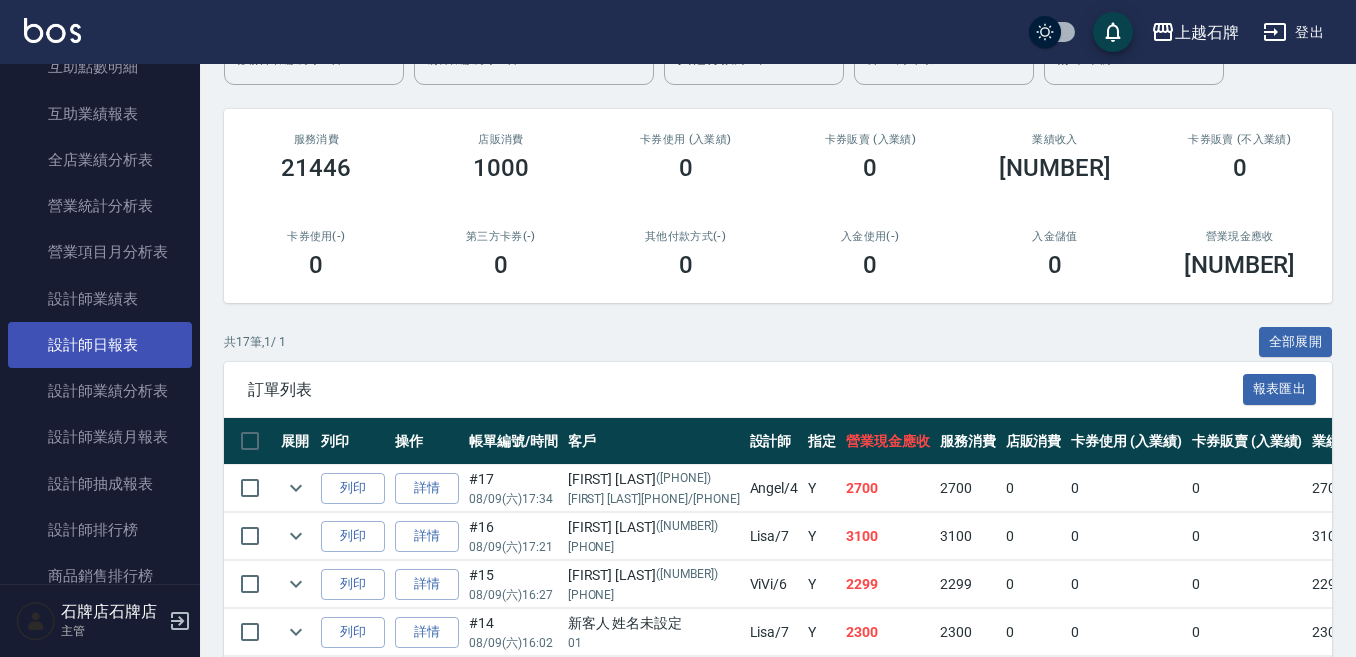 drag, startPoint x: 147, startPoint y: 346, endPoint x: 172, endPoint y: 331, distance: 29.15476 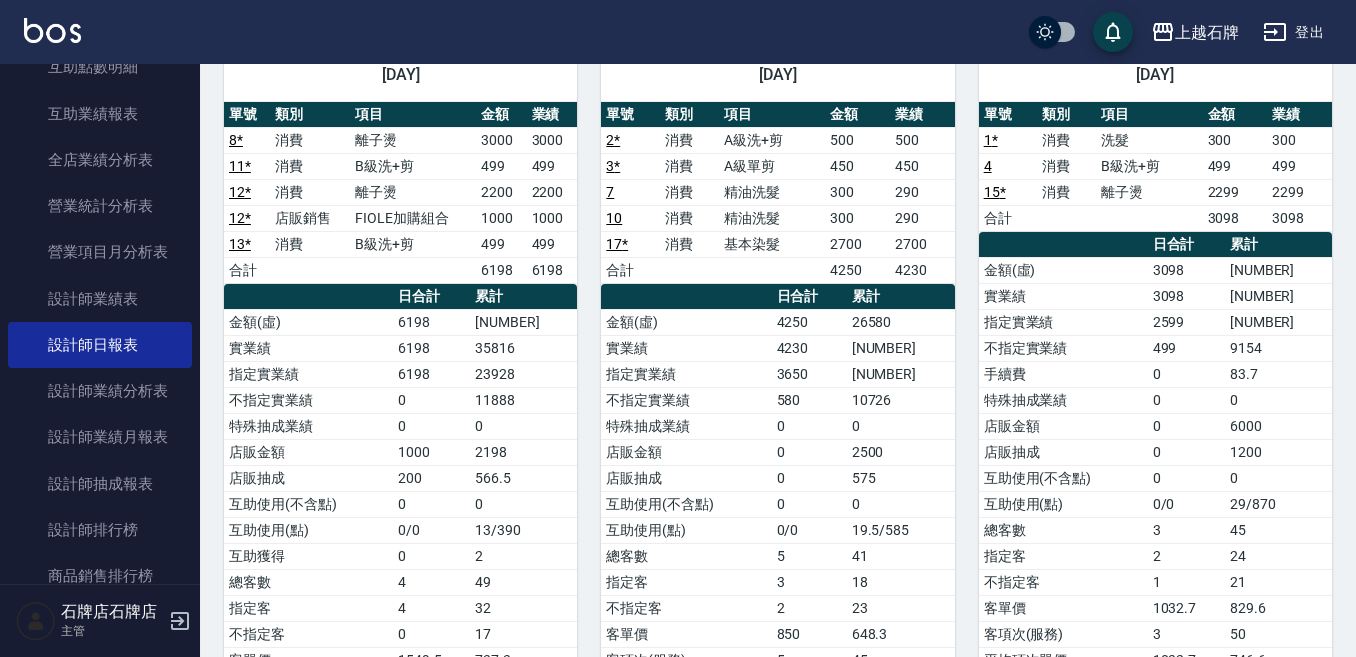 scroll, scrollTop: 200, scrollLeft: 0, axis: vertical 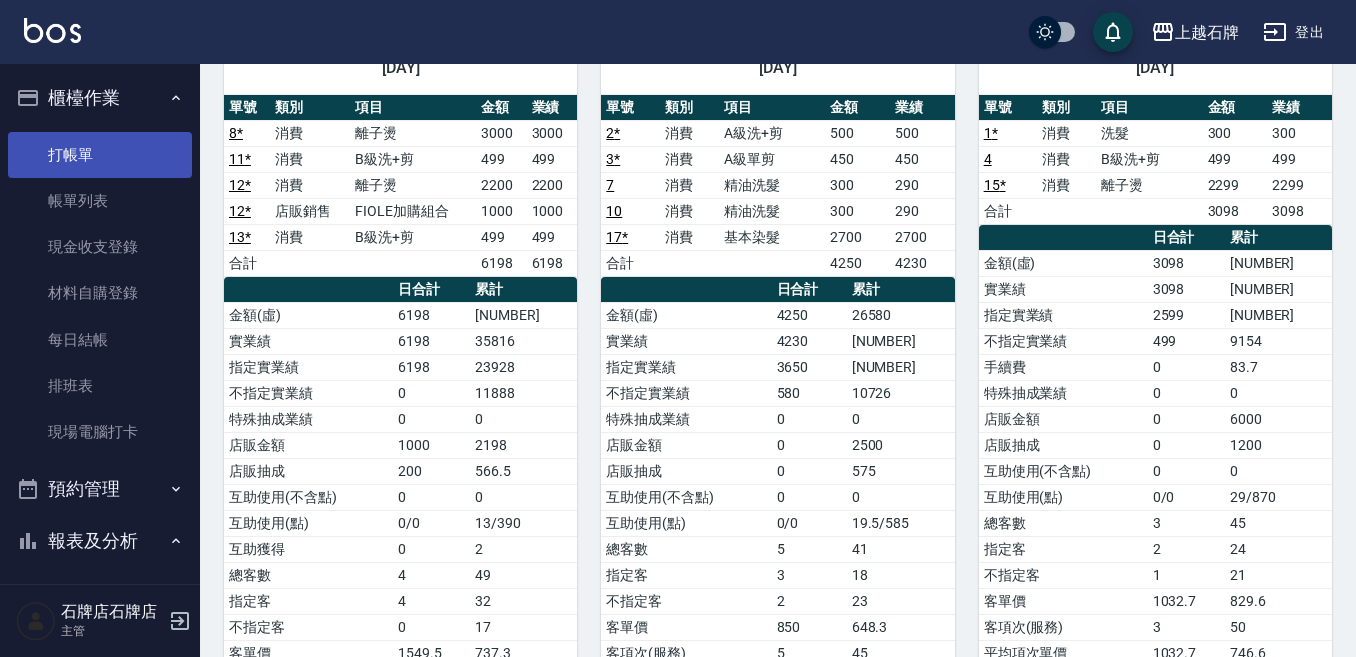 click on "打帳單" at bounding box center (100, 155) 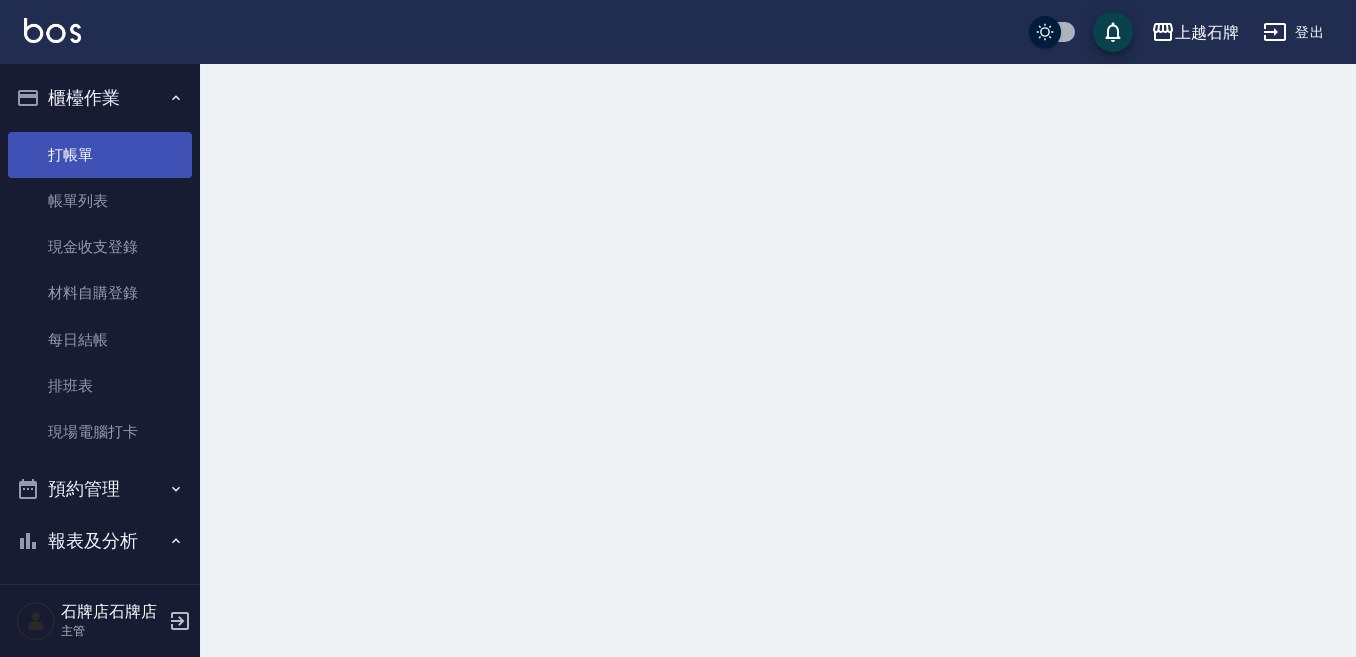 scroll, scrollTop: 0, scrollLeft: 0, axis: both 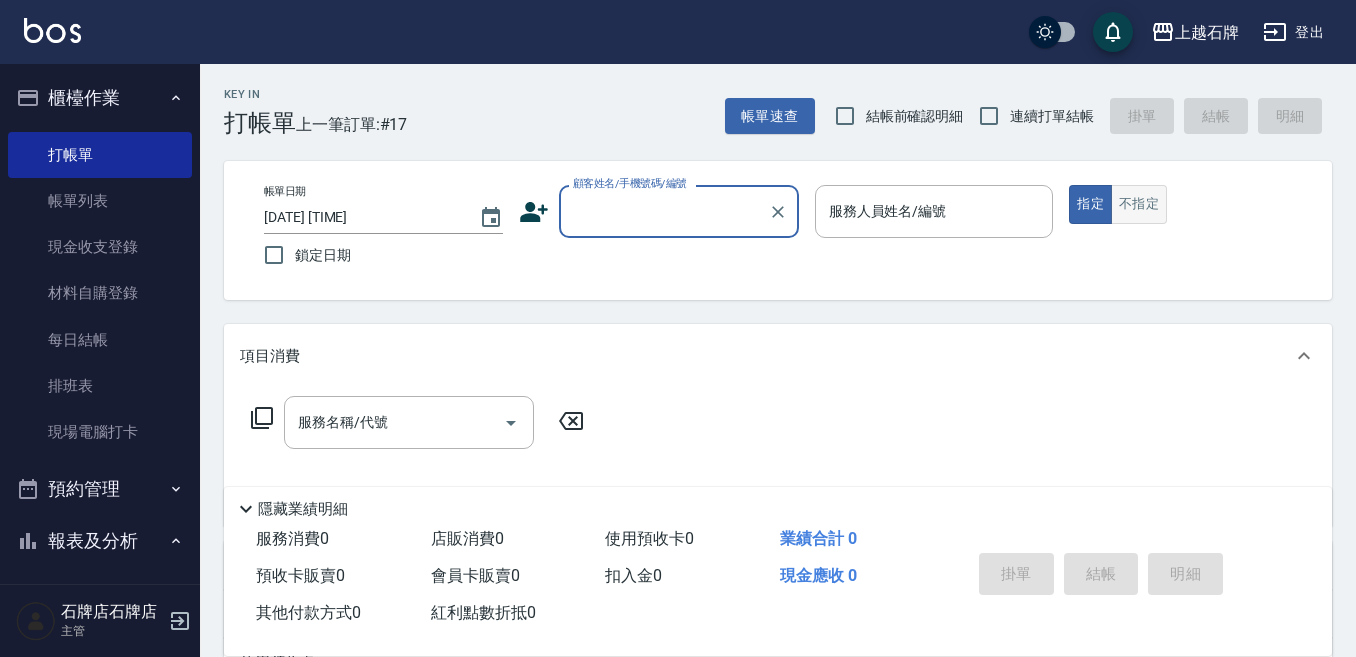 click on "不指定" at bounding box center (1139, 204) 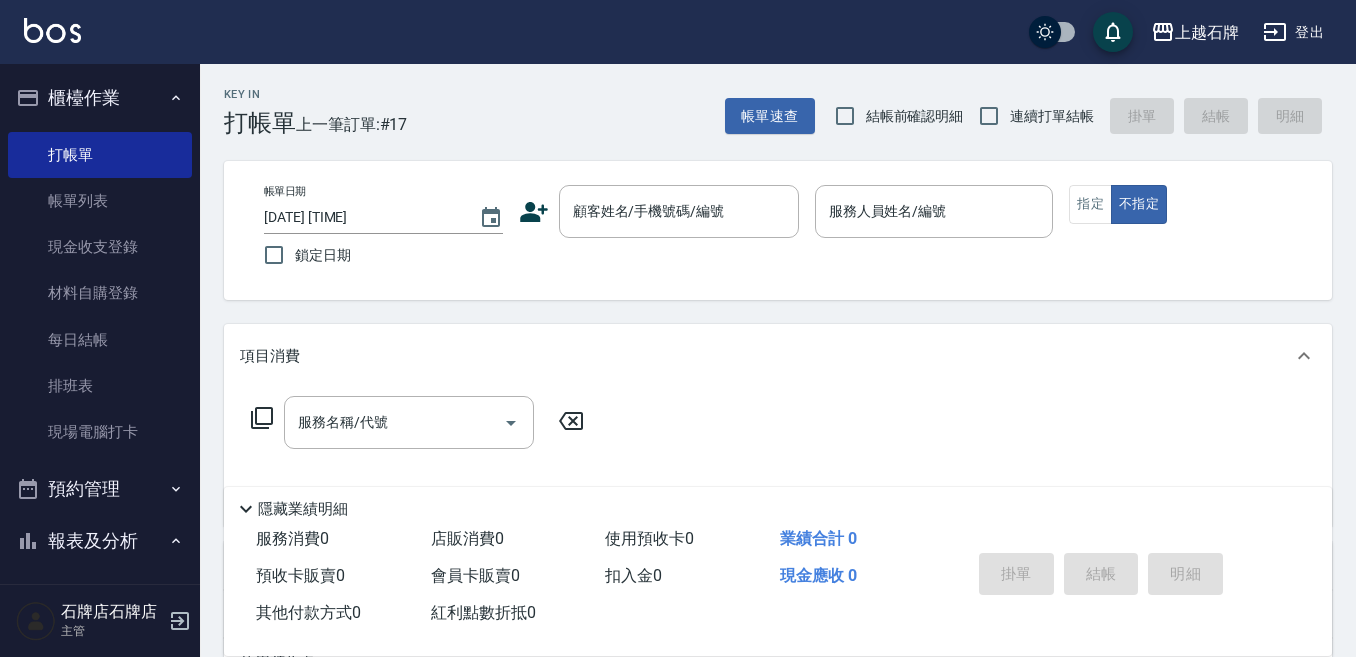 click on "Key In 打帳單 上一筆訂單:#17 帳單速查 結帳前確認明細 連續打單結帳 掛單 結帳 明細" at bounding box center [766, 100] 